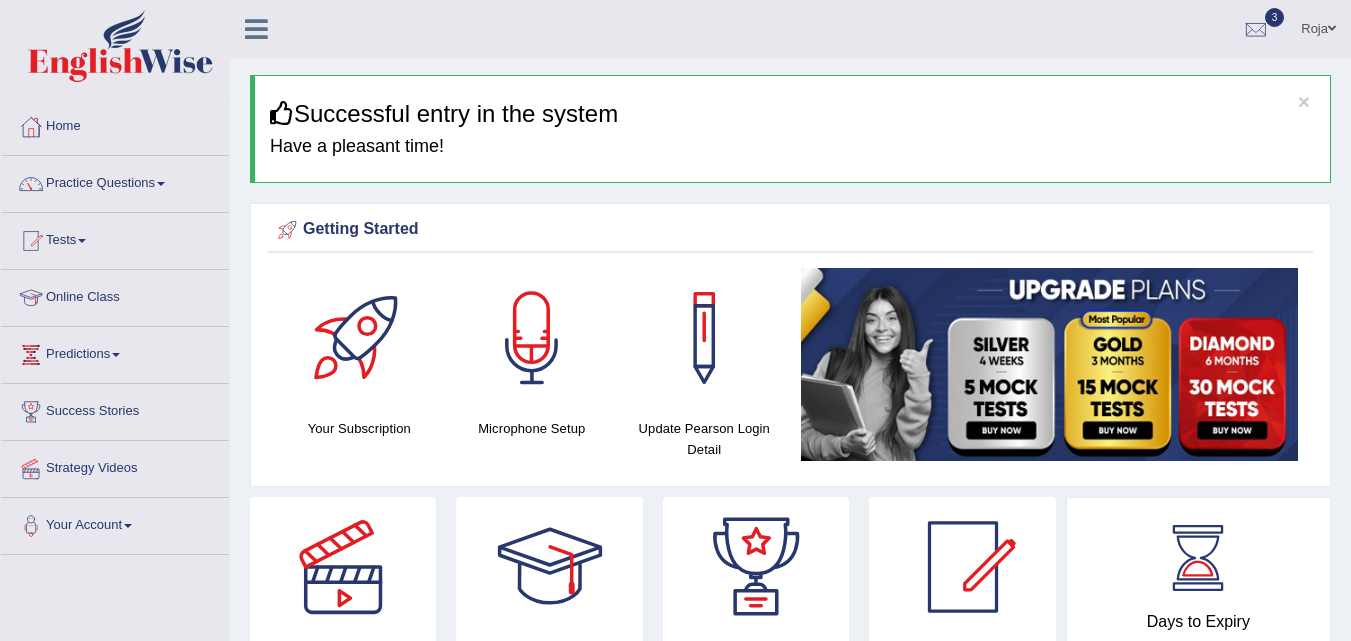 scroll, scrollTop: 0, scrollLeft: 0, axis: both 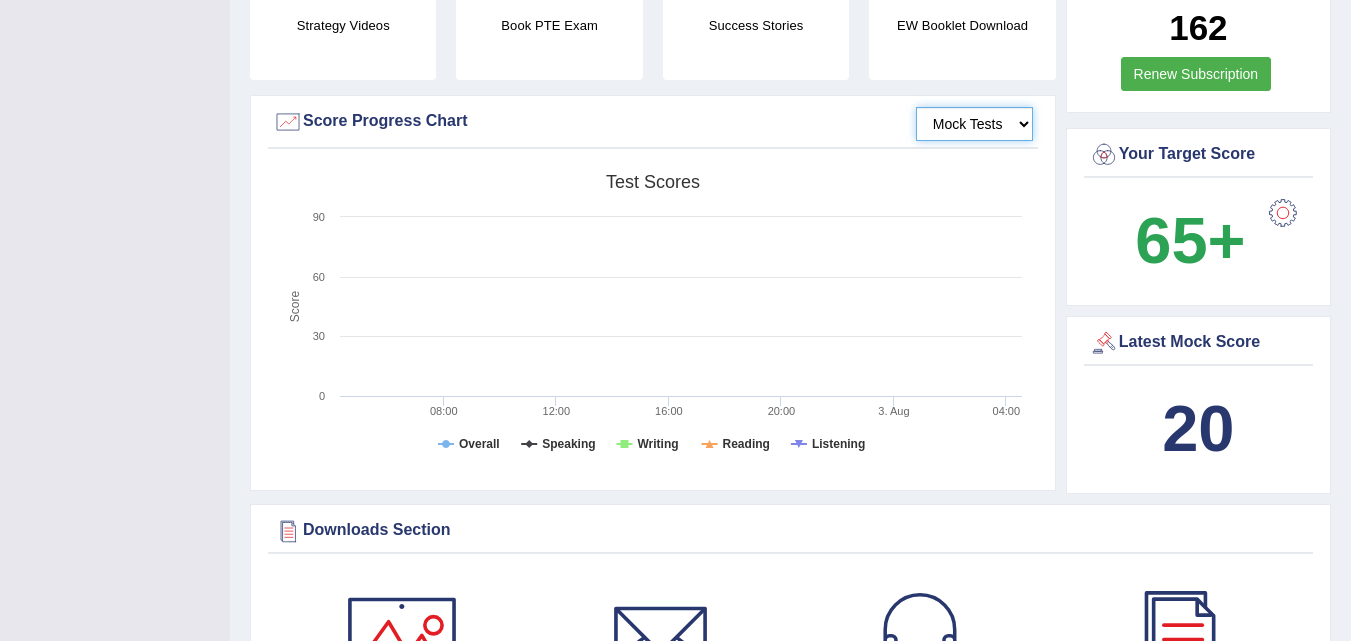click on "Mock Tests" at bounding box center (974, 124) 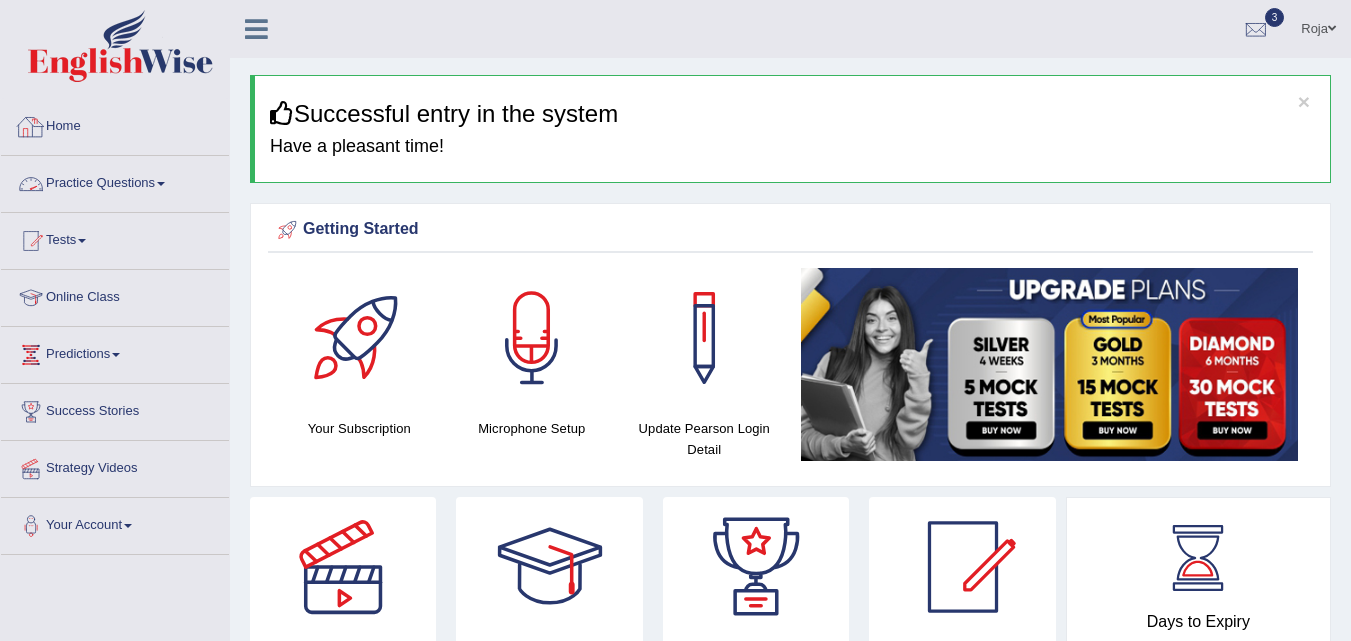 click on "Practice Questions" at bounding box center [115, 181] 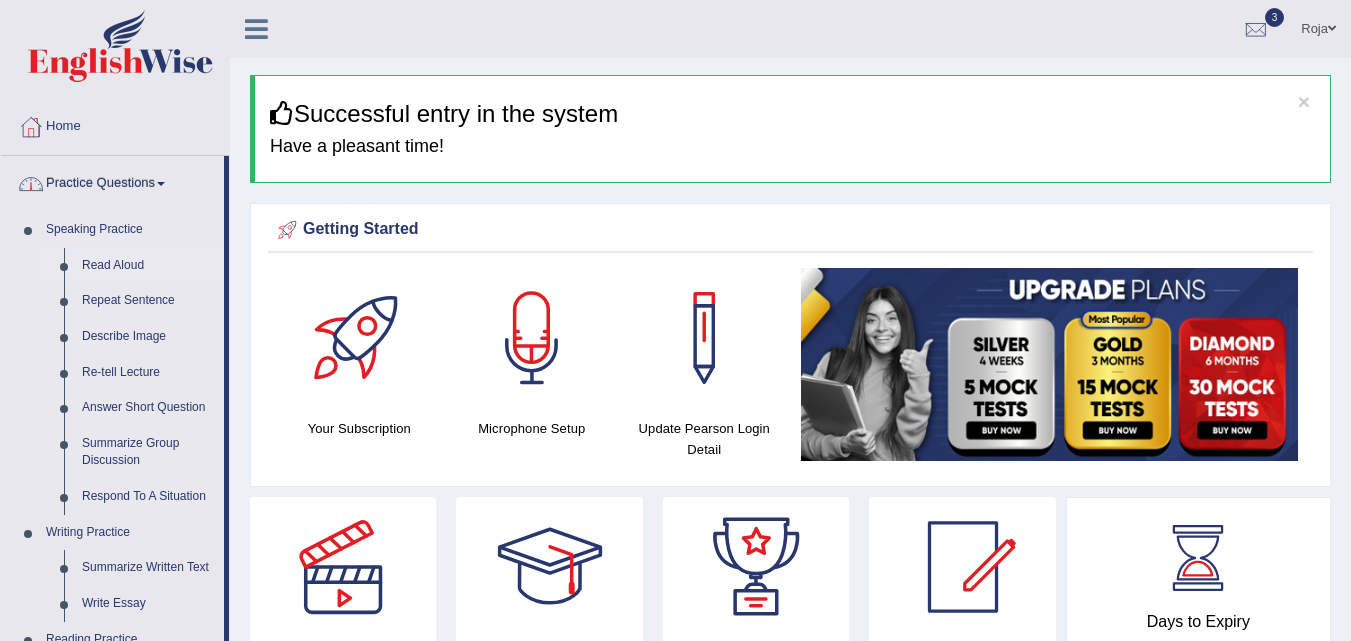 click on "Read Aloud" at bounding box center [148, 266] 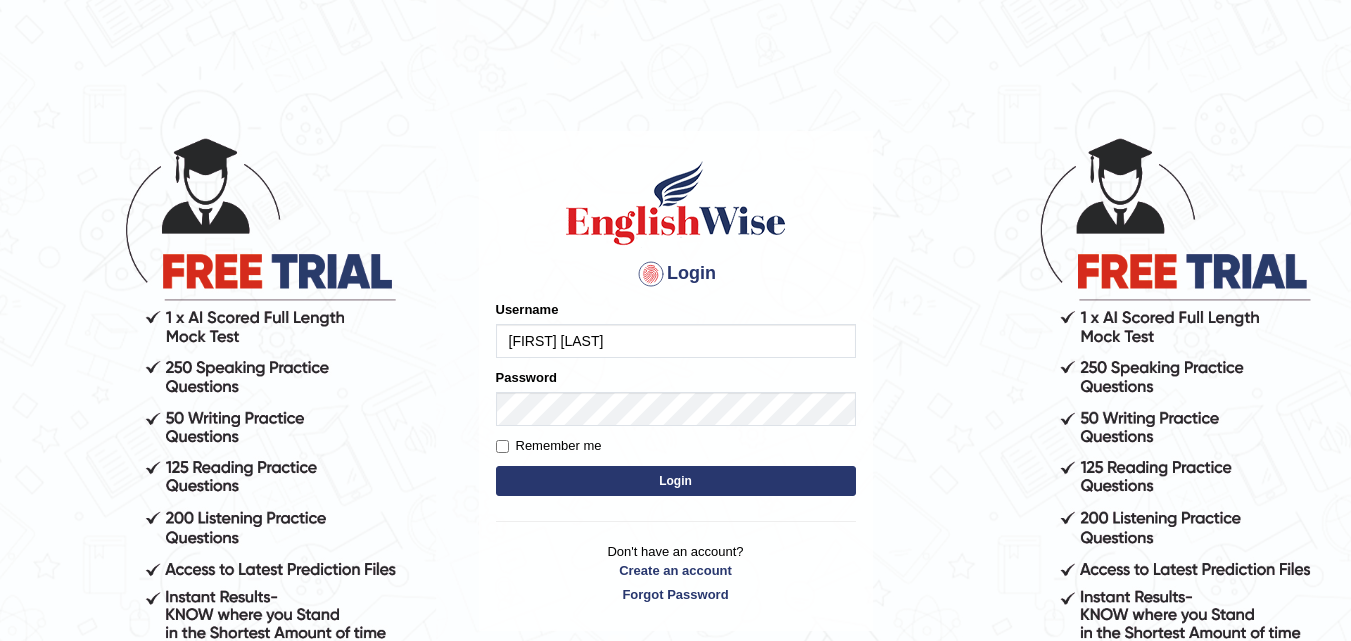 scroll, scrollTop: 0, scrollLeft: 0, axis: both 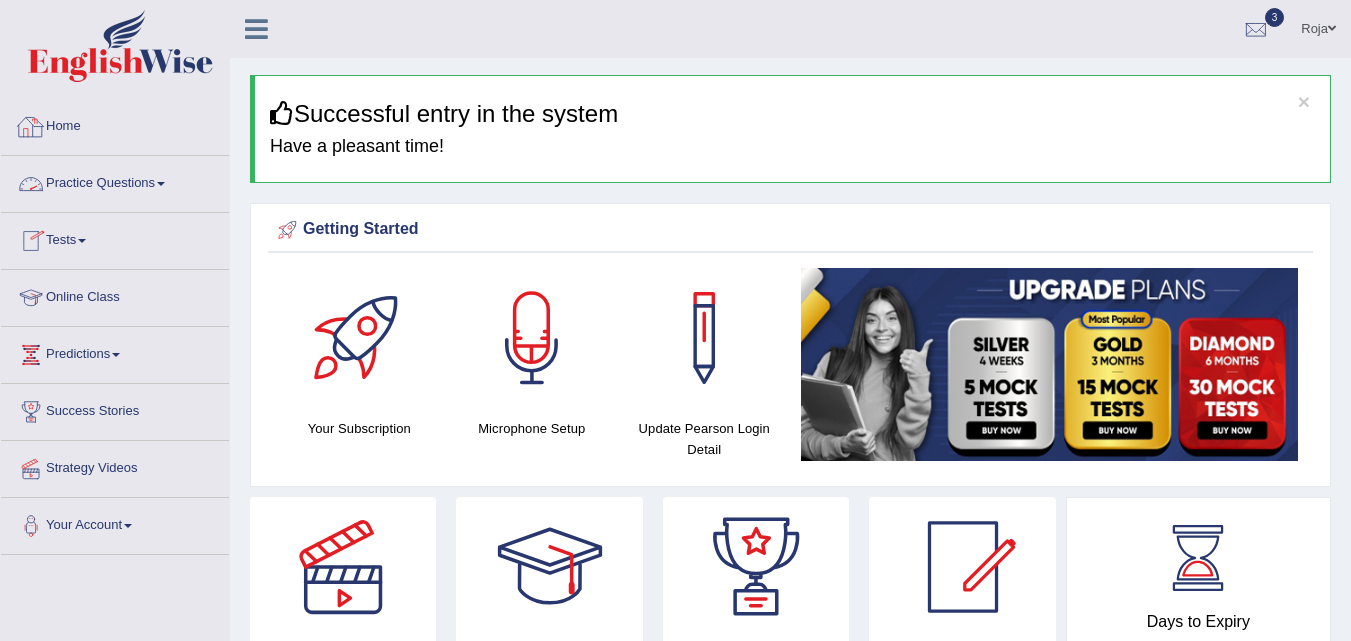 click on "Practice Questions" at bounding box center (115, 181) 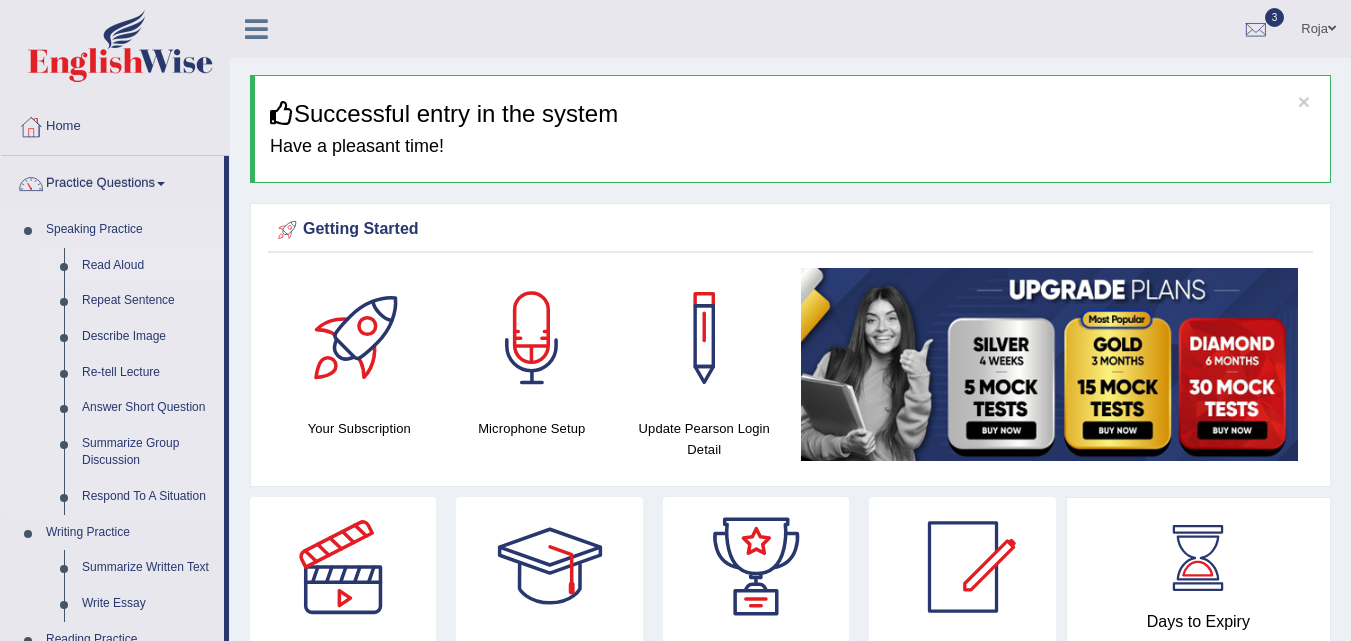 click on "Read Aloud" at bounding box center (148, 266) 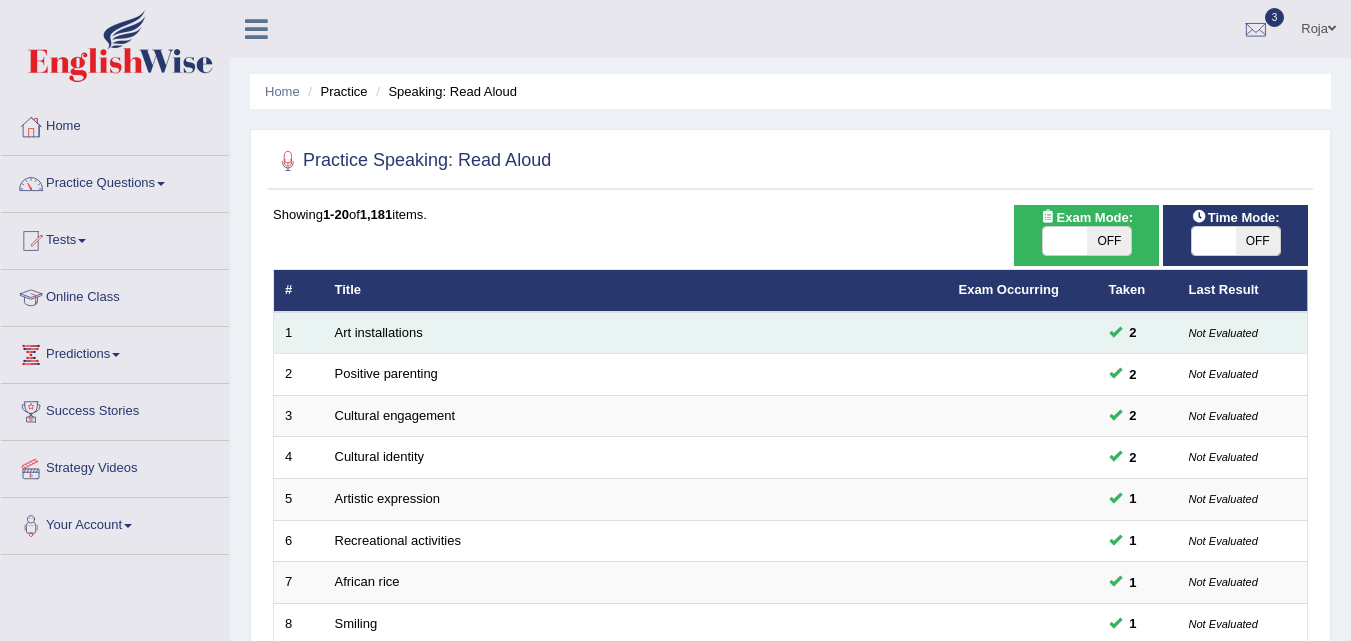 scroll, scrollTop: 0, scrollLeft: 0, axis: both 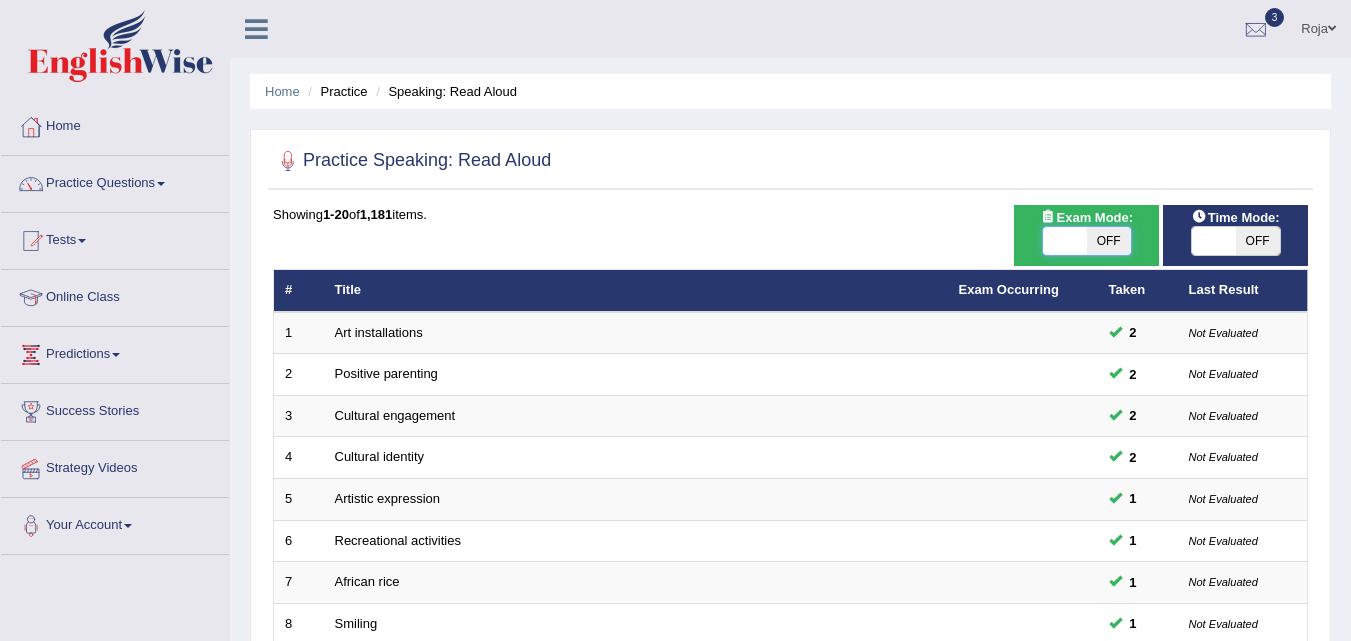 click at bounding box center (1065, 241) 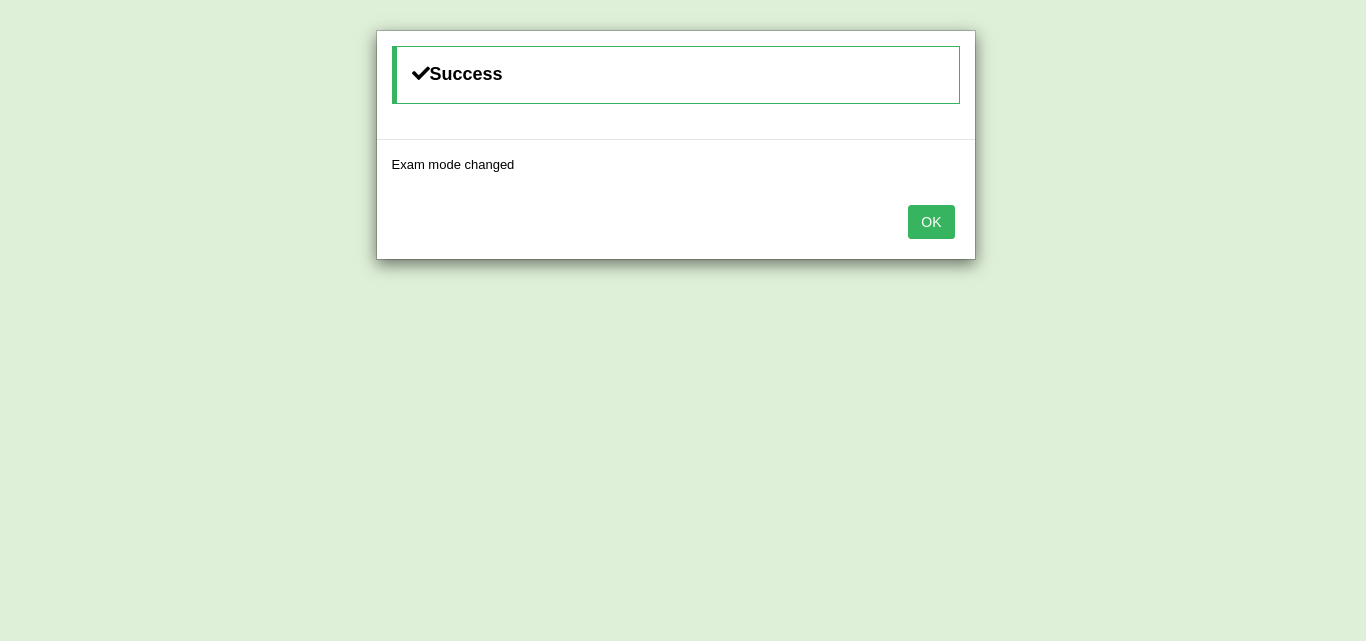 click on "OK" at bounding box center [931, 222] 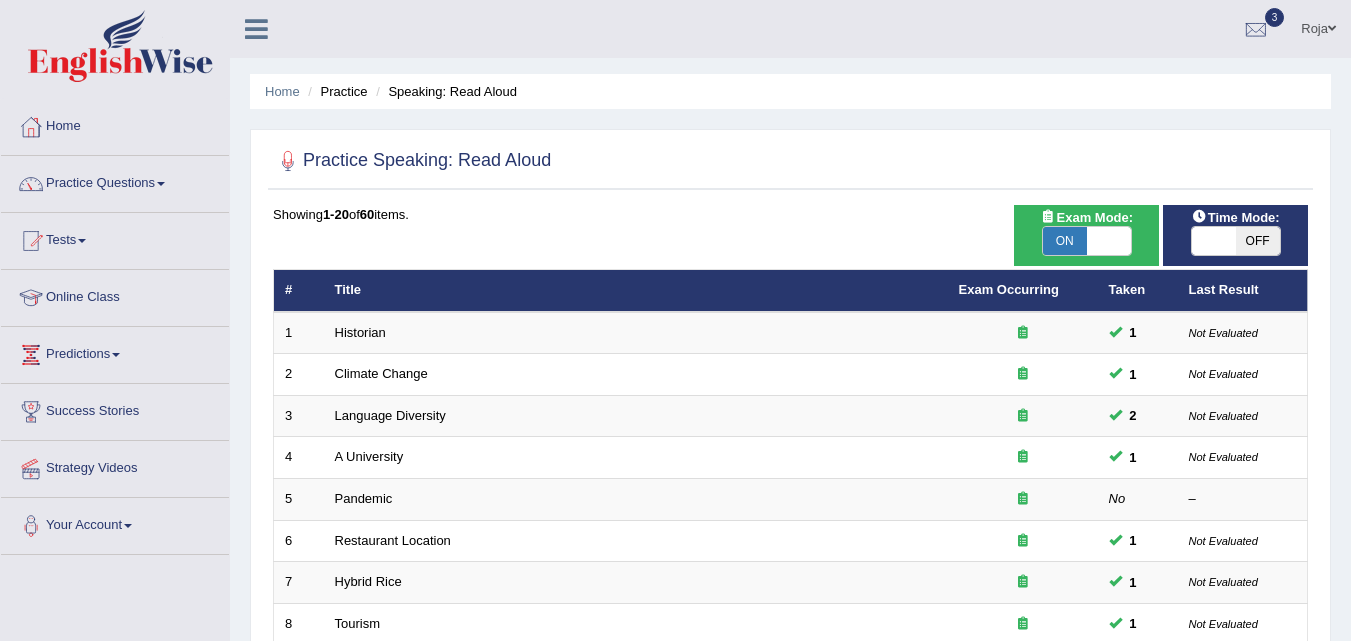 scroll, scrollTop: 0, scrollLeft: 0, axis: both 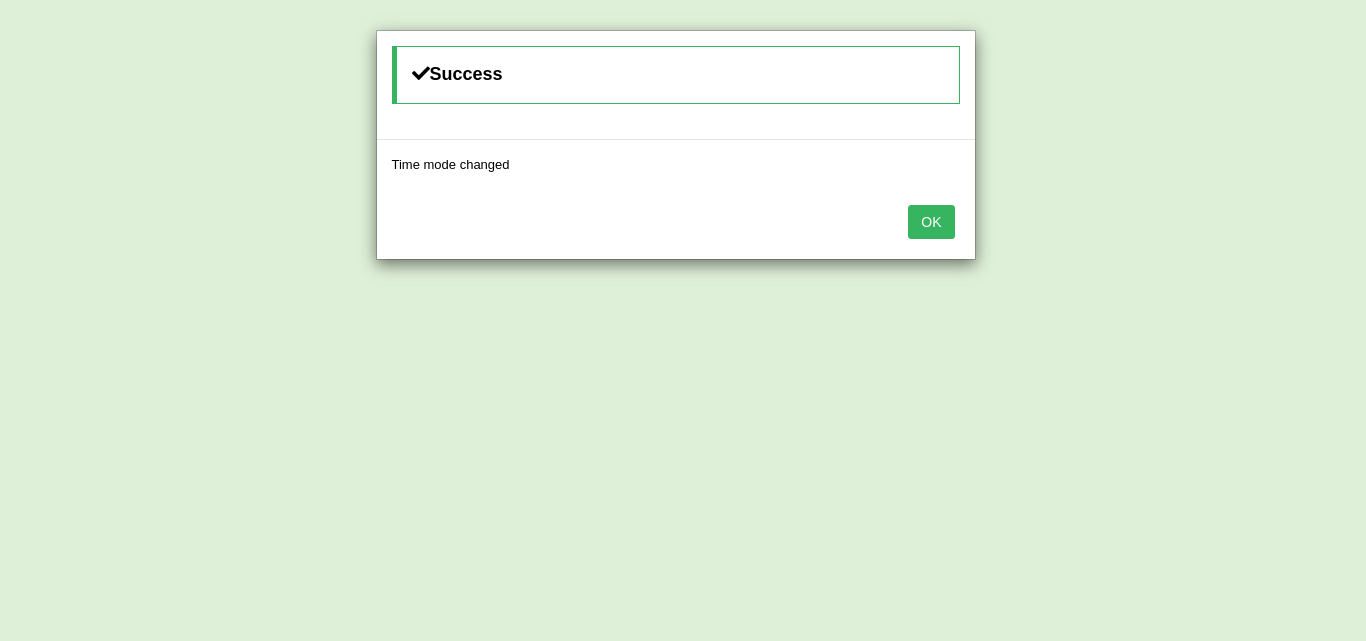 click on "OK" at bounding box center (931, 222) 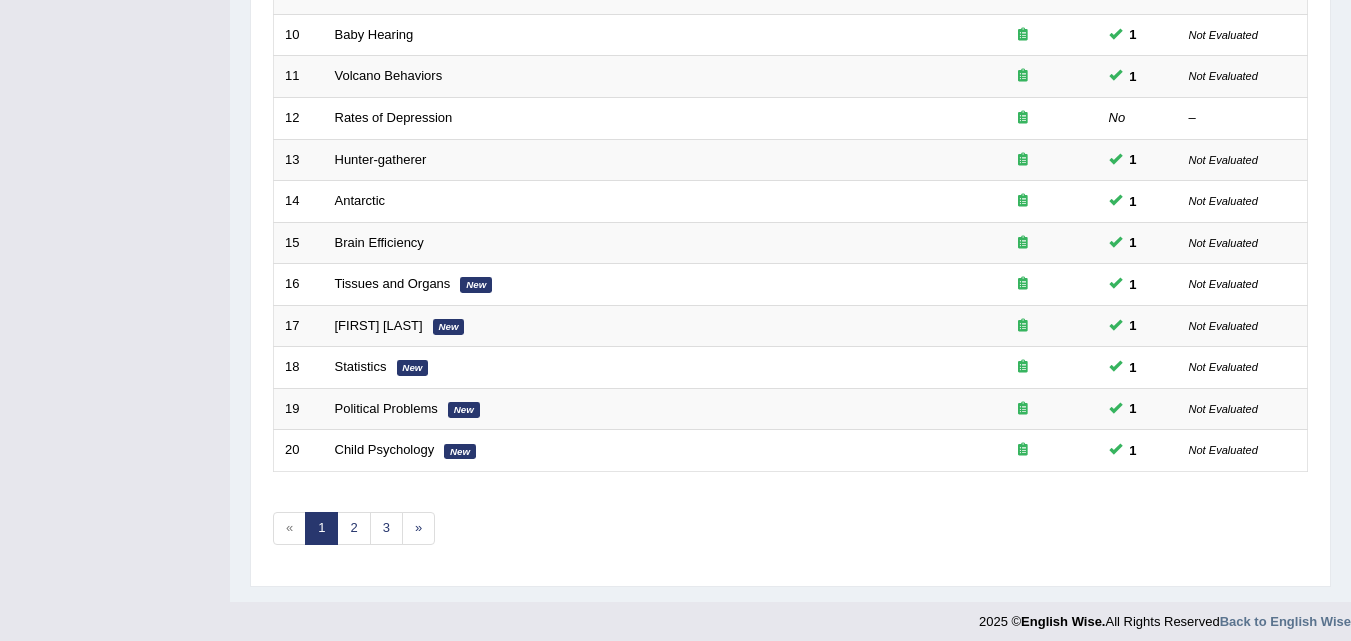 scroll, scrollTop: 683, scrollLeft: 0, axis: vertical 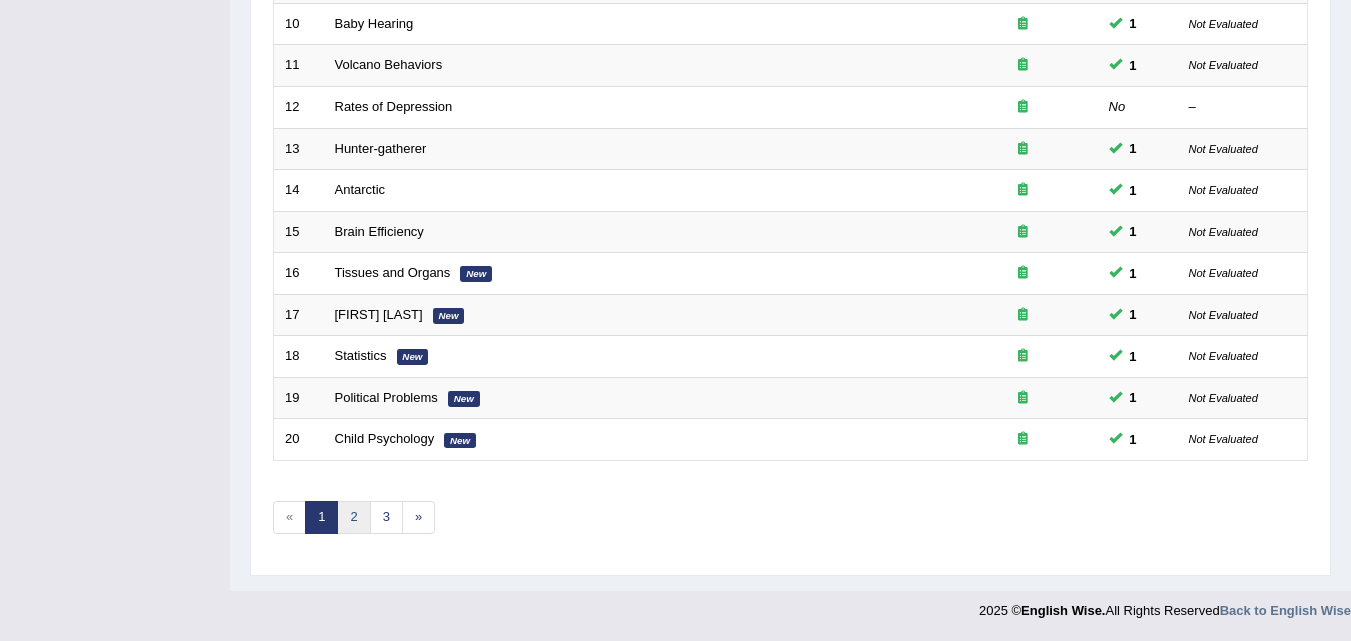 click on "2" at bounding box center [353, 517] 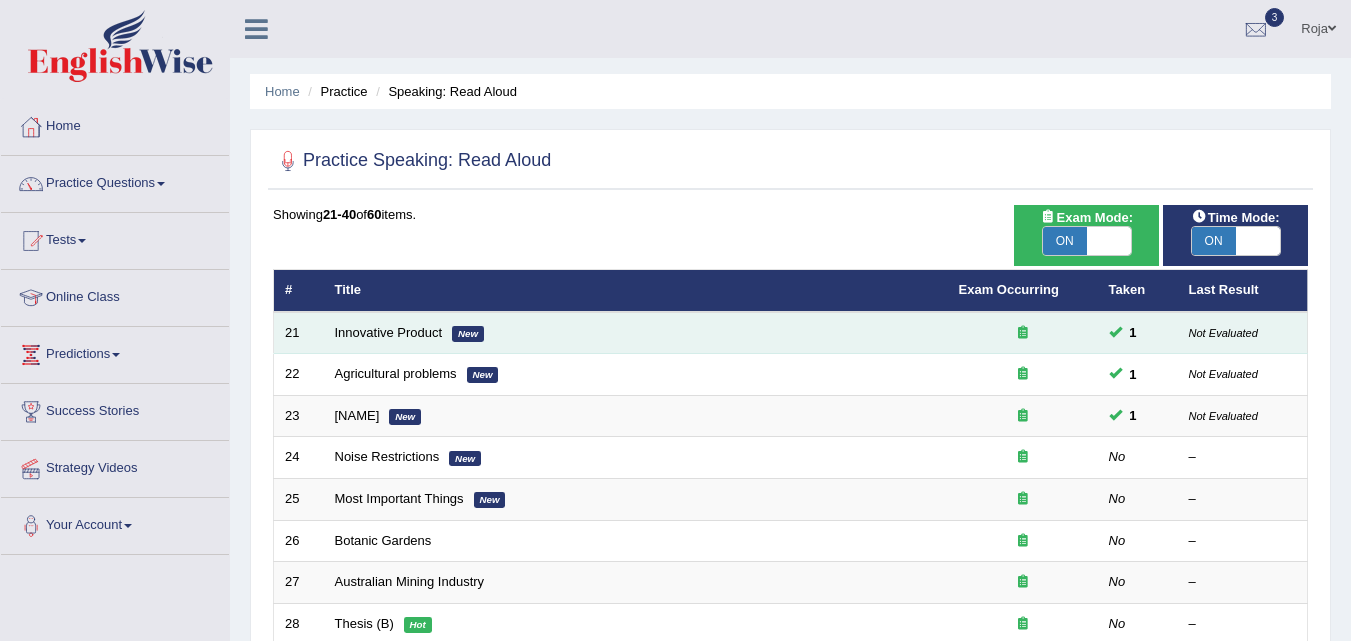 scroll, scrollTop: 0, scrollLeft: 0, axis: both 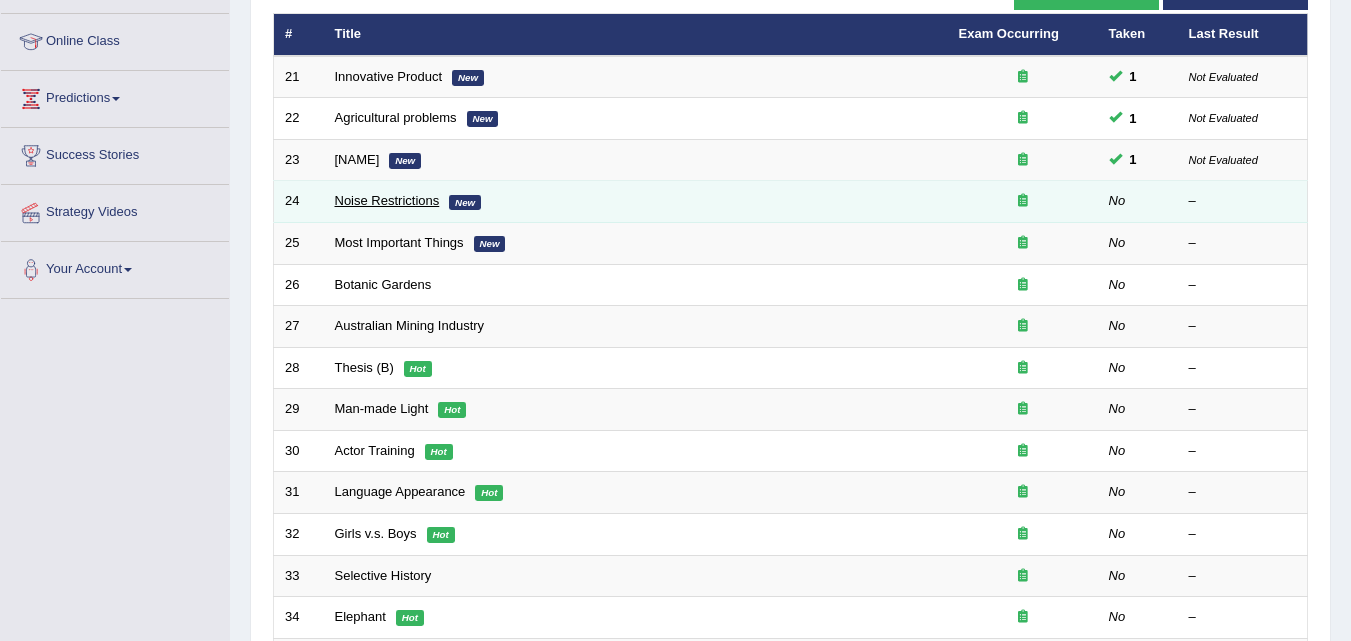click on "Noise Restrictions" at bounding box center (387, 200) 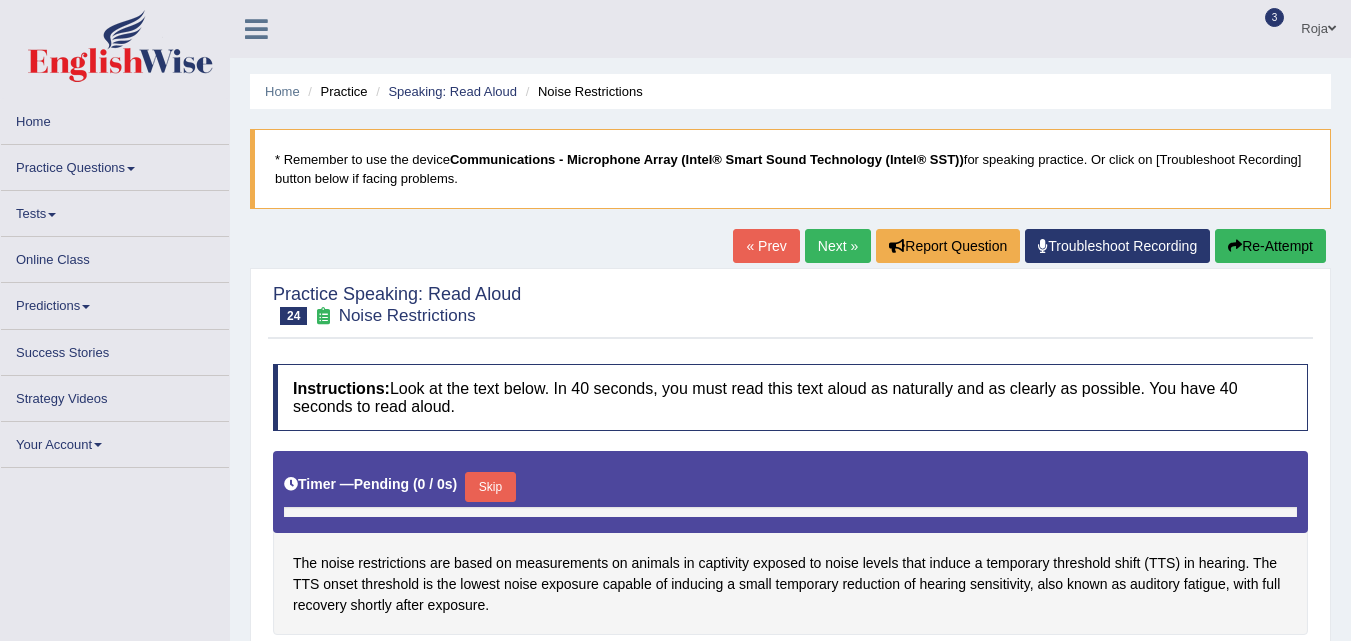 scroll, scrollTop: 0, scrollLeft: 0, axis: both 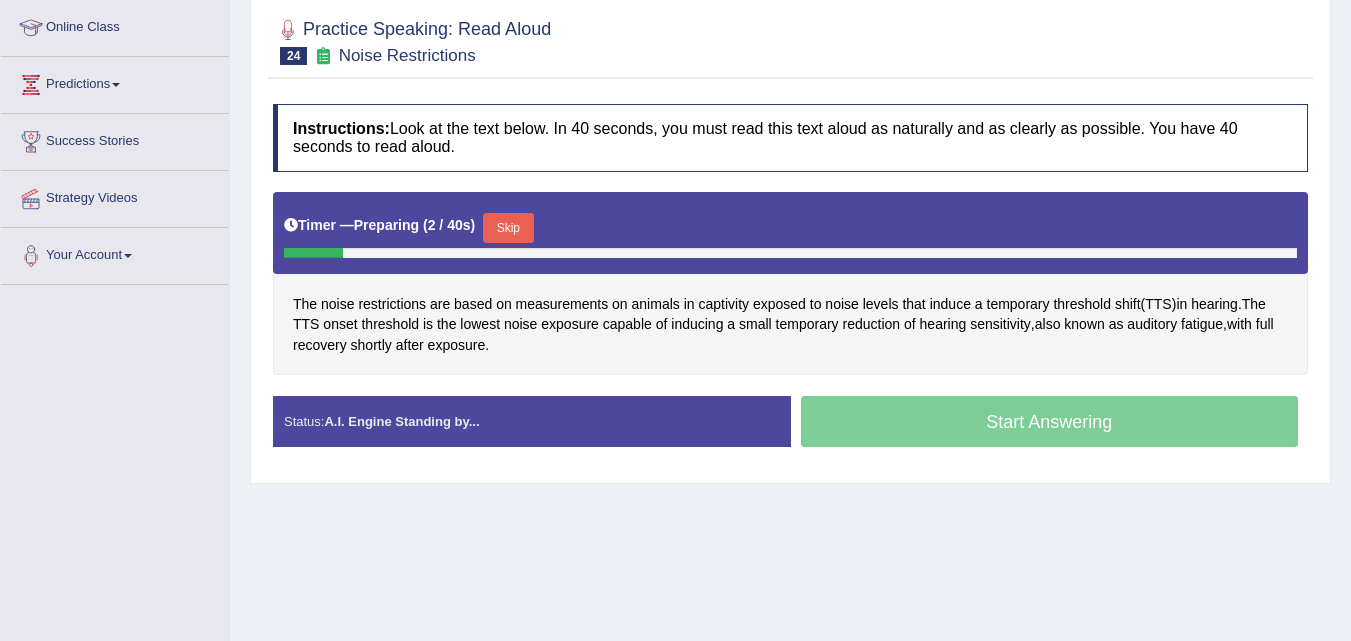 click on "Skip" at bounding box center (508, 228) 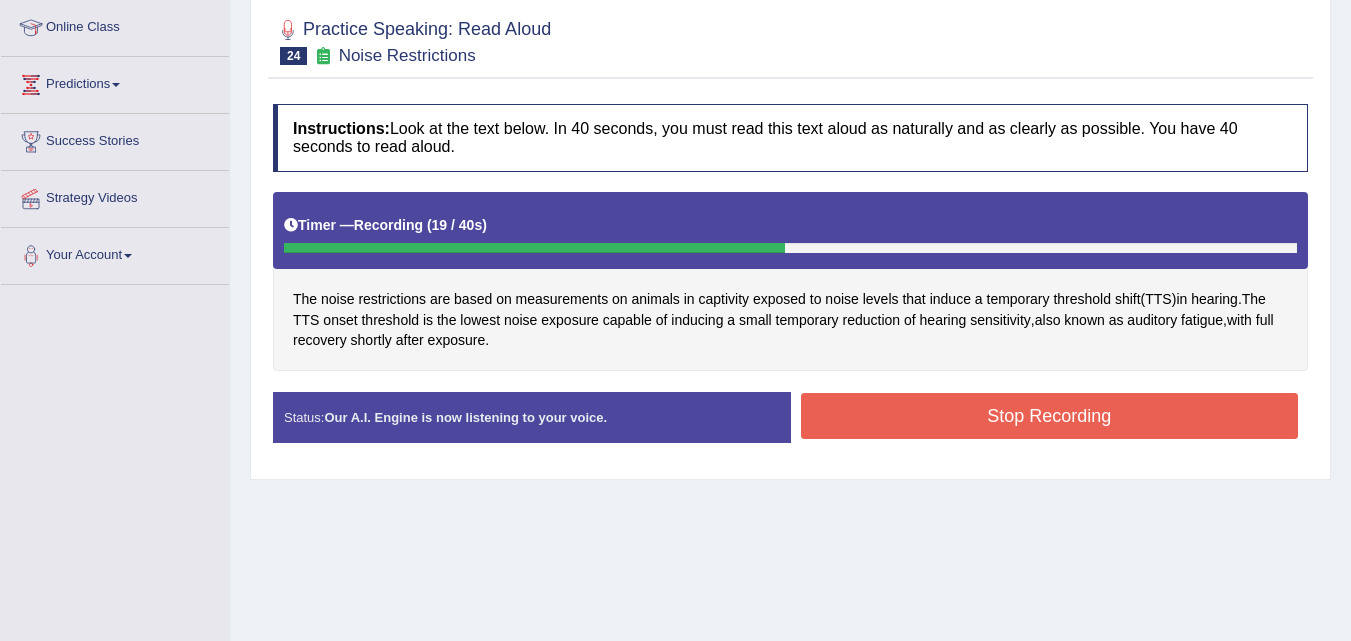 click on "Stop Recording" at bounding box center [1050, 416] 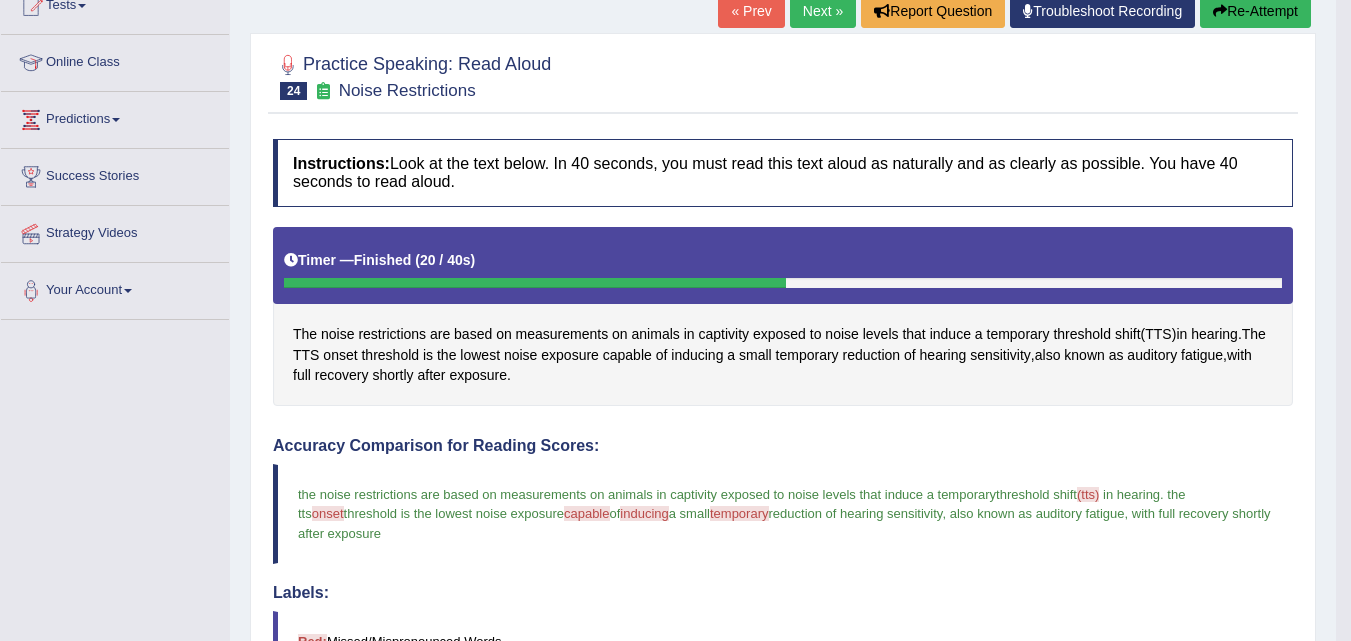 scroll, scrollTop: 25, scrollLeft: 0, axis: vertical 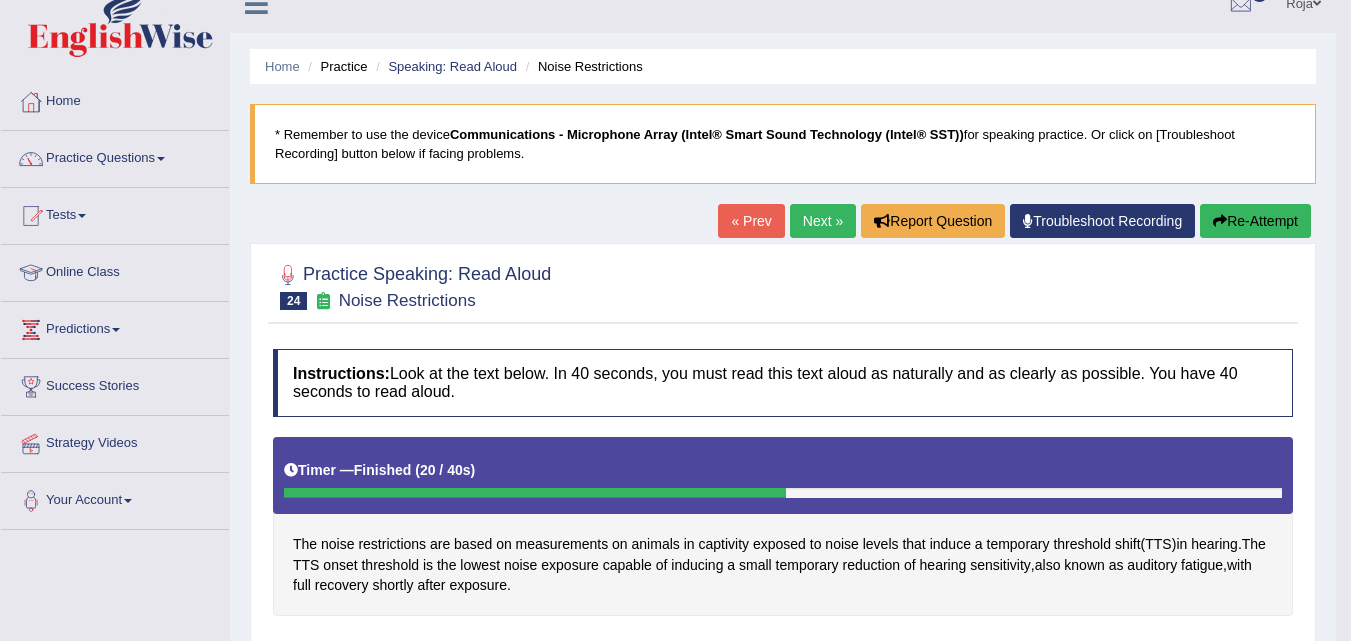 click on "Next »" at bounding box center [823, 221] 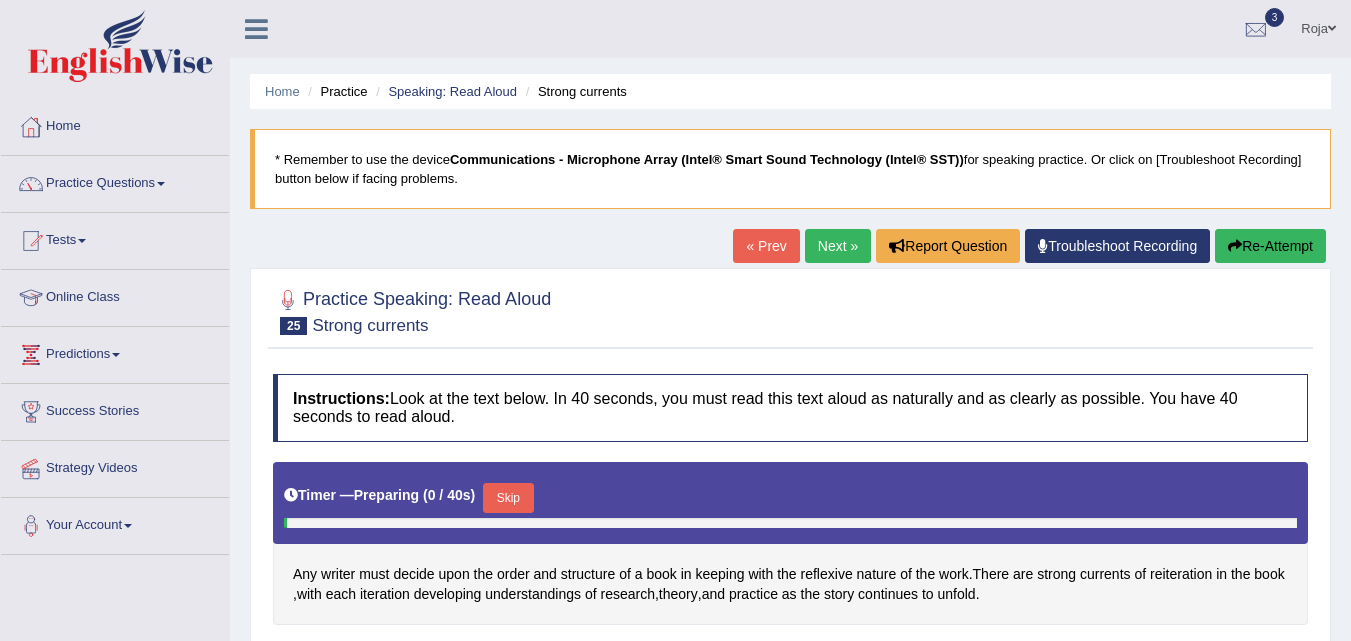 scroll, scrollTop: 409, scrollLeft: 0, axis: vertical 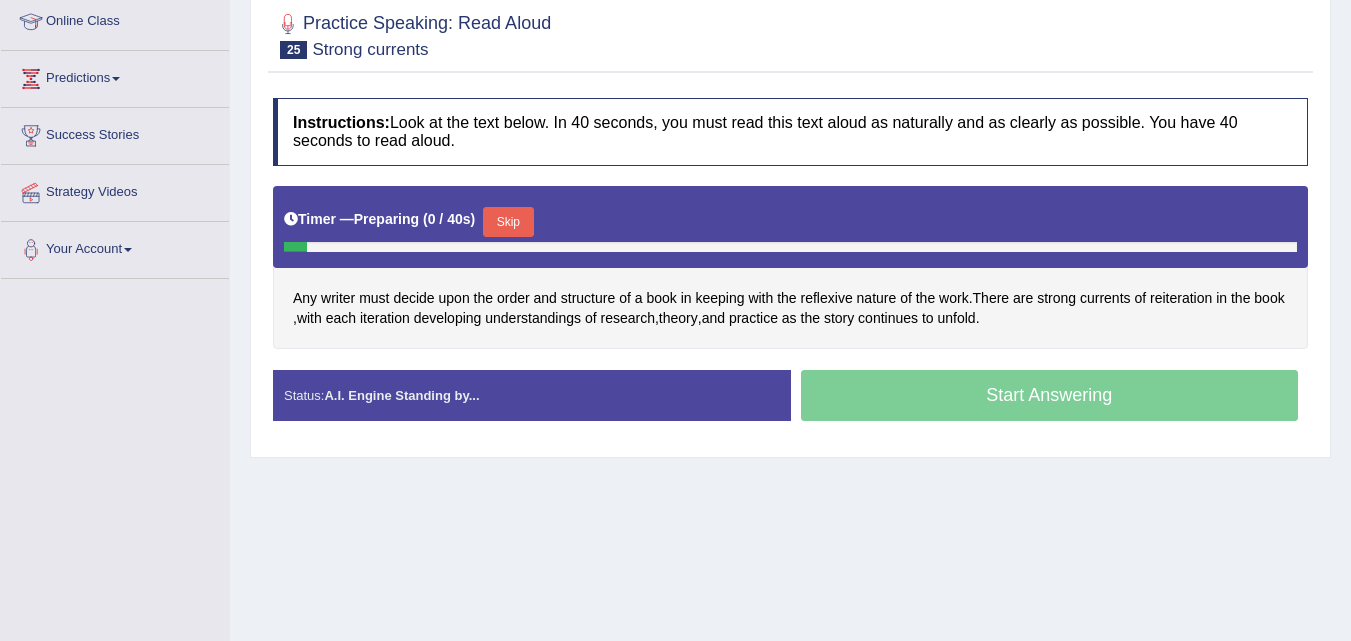 click on "Toggle navigation
Home
Practice Questions   Speaking Practice Read Aloud
Repeat Sentence
Describe Image
Re-tell Lecture
Answer Short Question
Summarize Group Discussion
Respond To A Situation
Writing Practice  Summarize Written Text
Write Essay
Reading Practice  Reading & Writing: Fill In The Blanks
Choose Multiple Answers
Re-order Paragraphs
Fill In The Blanks
Choose Single Answer
Listening Practice  Summarize Spoken Text
Highlight Incorrect Words
Highlight Correct Summary
Select Missing Word
Choose Single Answer
Choose Multiple Answers
Fill In The Blanks
Write From Dictation
Pronunciation
Tests
Take Mock Test" at bounding box center (675, 44) 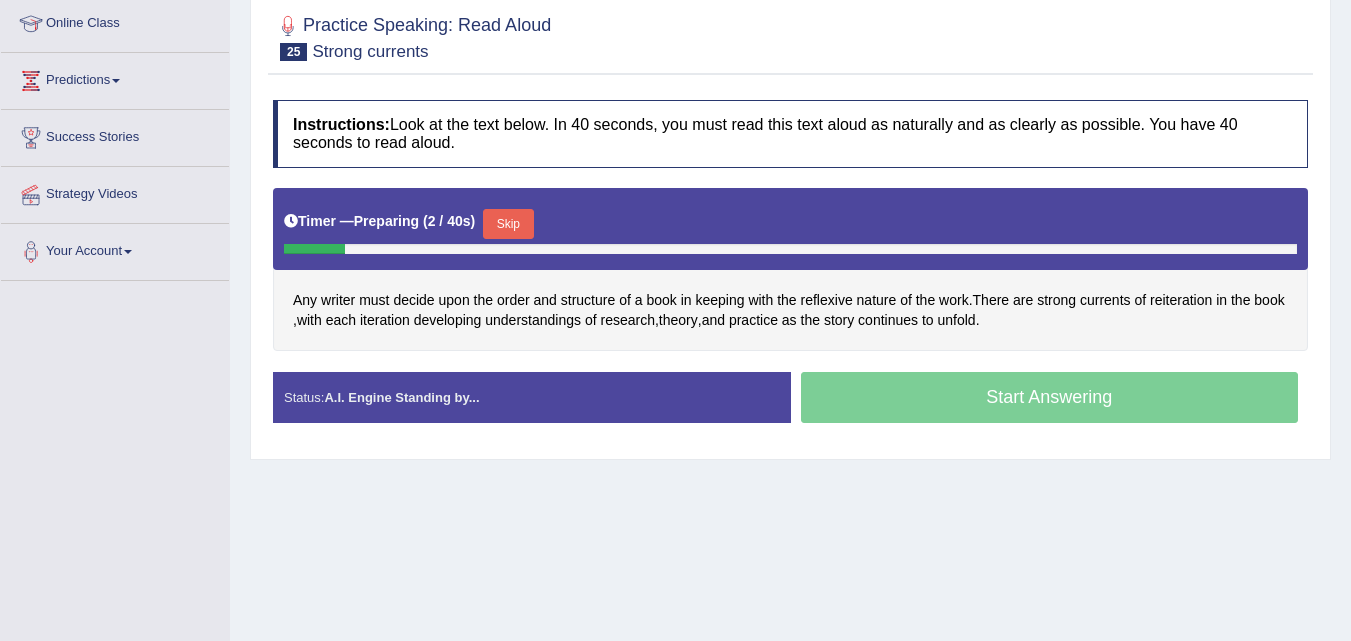click on "Skip" at bounding box center [508, 224] 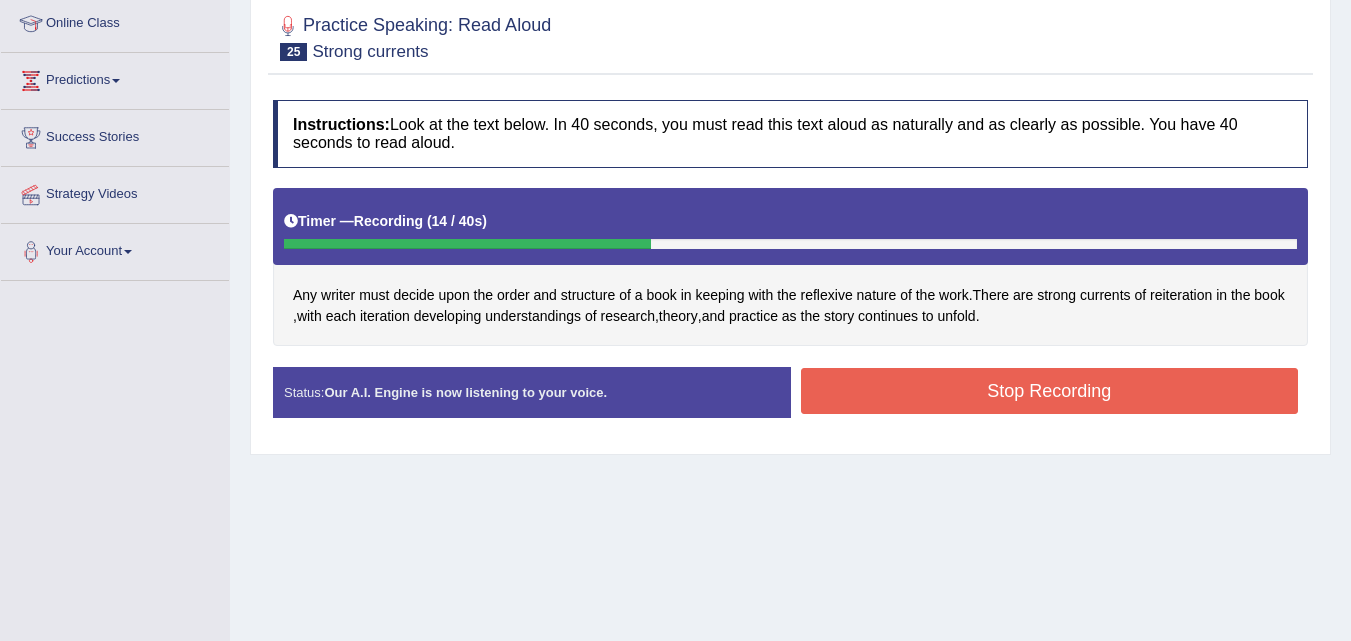 click on "Stop Recording" at bounding box center (1050, 391) 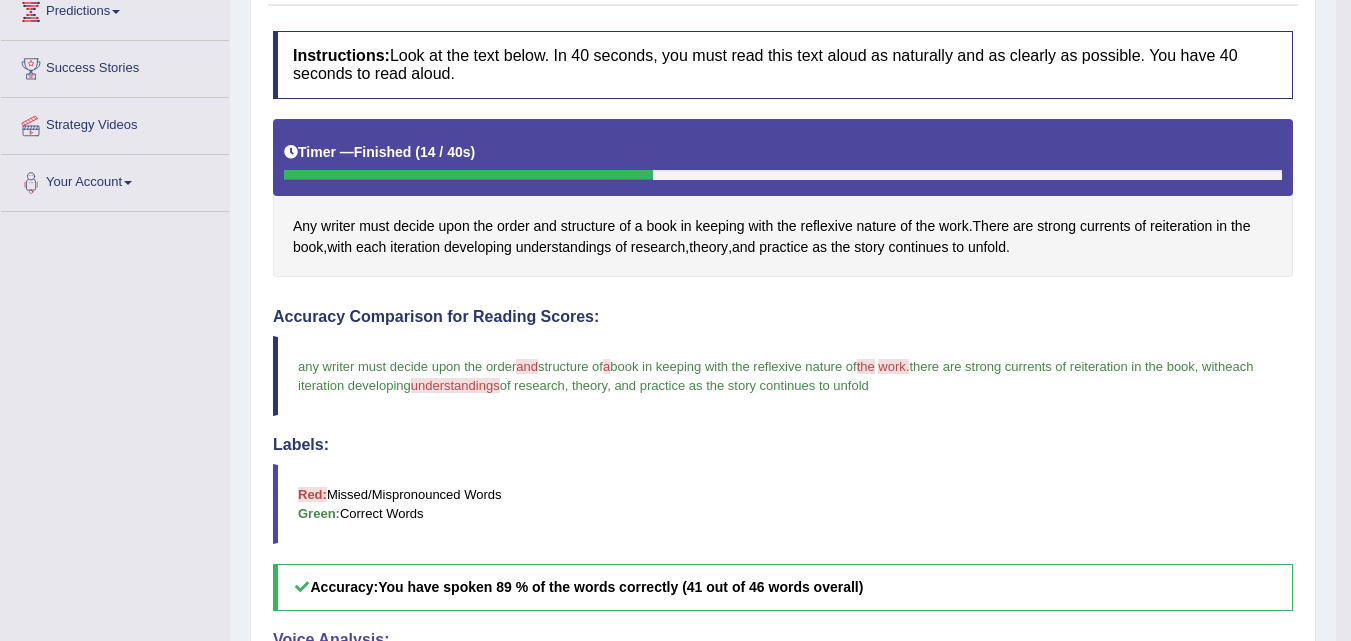 scroll, scrollTop: 0, scrollLeft: 0, axis: both 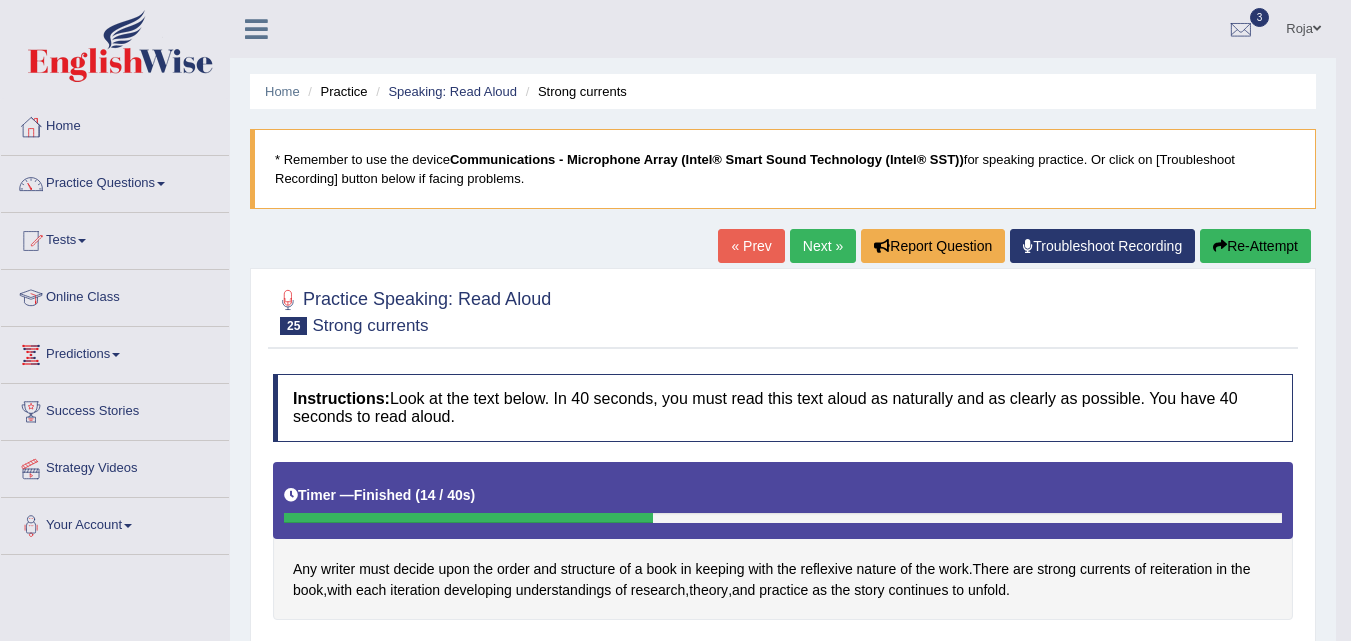 click on "Next »" at bounding box center [823, 246] 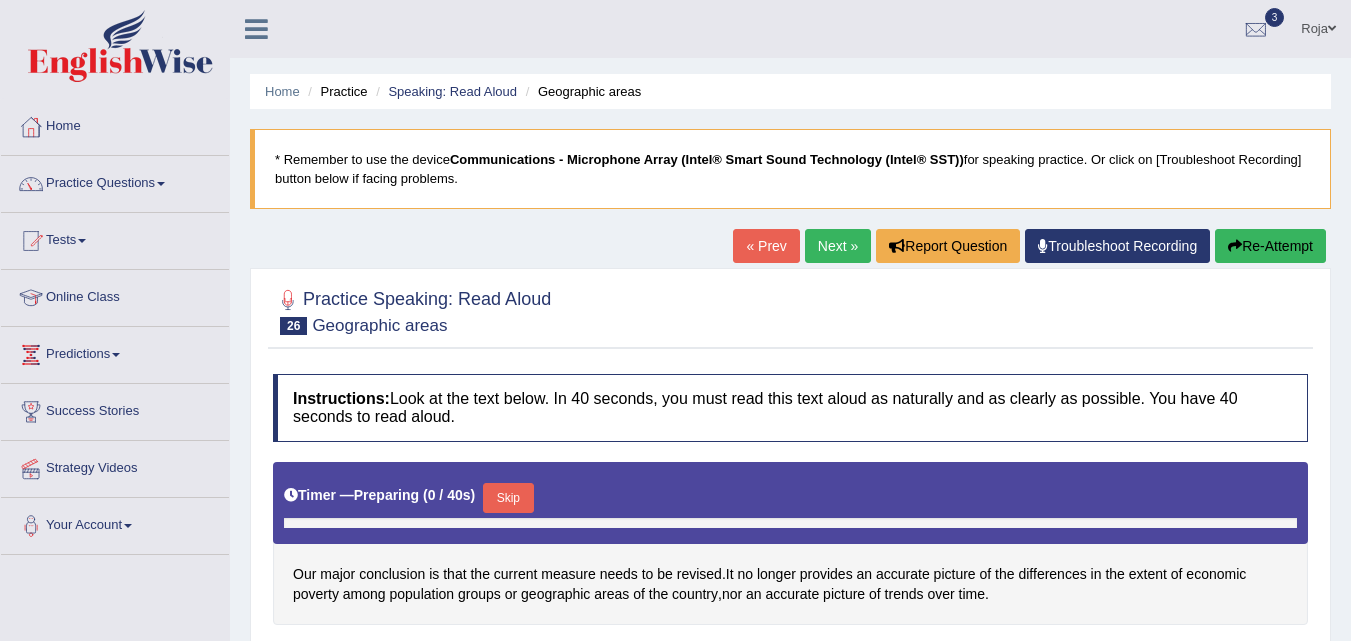 scroll, scrollTop: 0, scrollLeft: 0, axis: both 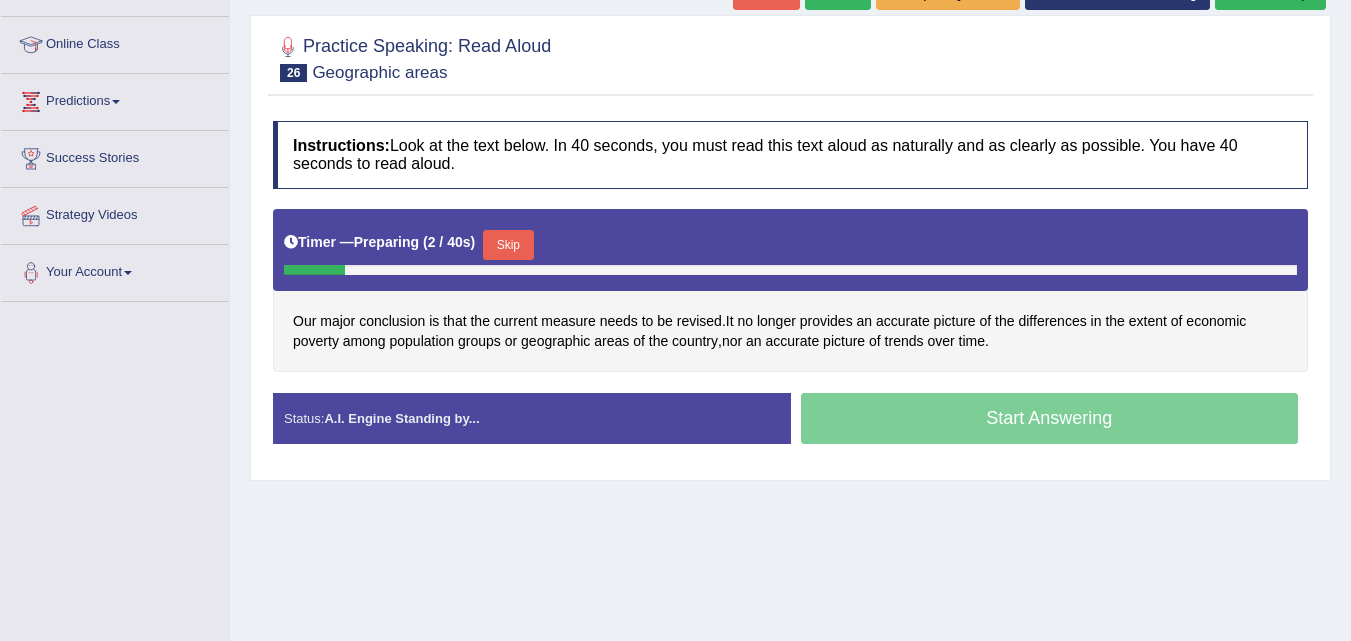 click on "Skip" at bounding box center [508, 245] 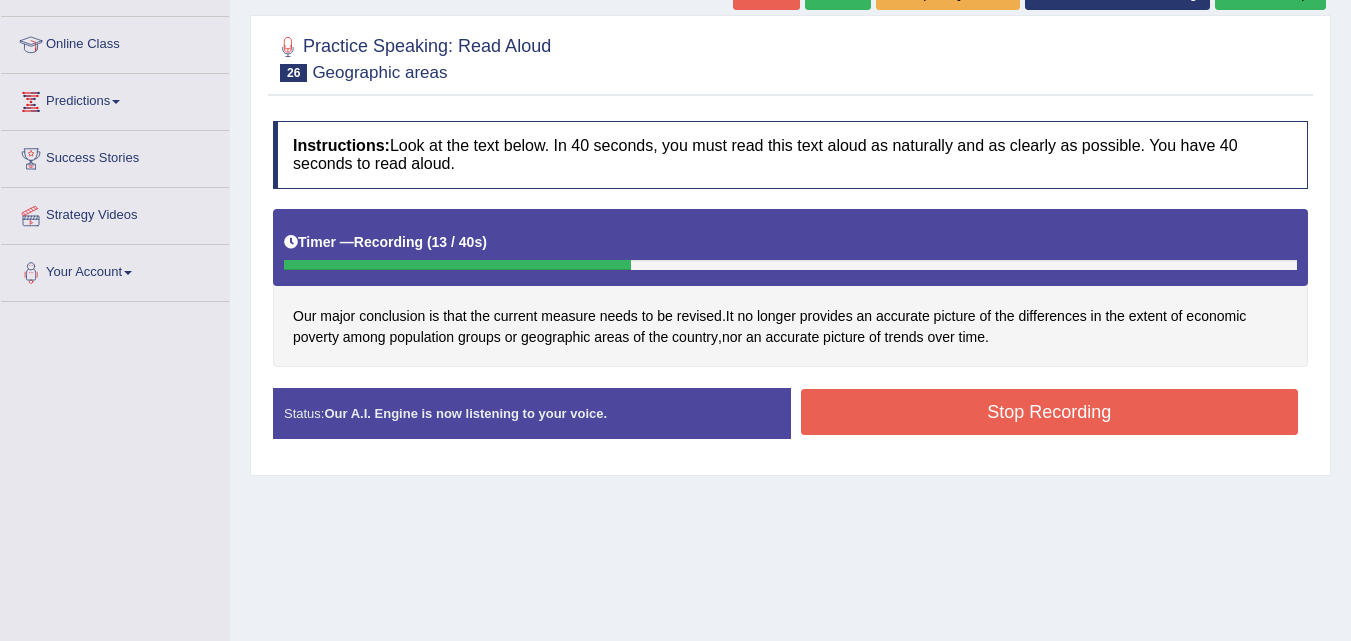 click on "Stop Recording" at bounding box center [1050, 412] 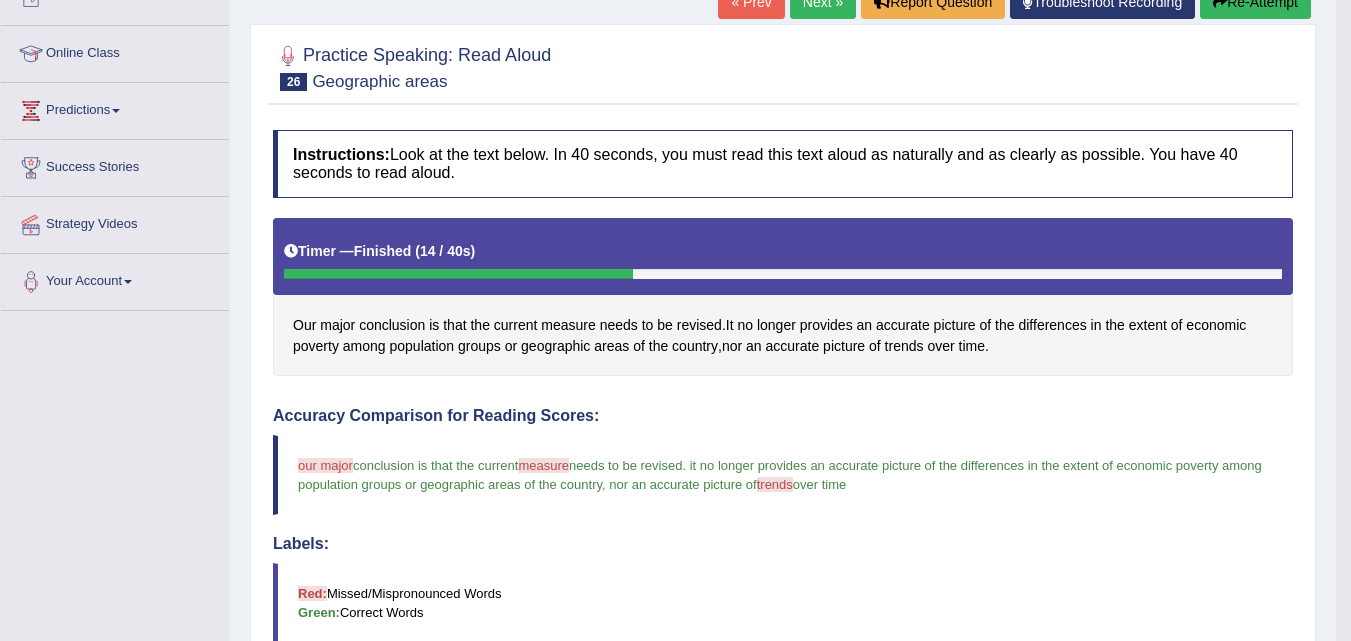scroll, scrollTop: 237, scrollLeft: 0, axis: vertical 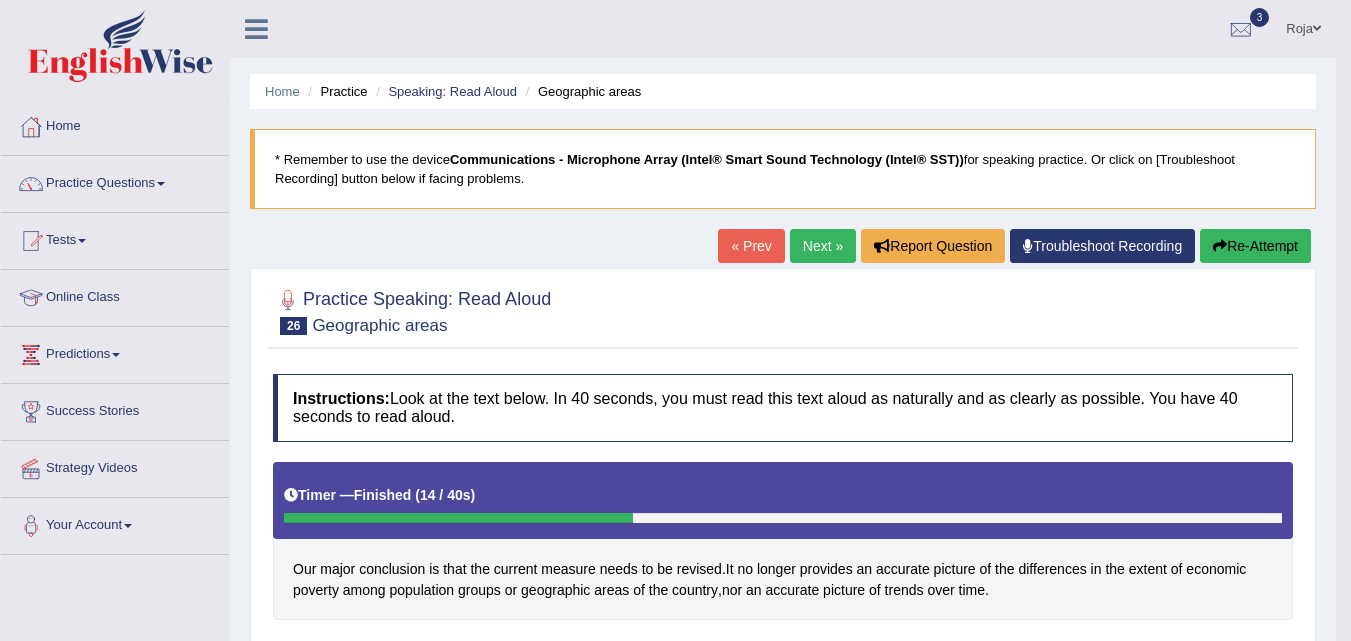 click on "Next »" at bounding box center [823, 246] 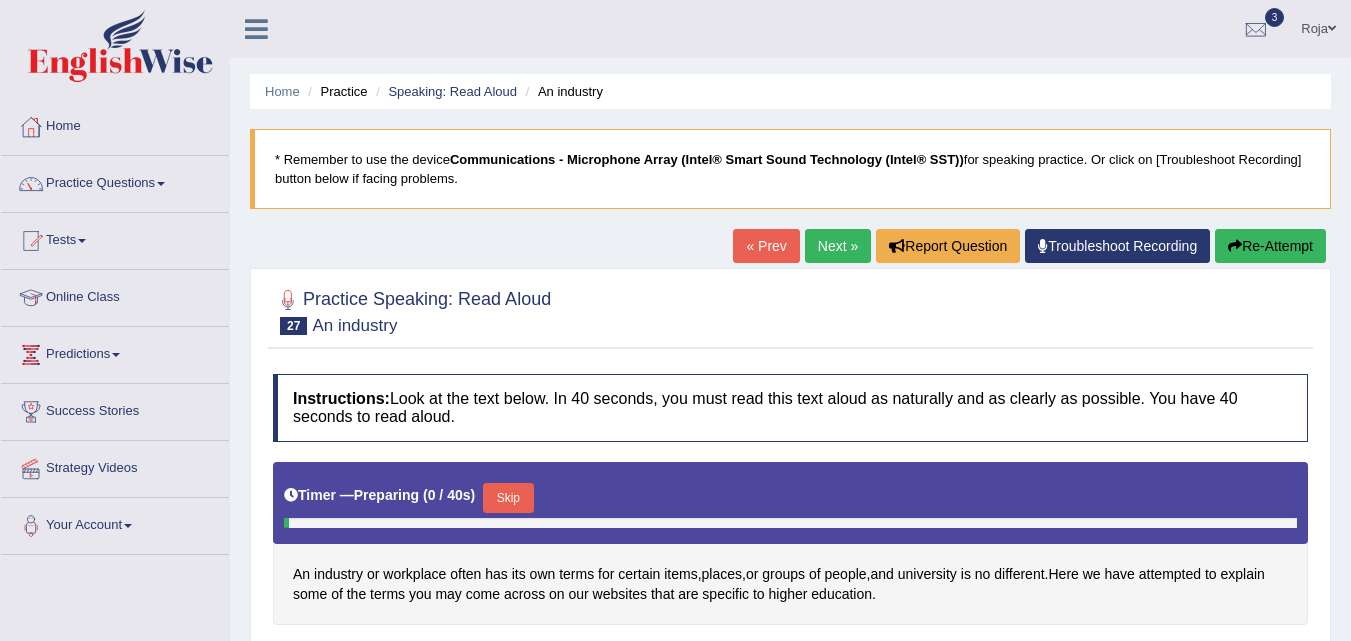 scroll, scrollTop: 0, scrollLeft: 0, axis: both 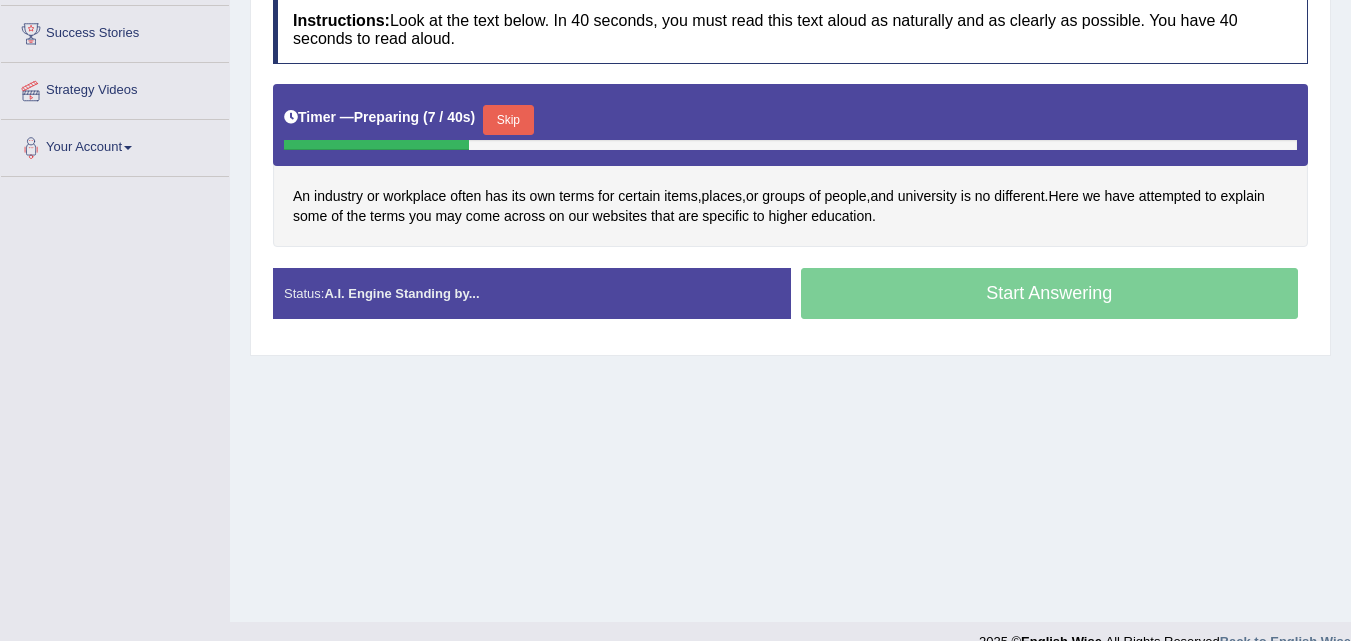 click on "Skip" at bounding box center (508, 120) 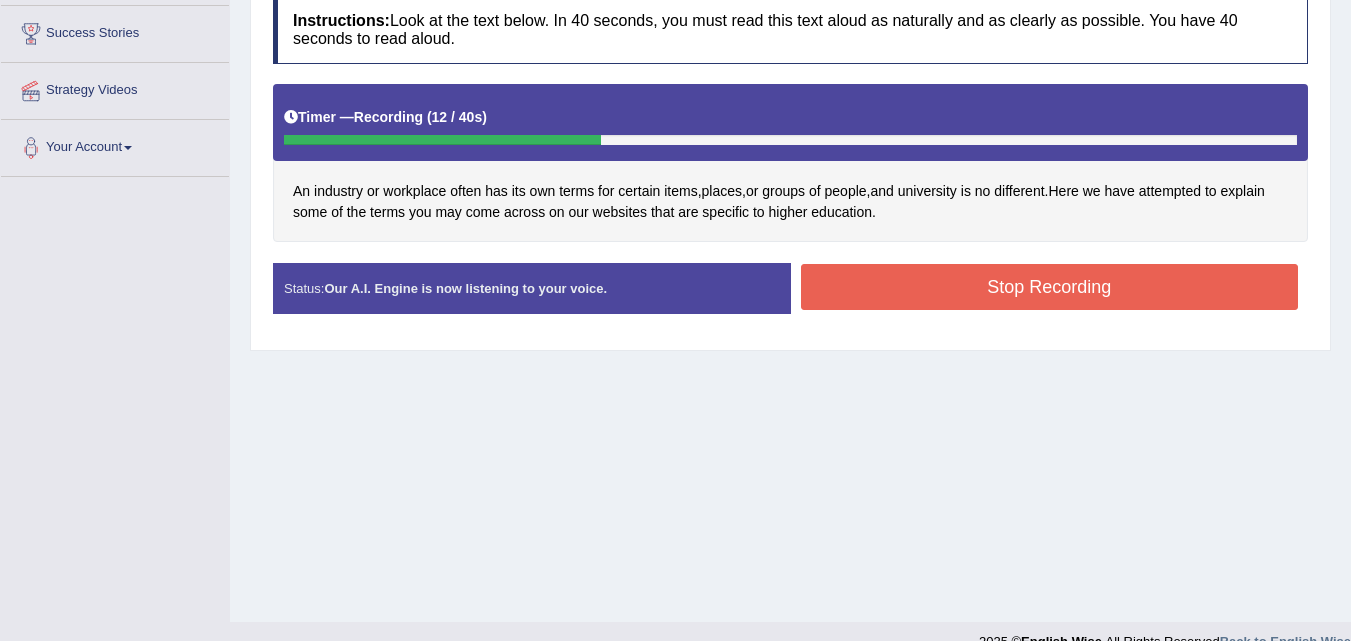 click on "Stop Recording" at bounding box center (1050, 287) 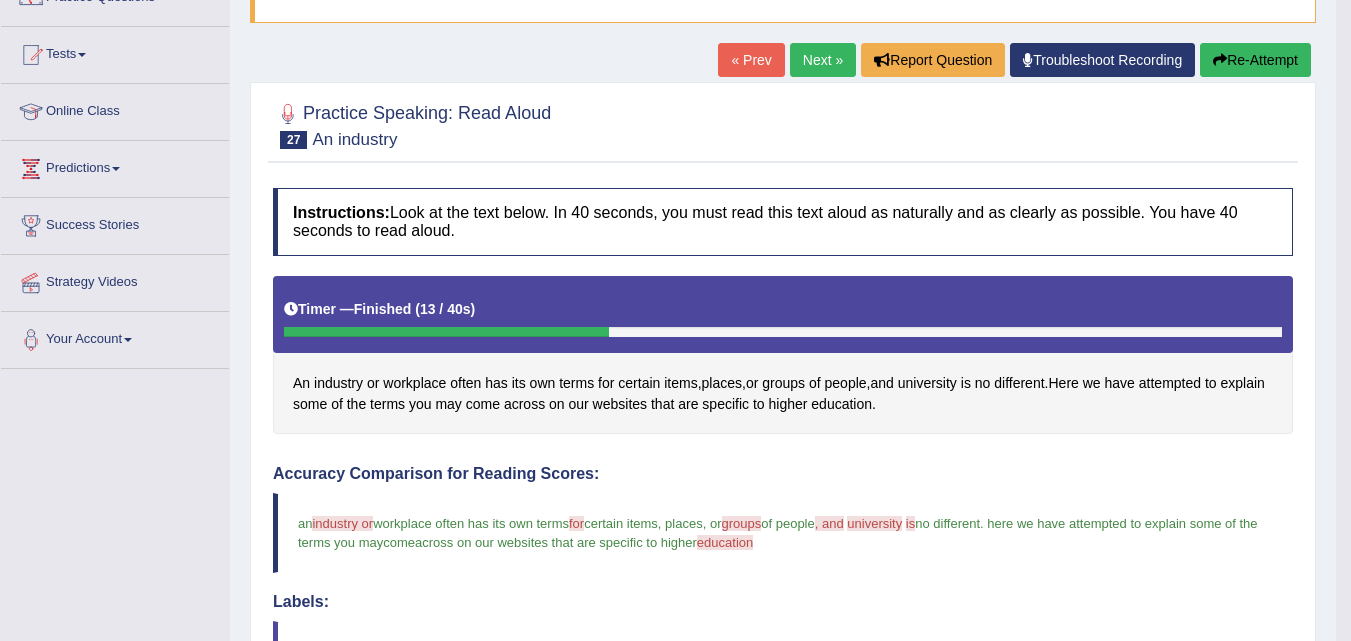 scroll, scrollTop: 181, scrollLeft: 0, axis: vertical 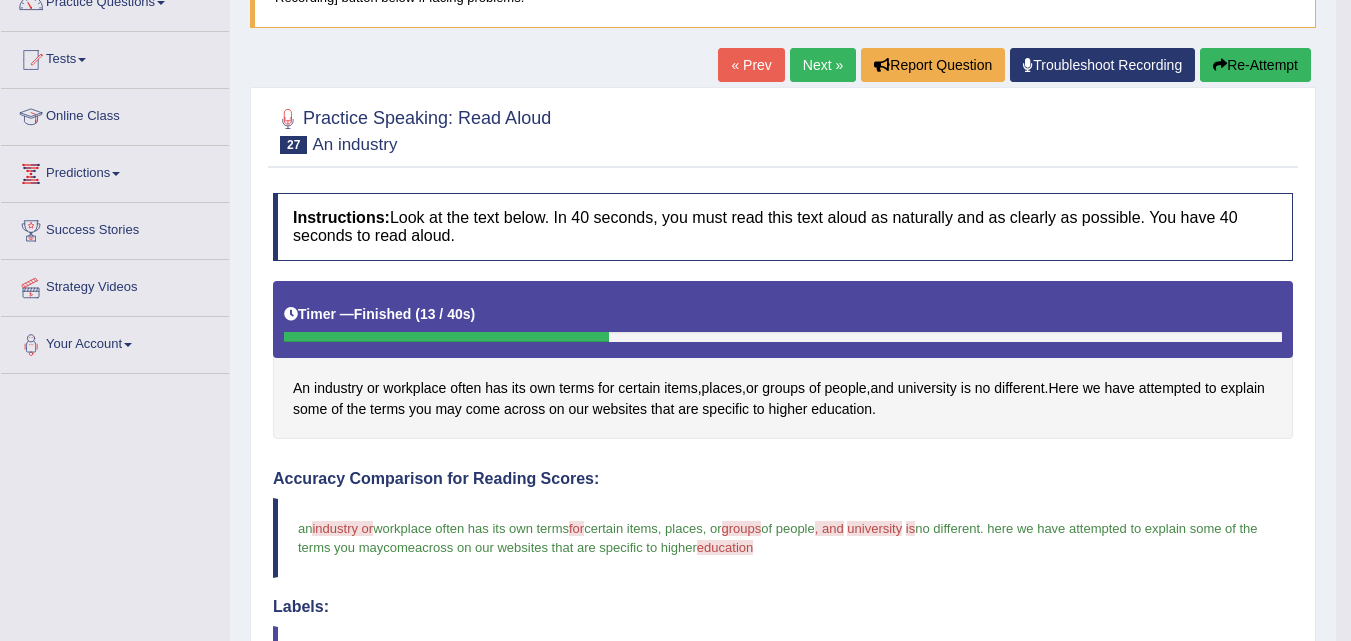 click on "Next »" at bounding box center (823, 65) 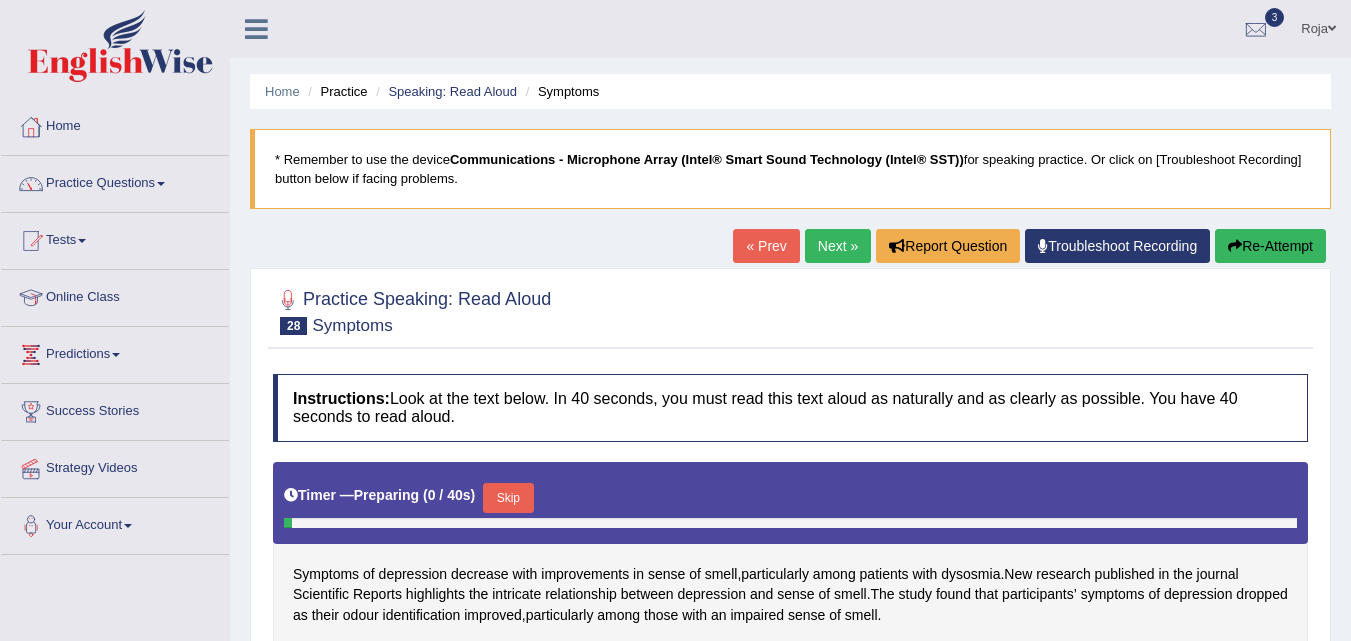 scroll, scrollTop: 0, scrollLeft: 0, axis: both 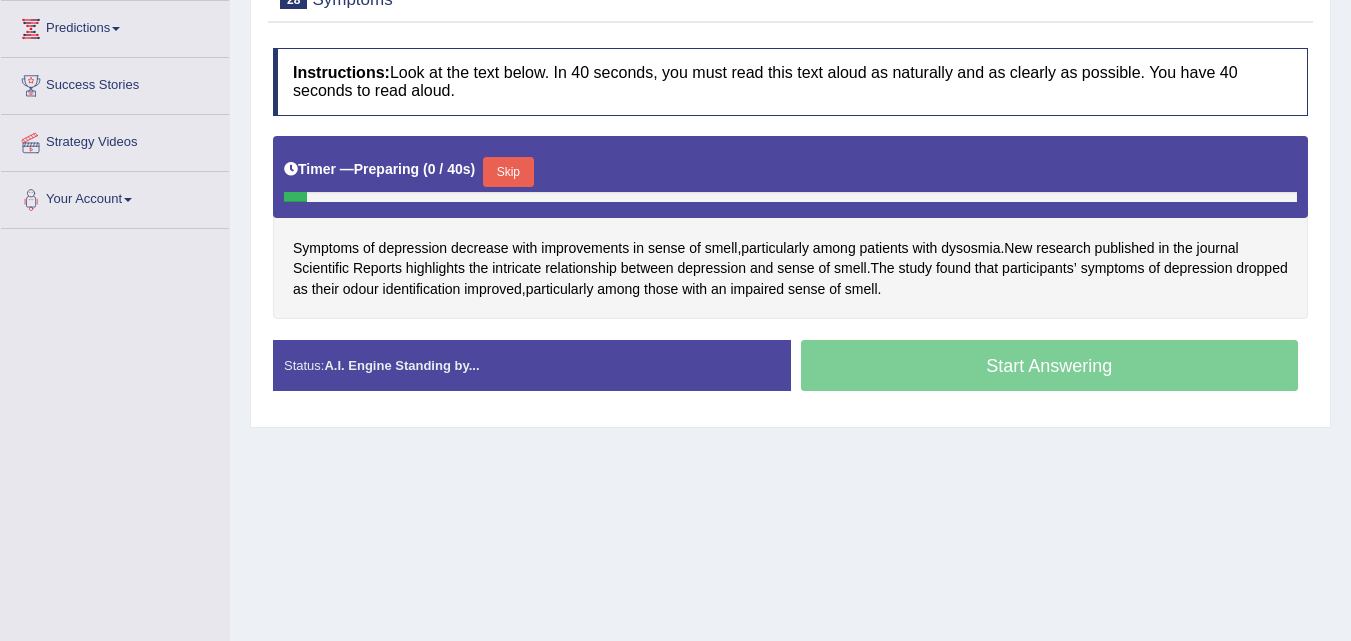drag, startPoint x: 0, startPoint y: 0, endPoint x: 1363, endPoint y: 416, distance: 1425.0702 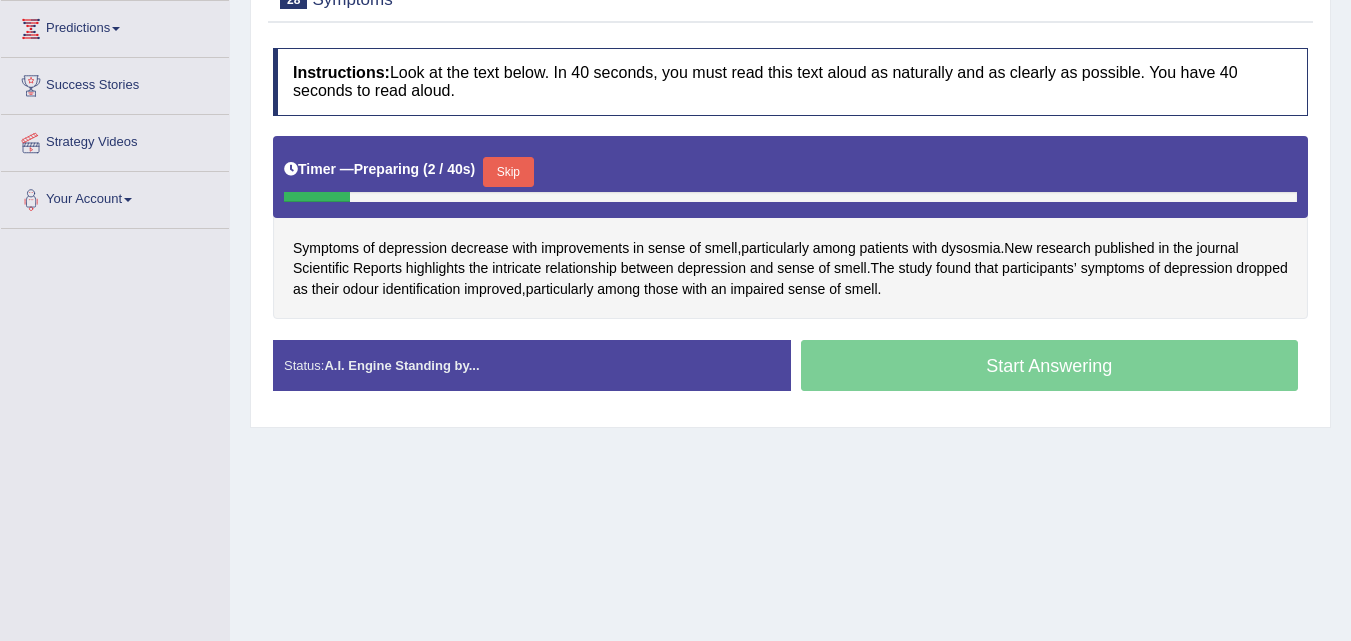 click on "Skip" at bounding box center (508, 172) 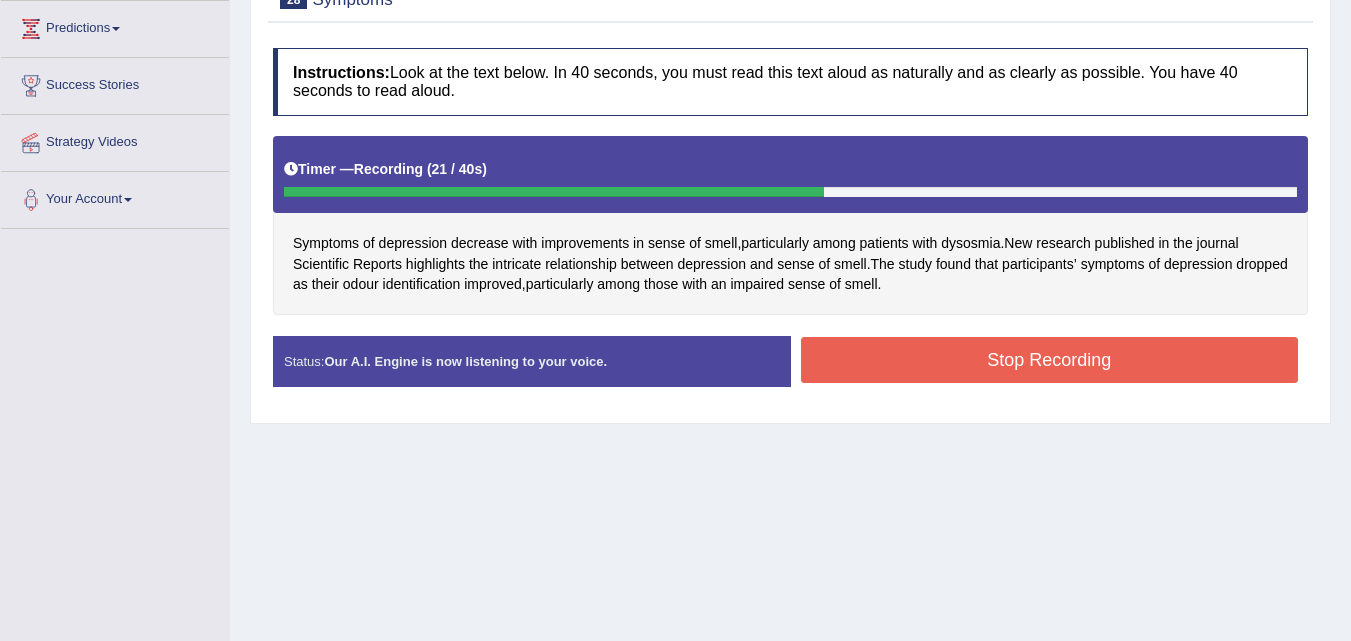 click on "Stop Recording" at bounding box center (1050, 360) 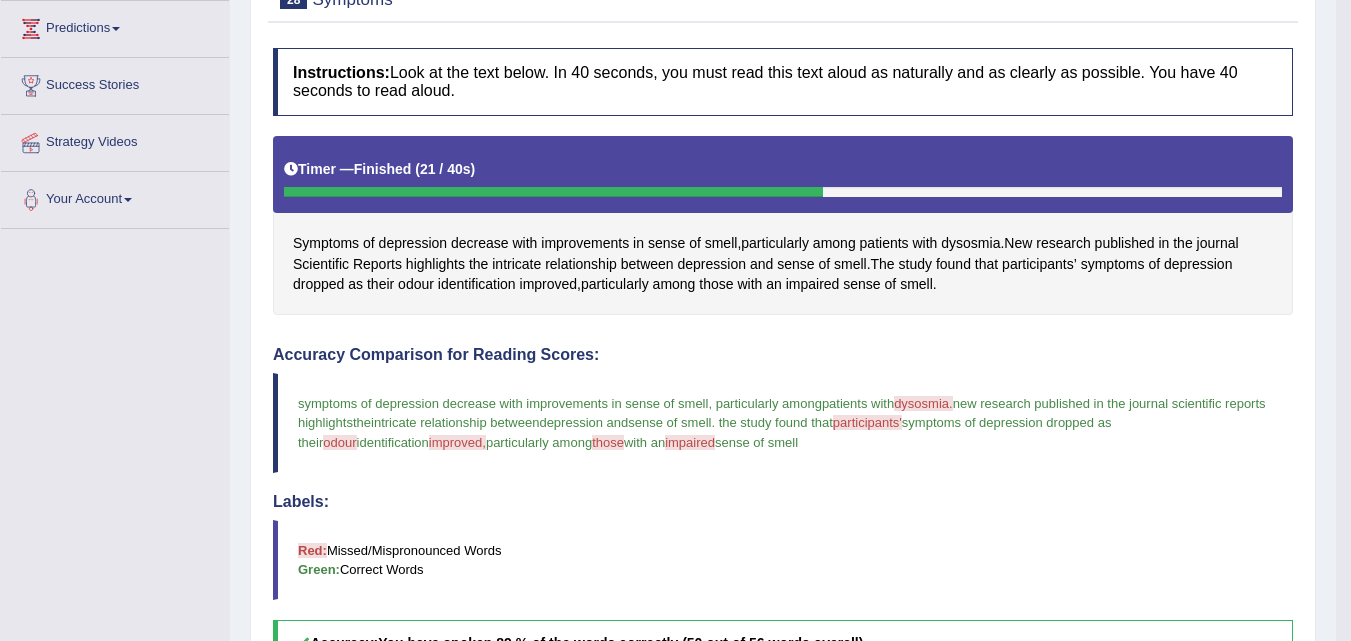 scroll, scrollTop: 802, scrollLeft: 0, axis: vertical 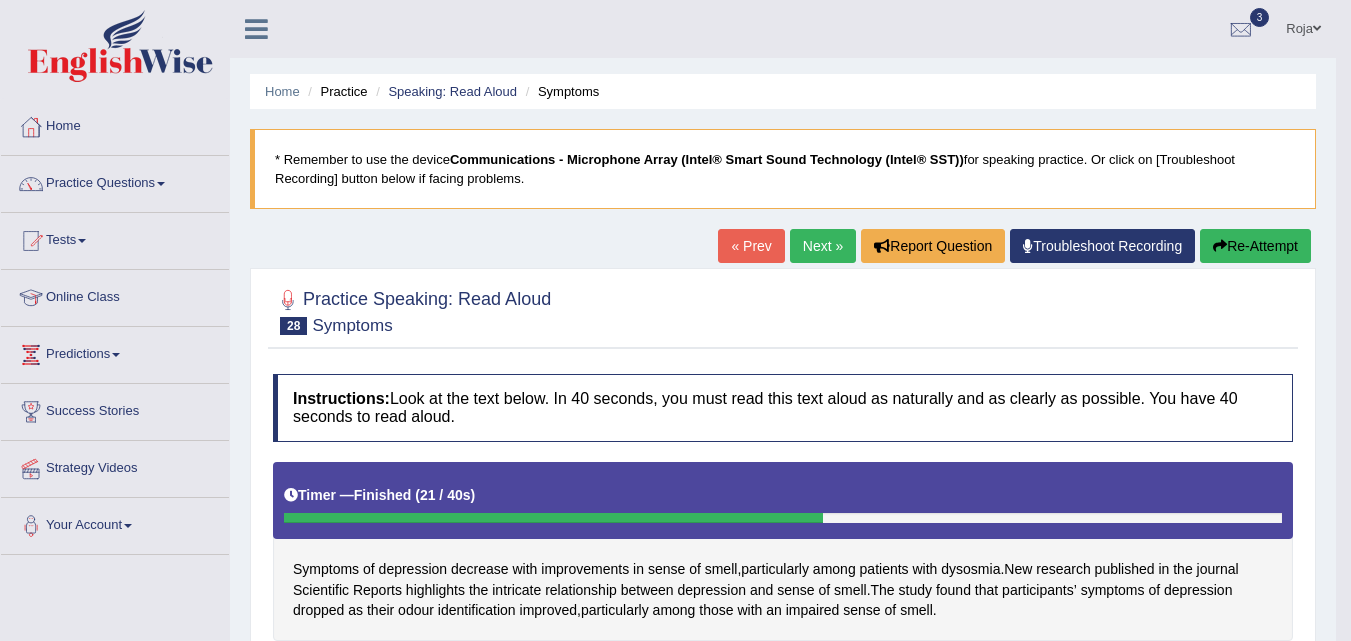 click on "« Prev Next »  Report Question  Troubleshoot Recording  Re-Attempt" at bounding box center [1017, 248] 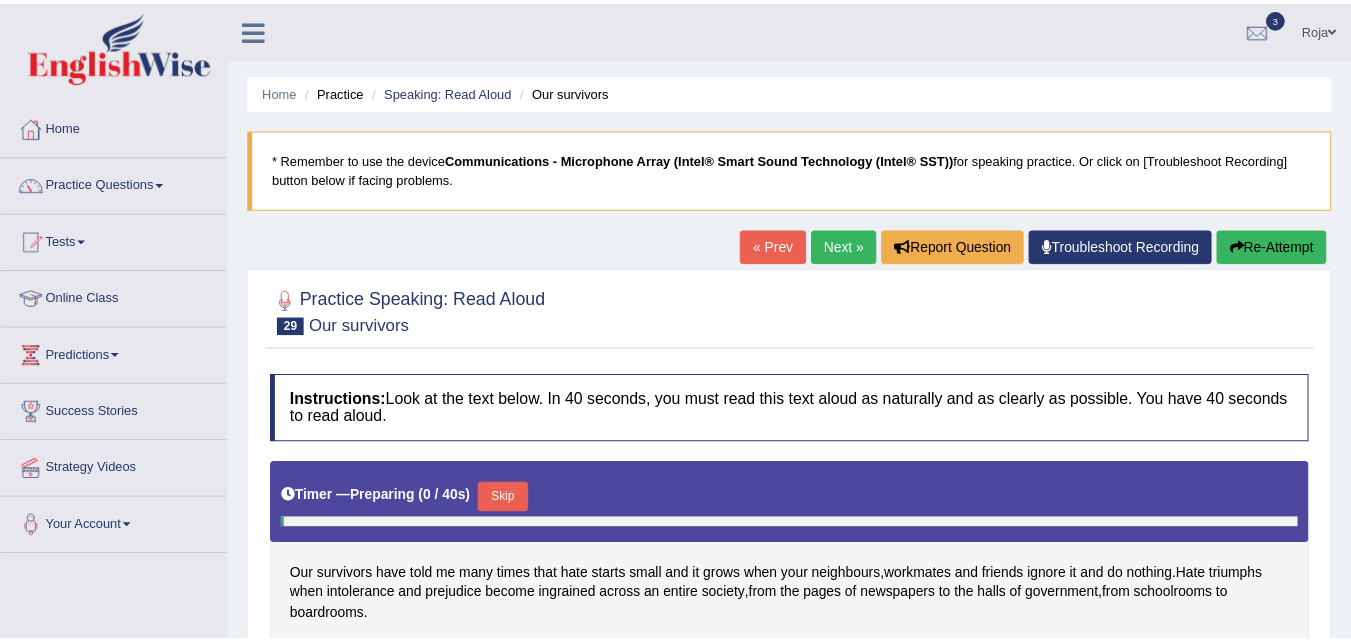 scroll, scrollTop: 0, scrollLeft: 0, axis: both 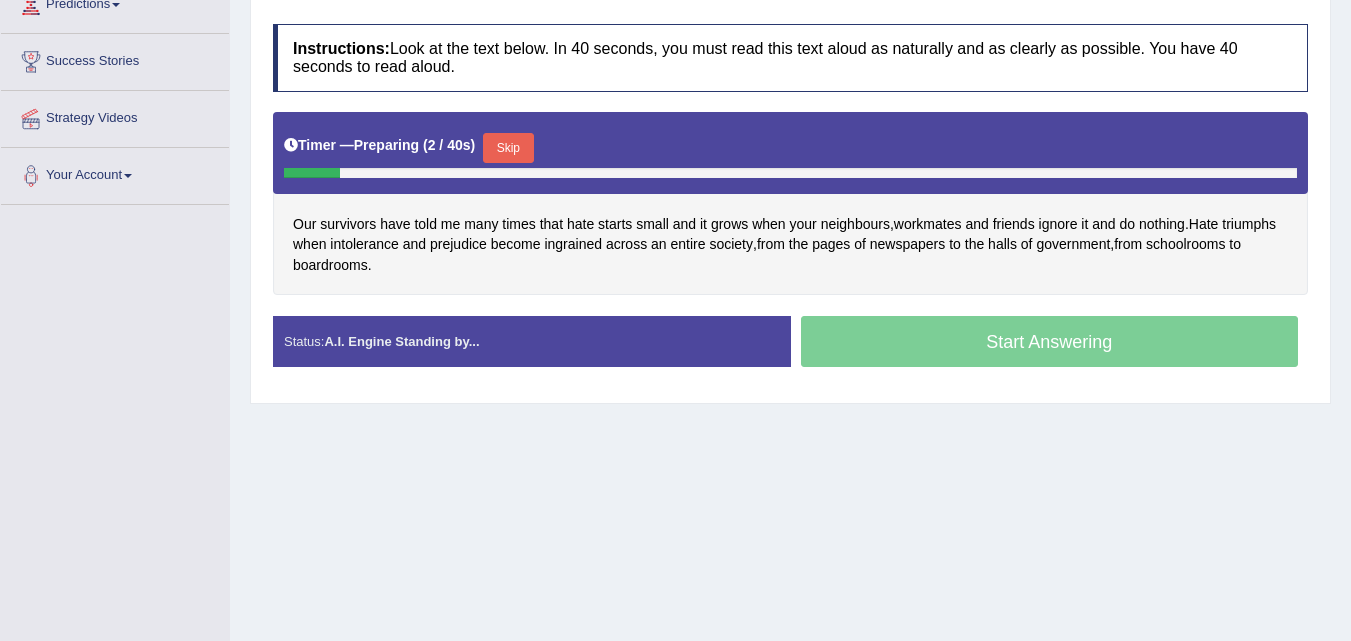 click on "Skip" at bounding box center [508, 148] 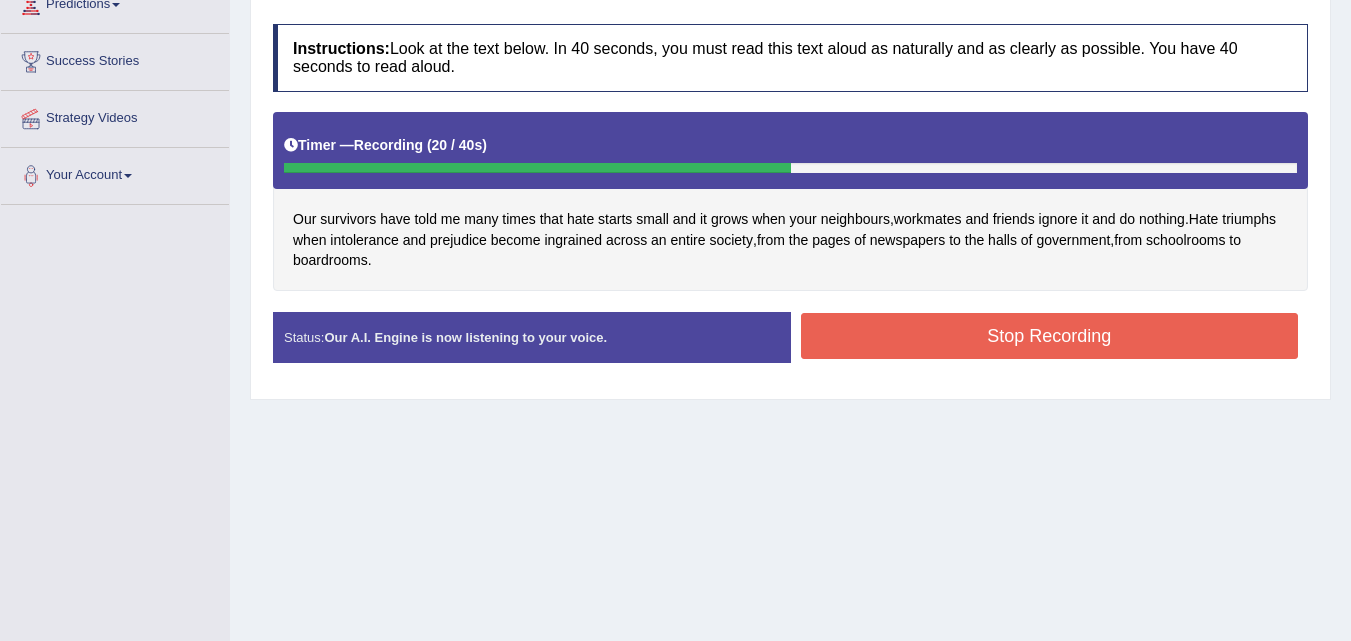 click on "Stop Recording" at bounding box center (1050, 336) 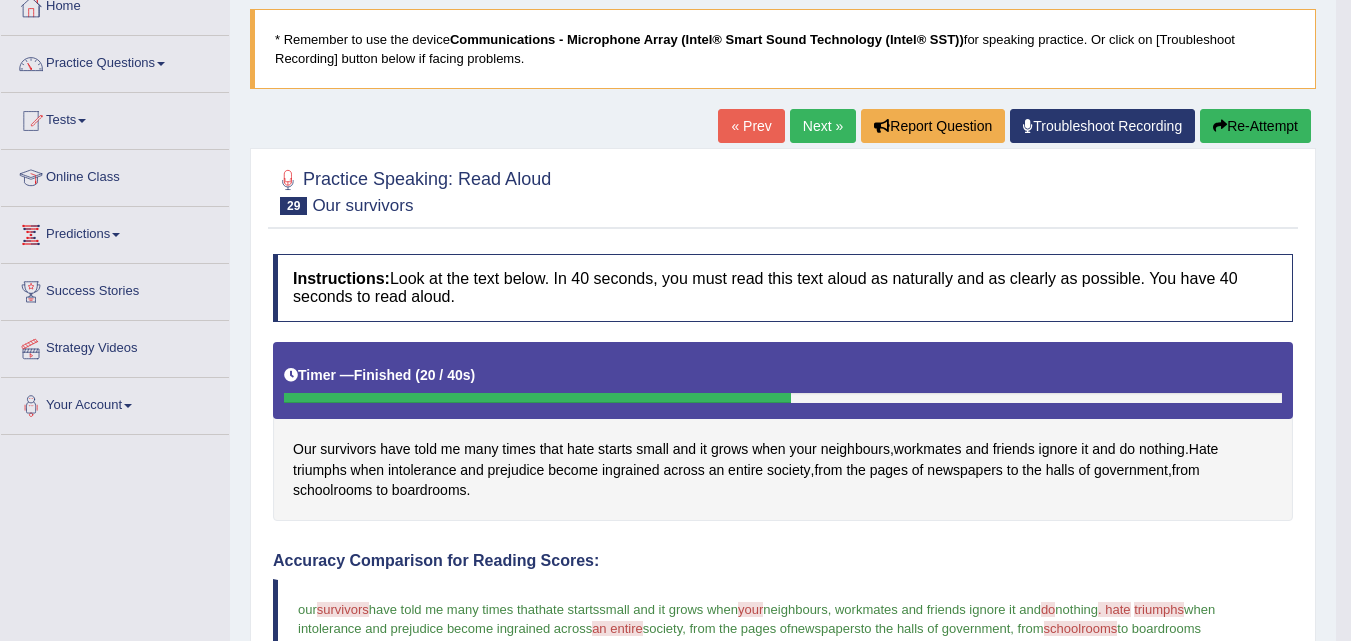 scroll, scrollTop: 113, scrollLeft: 0, axis: vertical 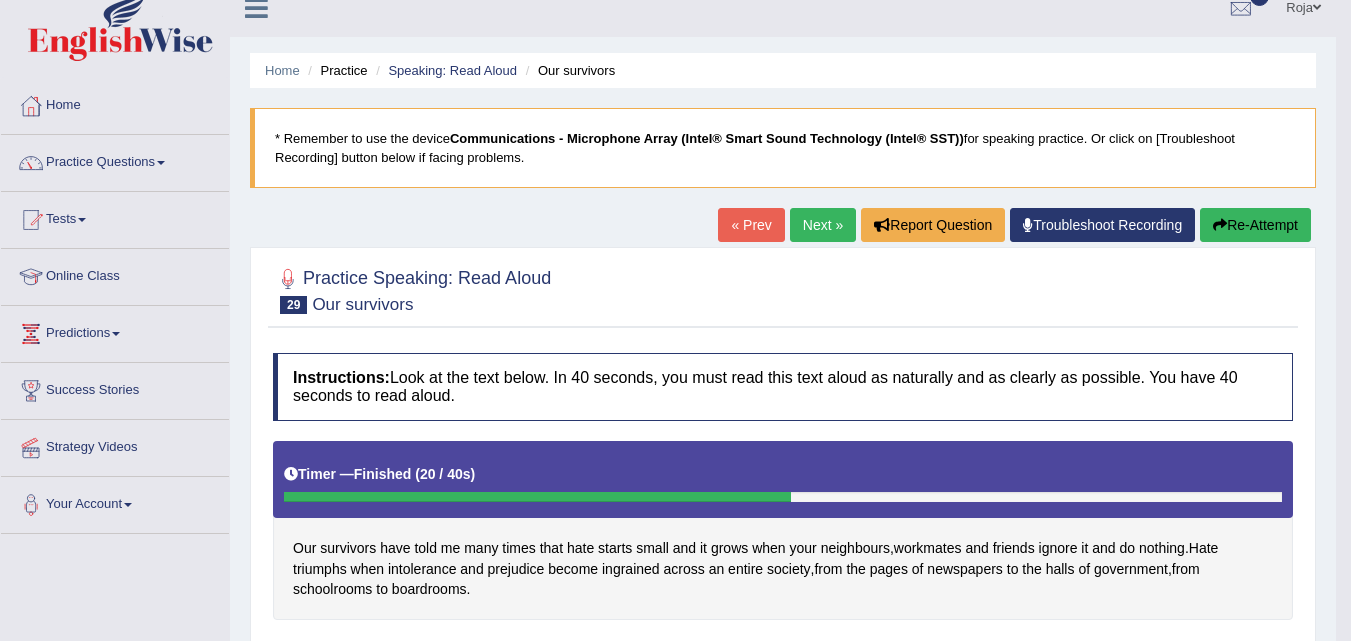 click on "Next »" at bounding box center (823, 225) 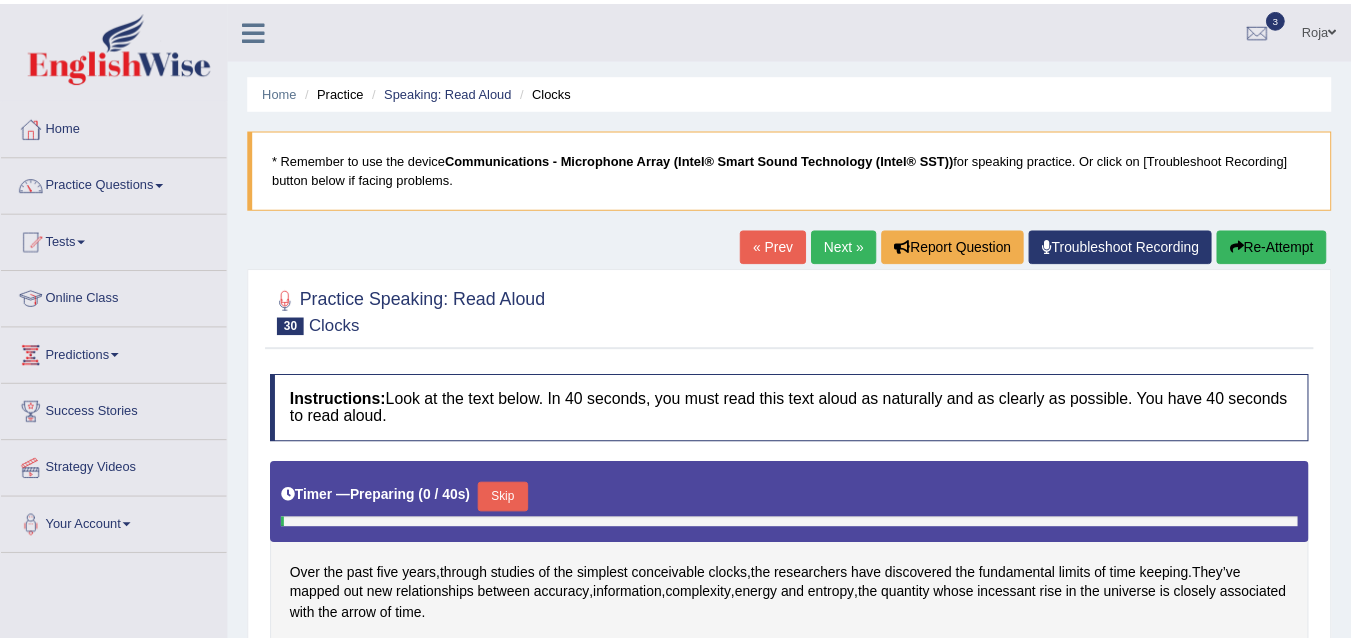 scroll, scrollTop: 0, scrollLeft: 0, axis: both 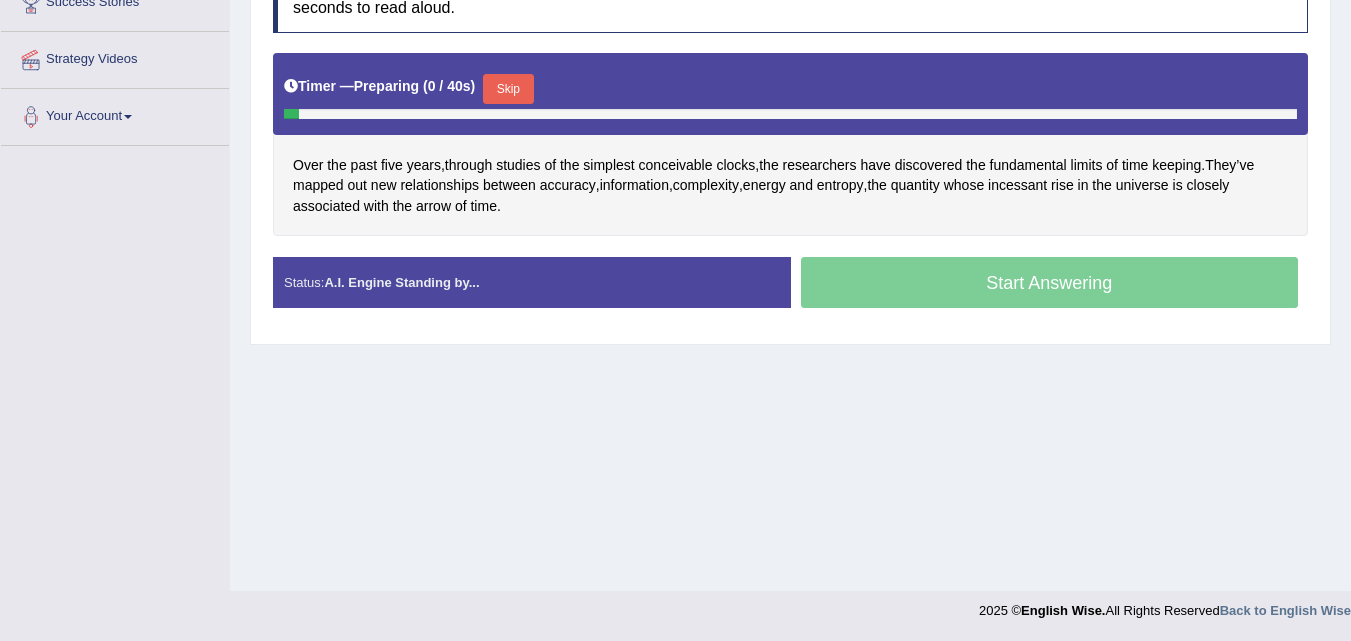 drag, startPoint x: 0, startPoint y: 0, endPoint x: 1365, endPoint y: 479, distance: 1446.605 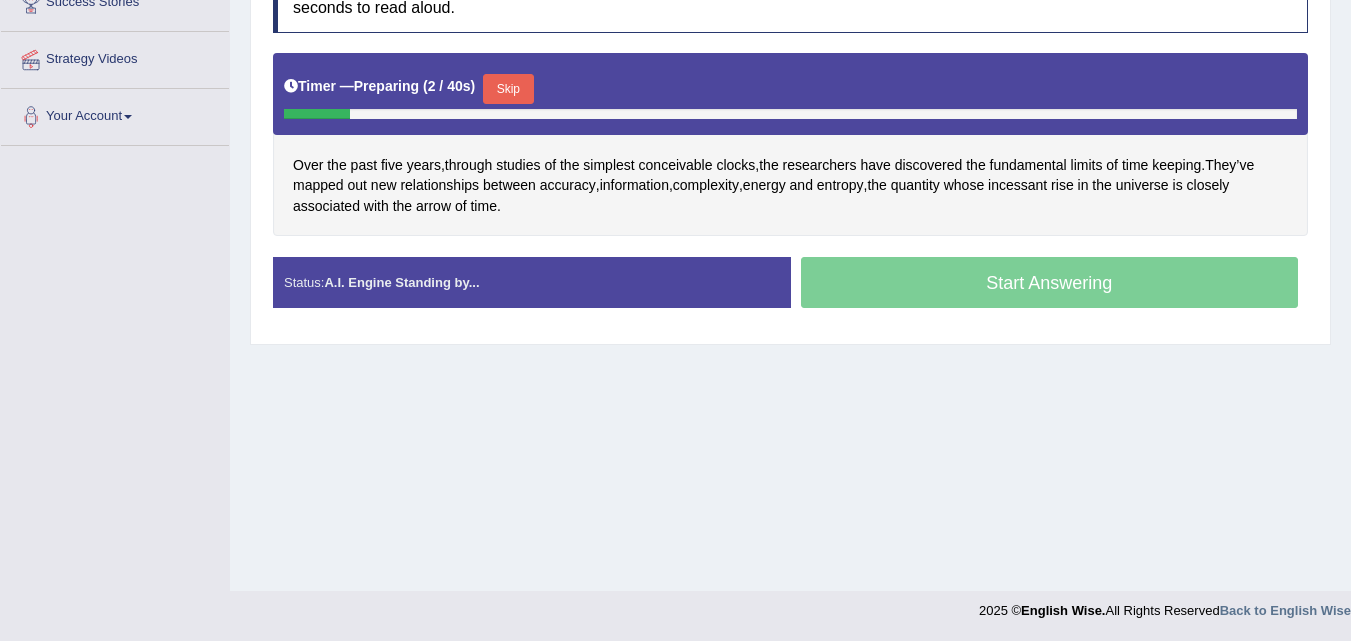 click on "Skip" at bounding box center (508, 89) 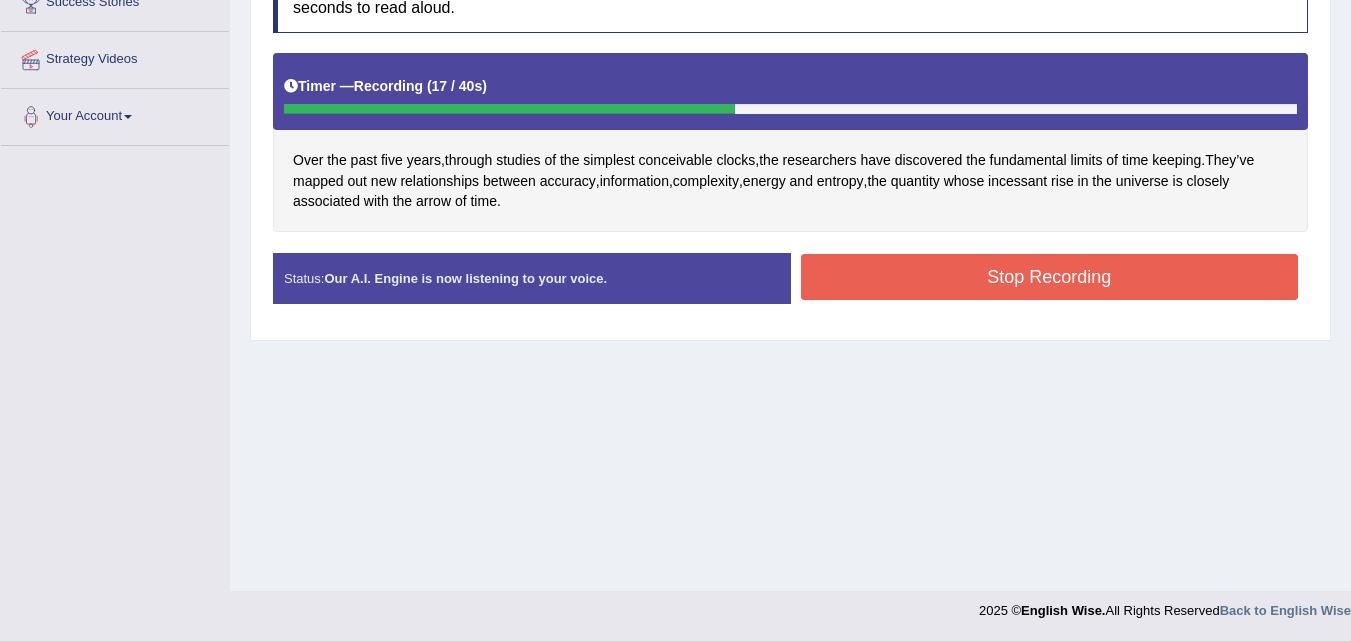 click on "Stop Recording" at bounding box center (1050, 277) 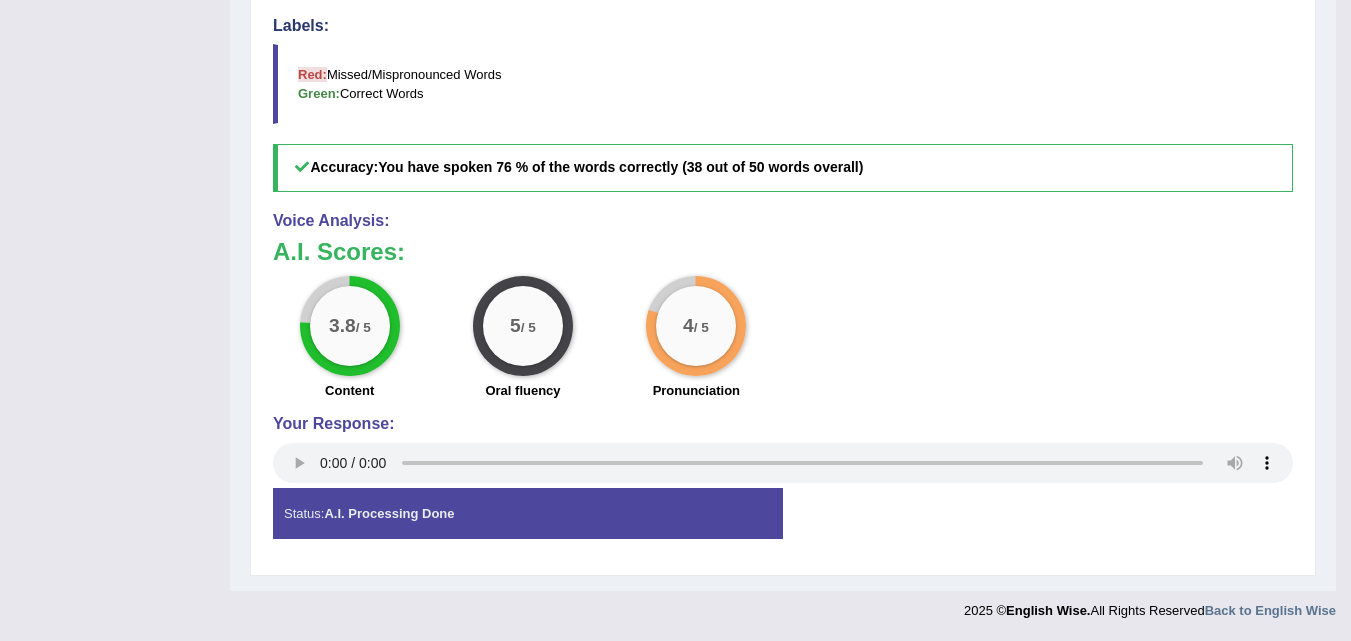 scroll, scrollTop: 0, scrollLeft: 0, axis: both 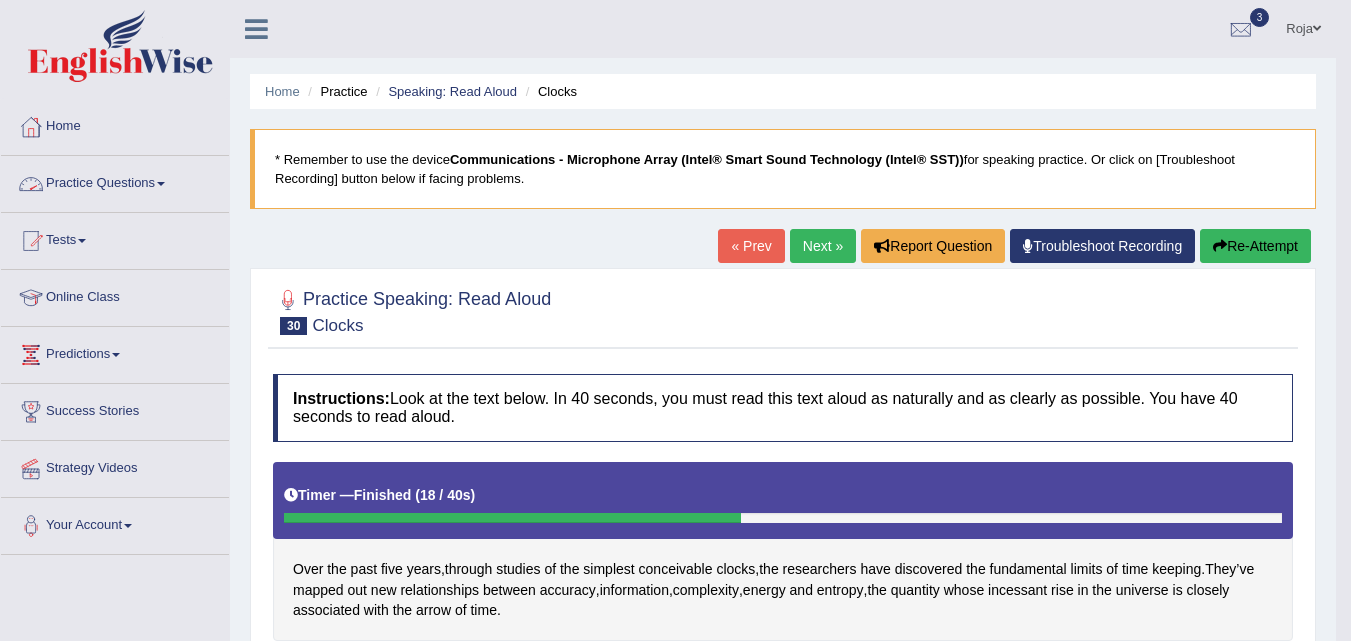 click on "Practice Questions" at bounding box center (115, 181) 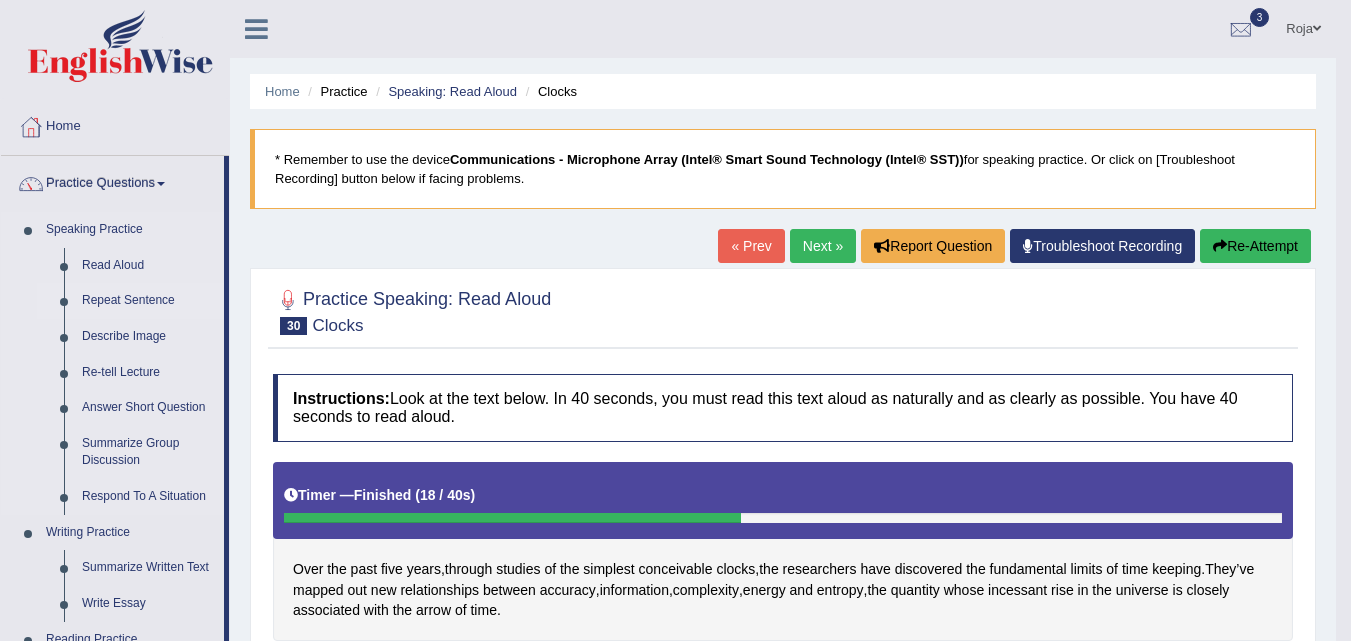 click on "Repeat Sentence" at bounding box center (148, 301) 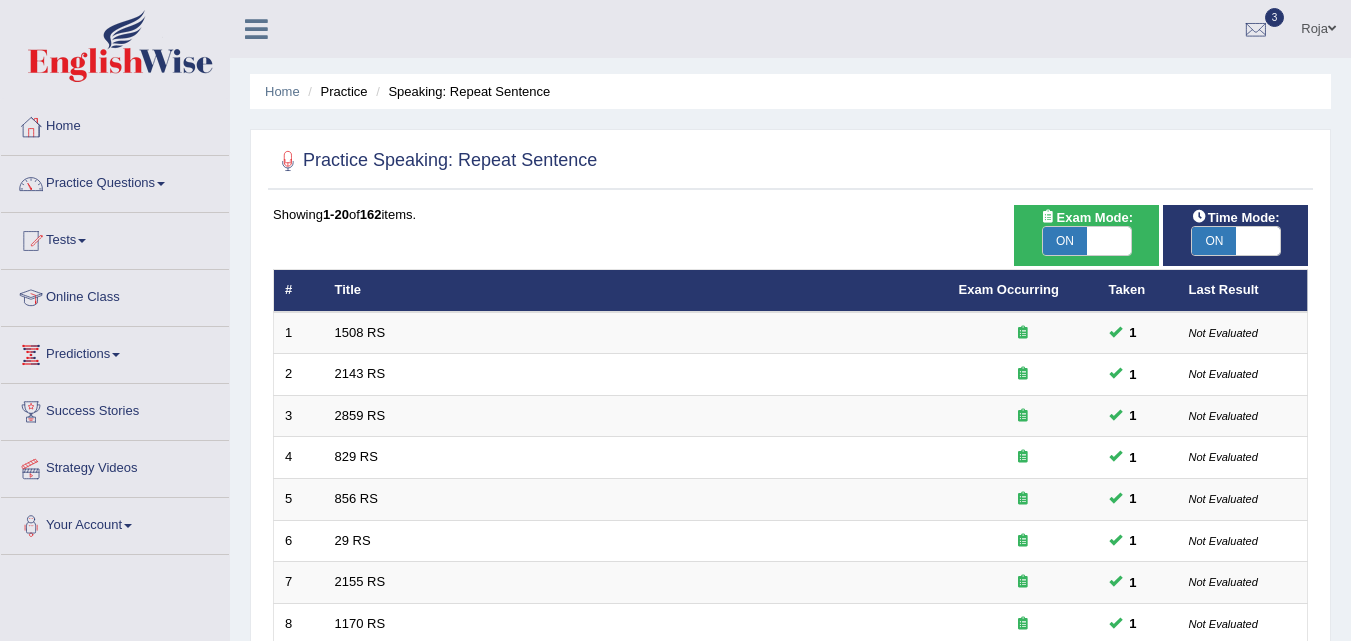 scroll, scrollTop: 0, scrollLeft: 0, axis: both 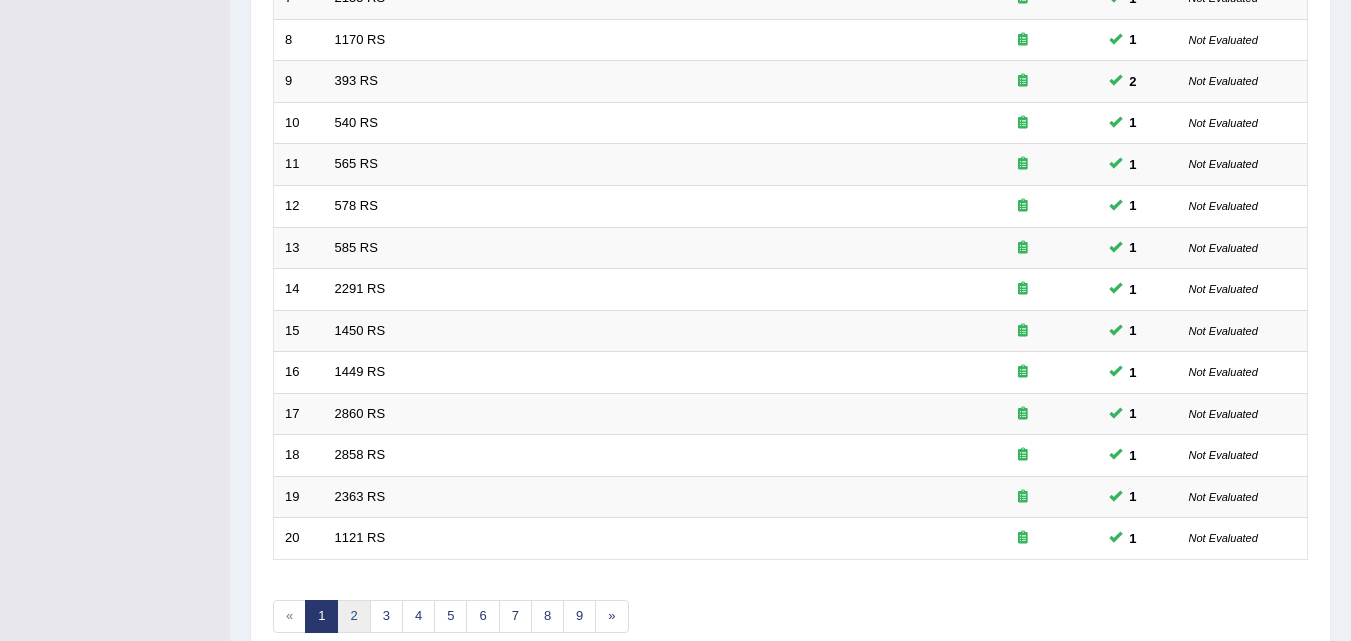 click on "2" at bounding box center (353, 616) 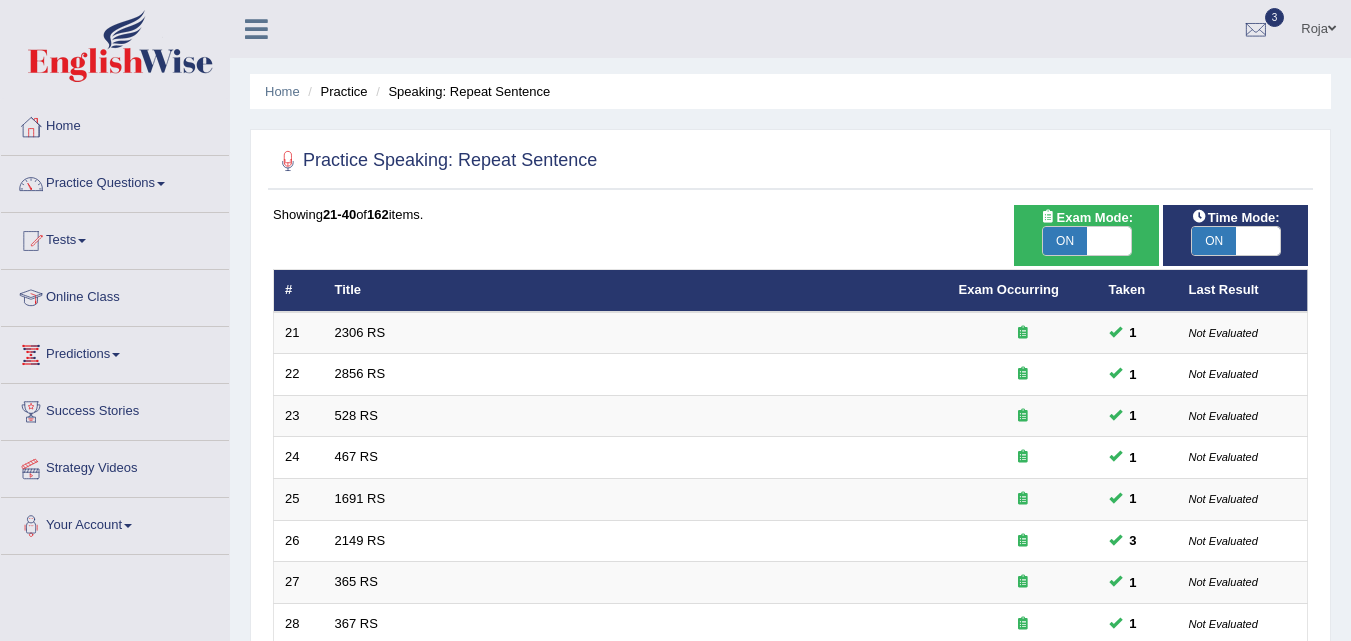 scroll, scrollTop: 0, scrollLeft: 0, axis: both 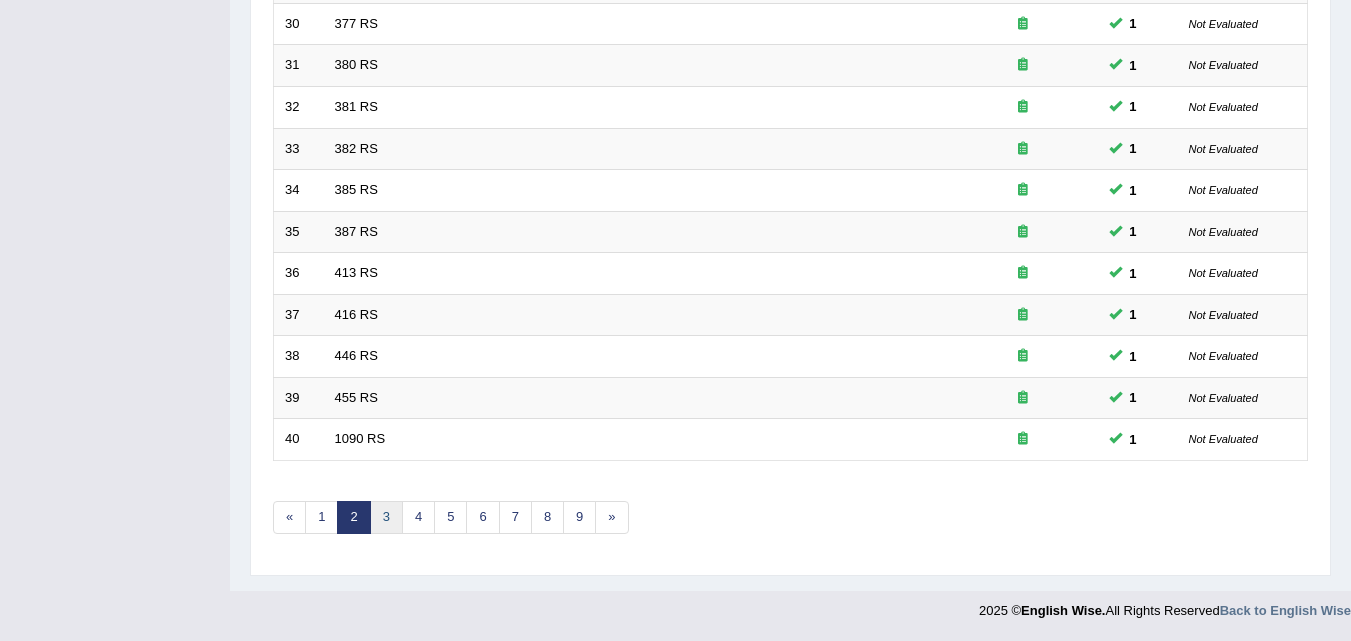 click on "3" at bounding box center (386, 517) 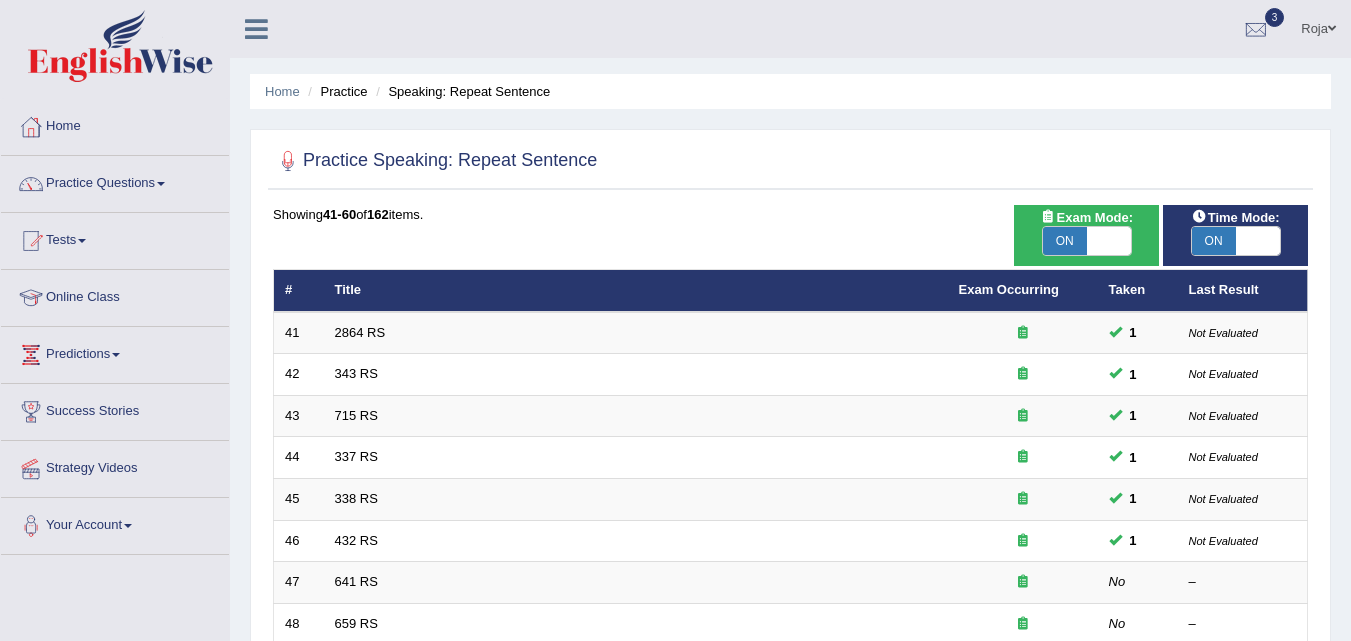 scroll, scrollTop: 0, scrollLeft: 0, axis: both 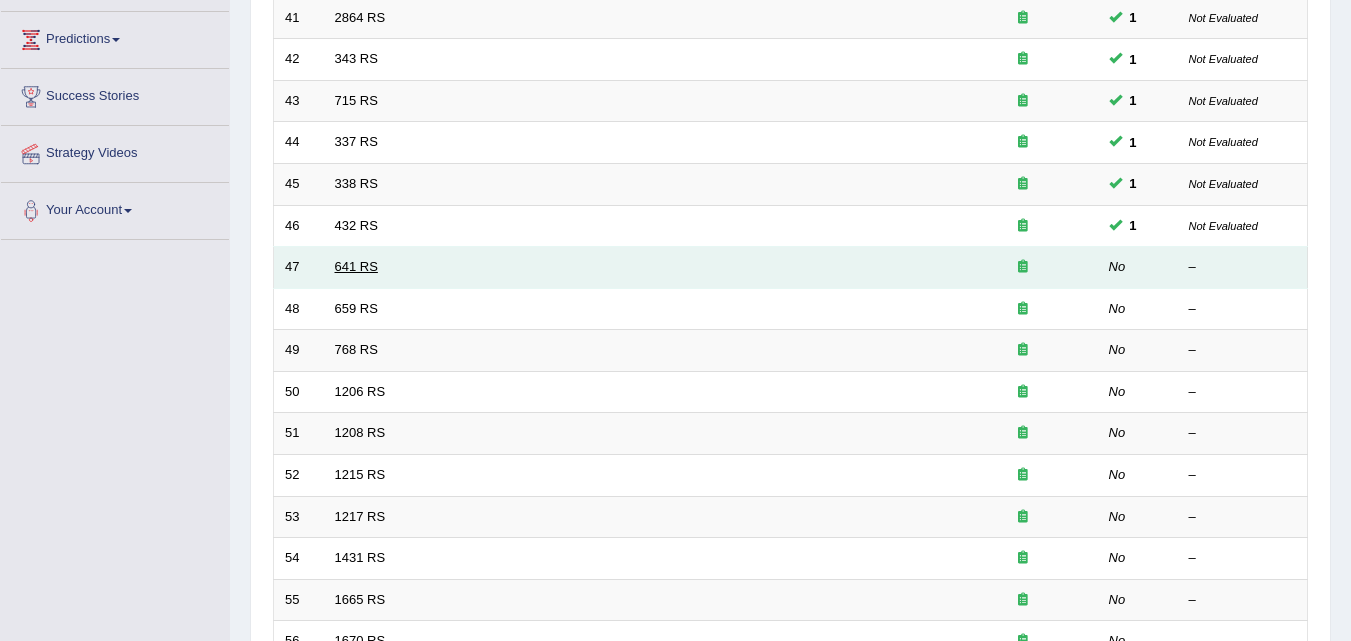 click on "641 RS" at bounding box center (356, 266) 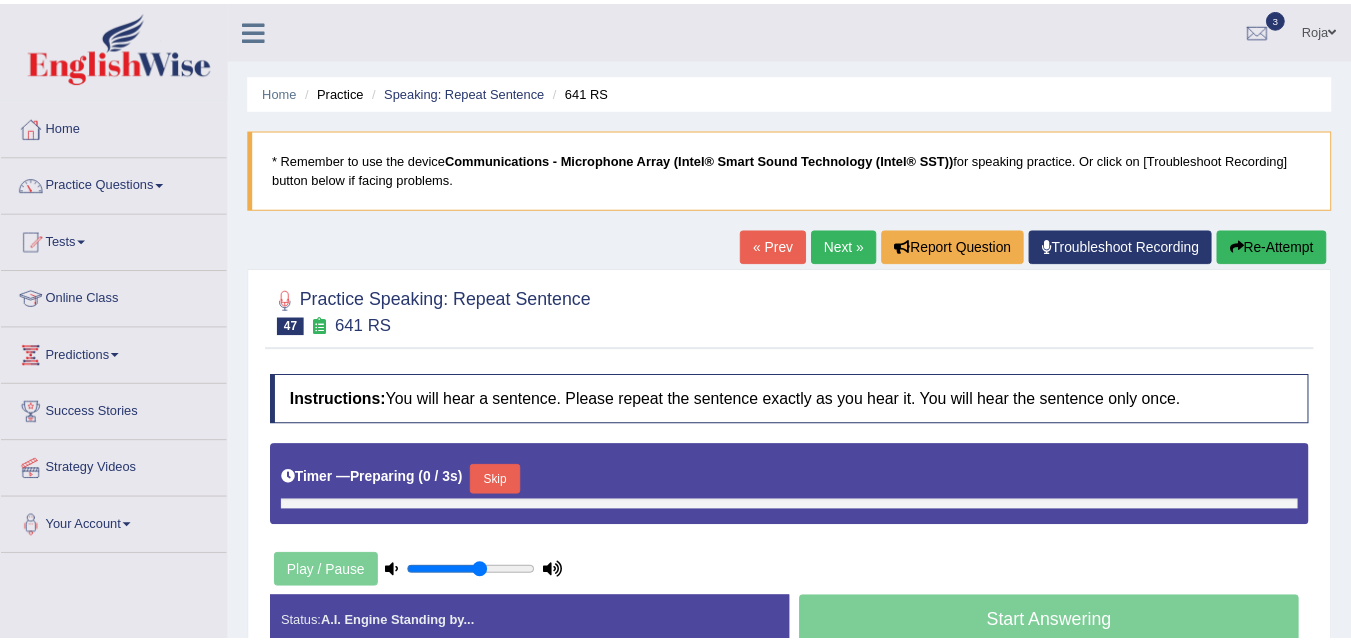 scroll, scrollTop: 0, scrollLeft: 0, axis: both 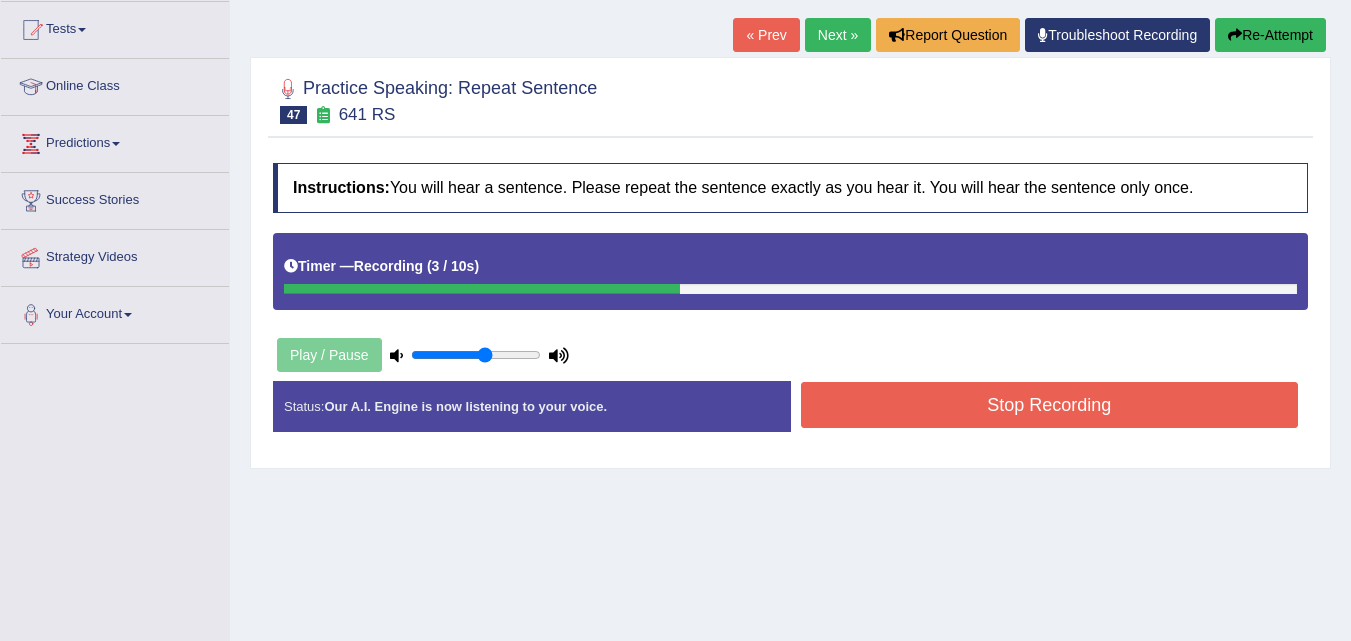 click on "Stop Recording" at bounding box center [1050, 405] 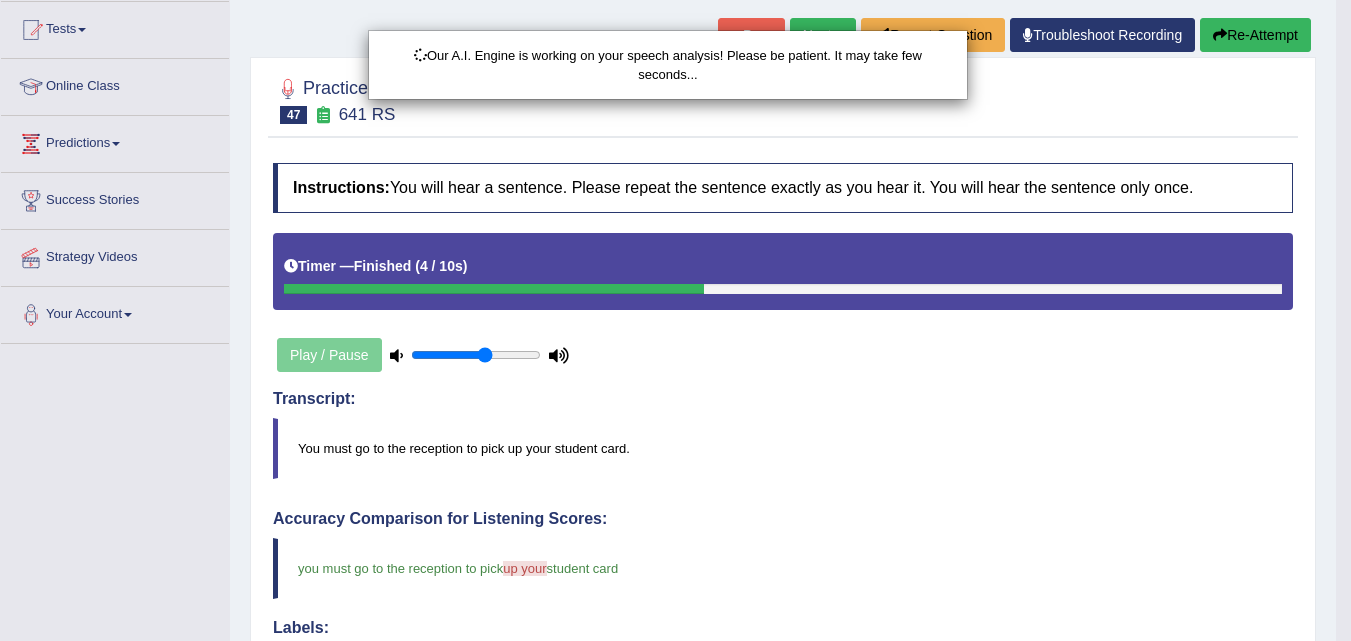 scroll, scrollTop: 338, scrollLeft: 0, axis: vertical 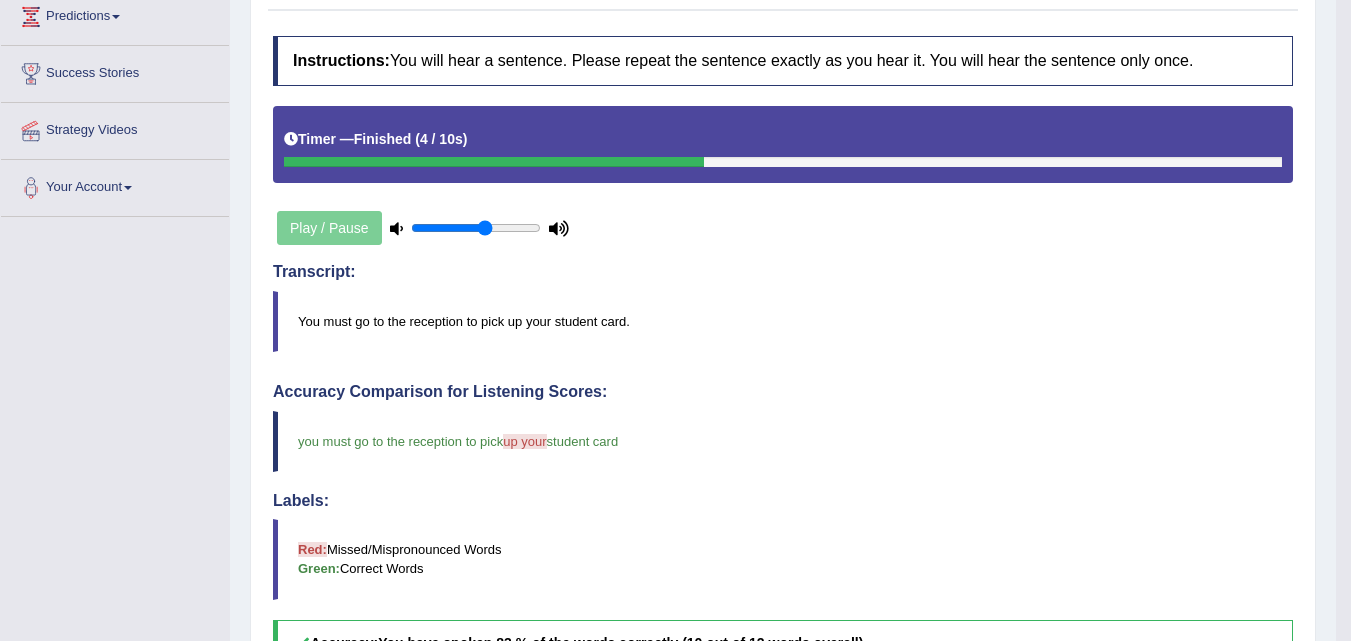 drag, startPoint x: 1365, startPoint y: 211, endPoint x: 1365, endPoint y: 65, distance: 146 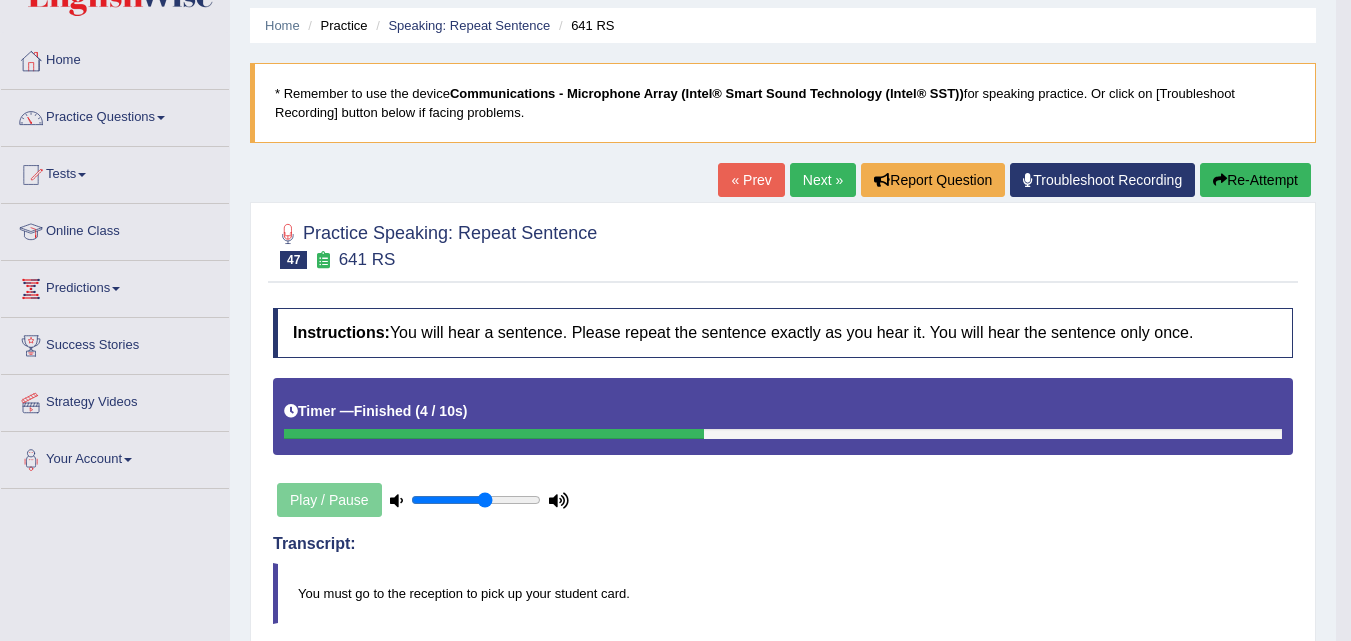 scroll, scrollTop: 64, scrollLeft: 0, axis: vertical 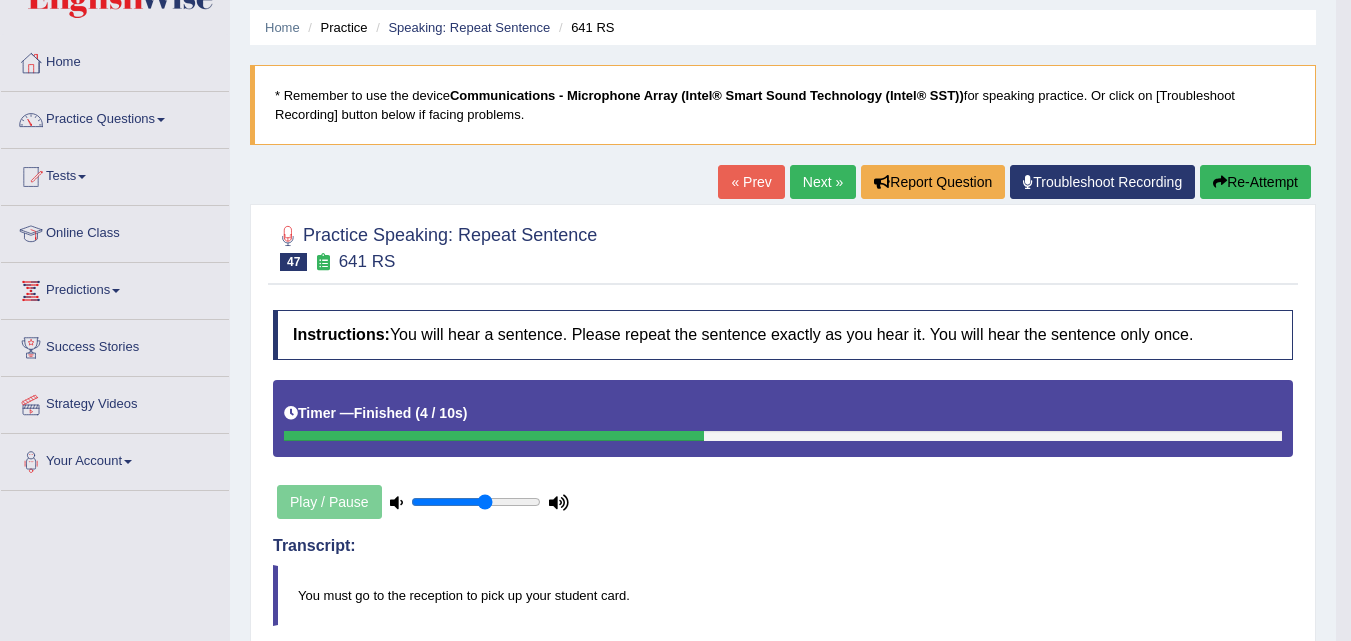 click on "Next »" at bounding box center (823, 182) 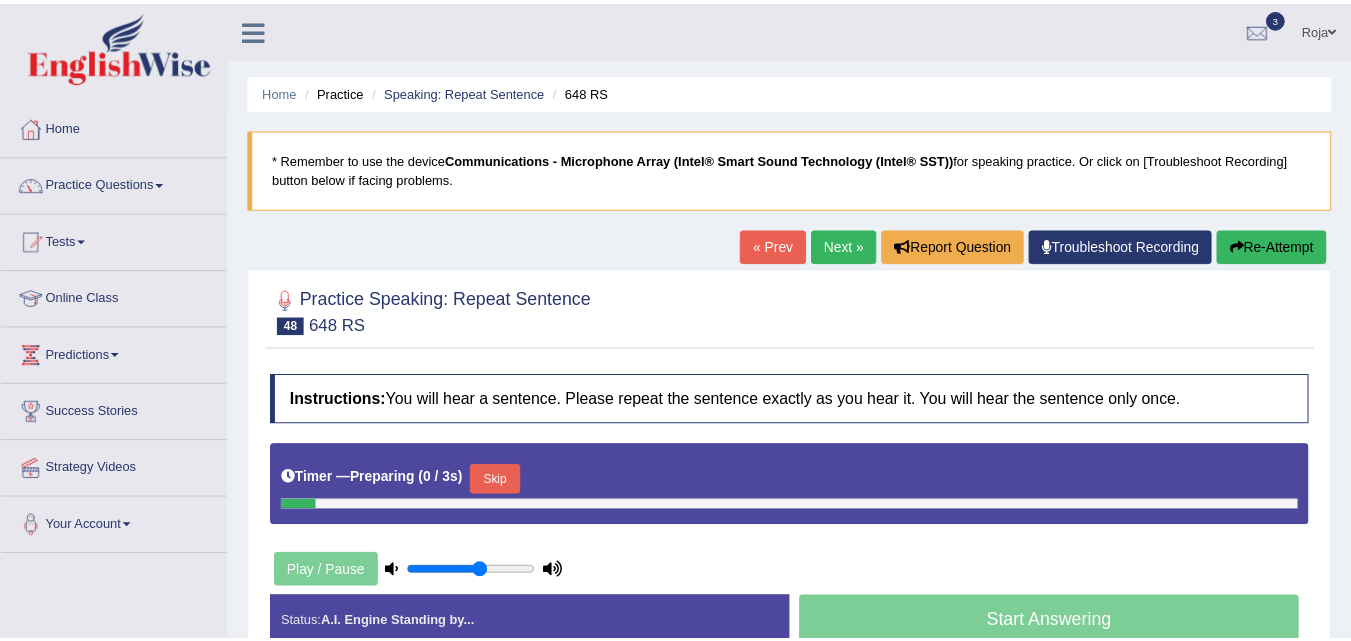 scroll, scrollTop: 0, scrollLeft: 0, axis: both 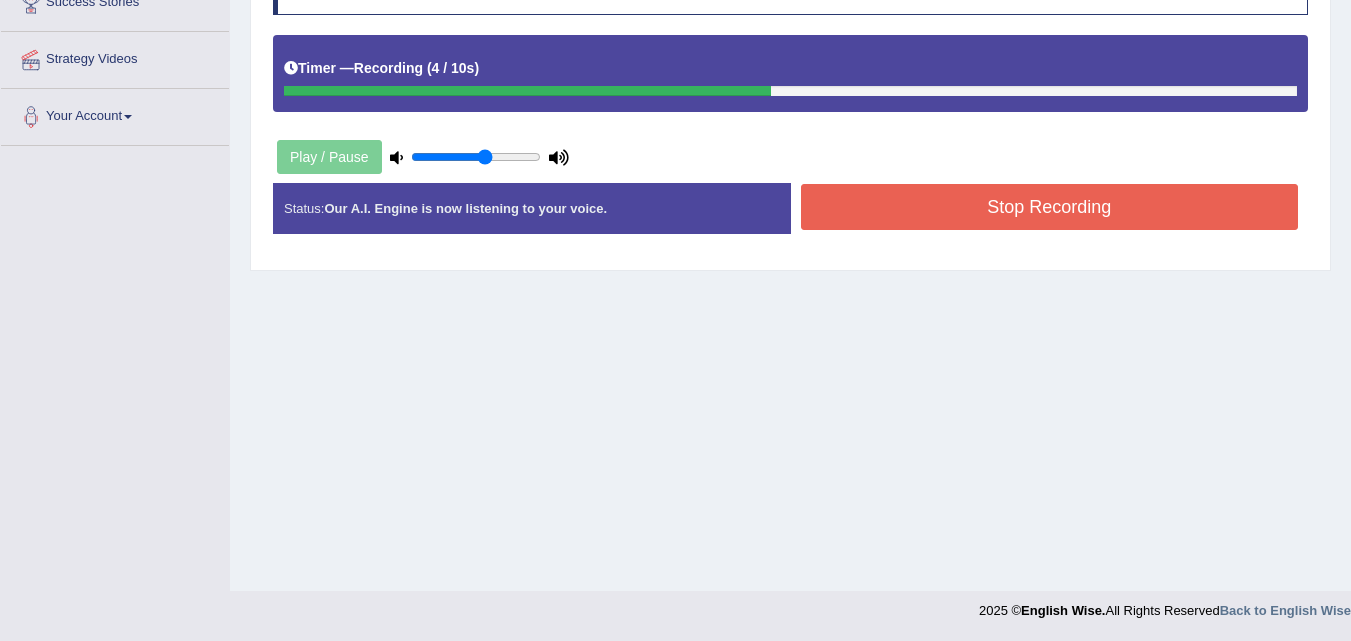 click on "Stop Recording" at bounding box center [1050, 207] 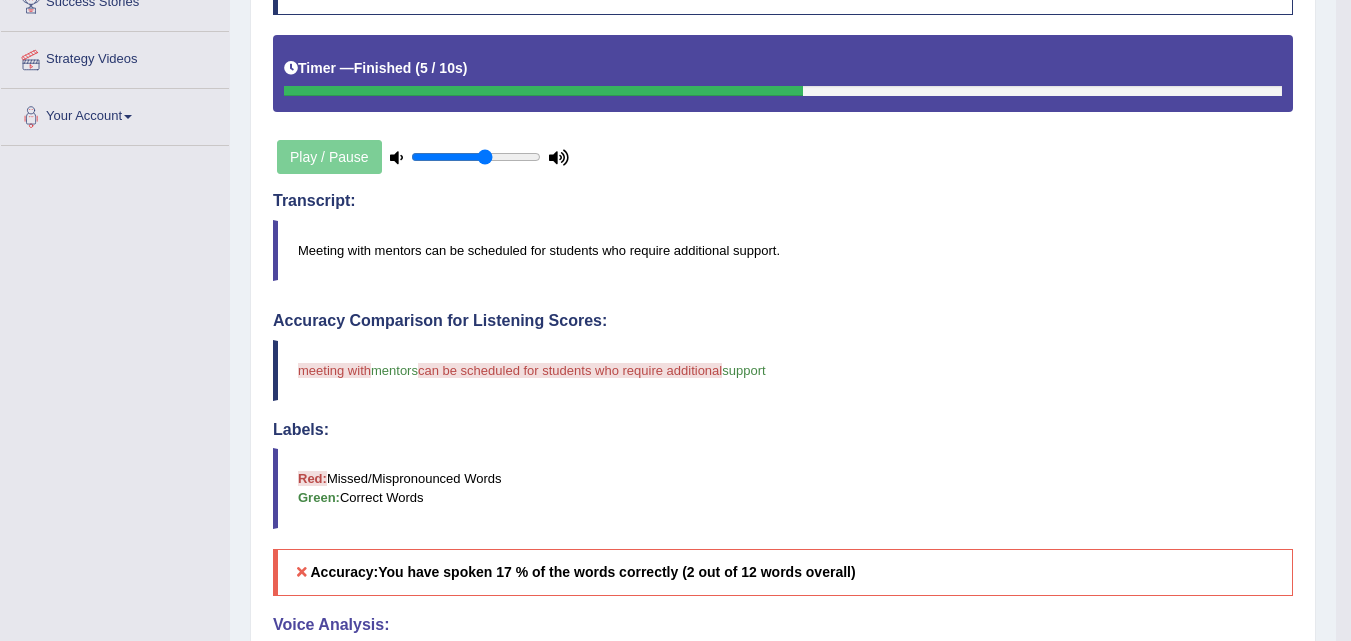 drag, startPoint x: 1365, startPoint y: 249, endPoint x: 1360, endPoint y: 347, distance: 98.12747 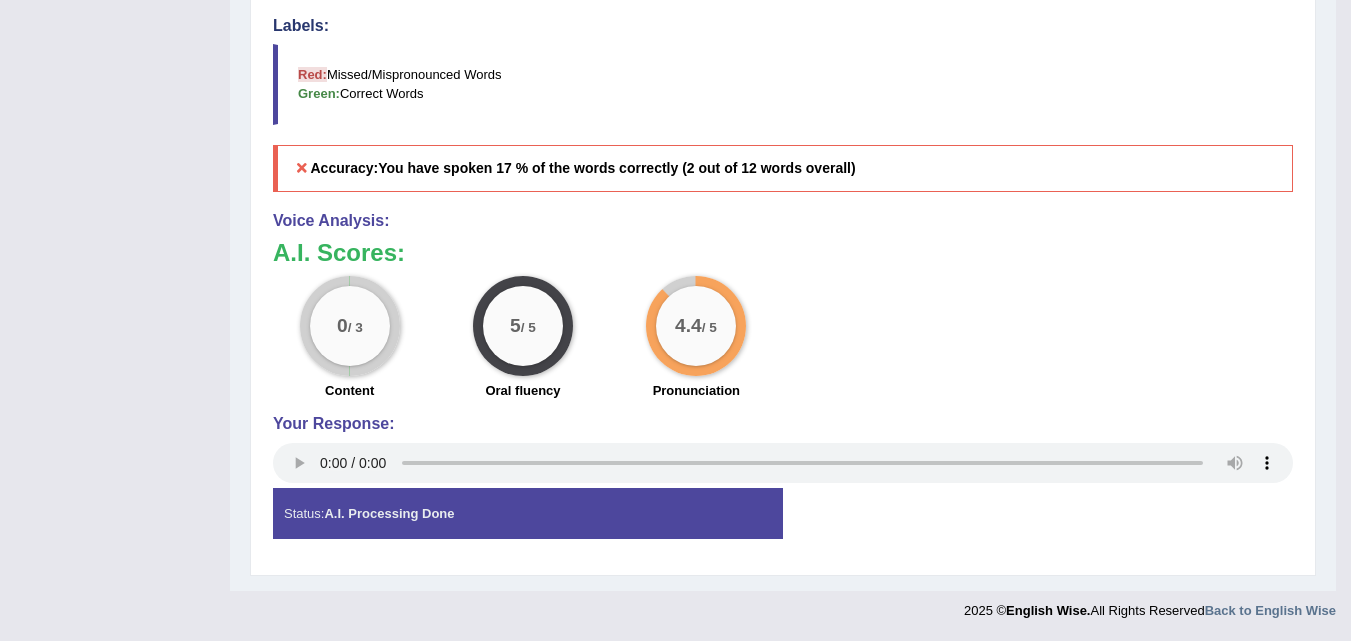 scroll, scrollTop: 0, scrollLeft: 0, axis: both 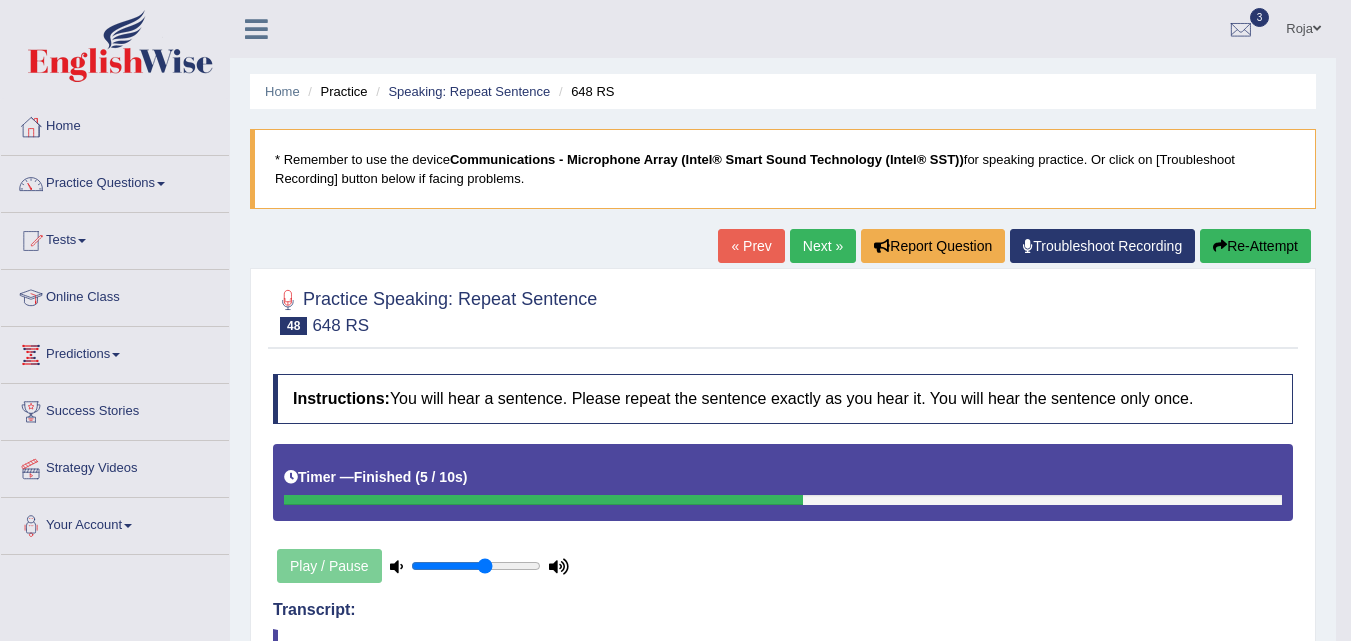 click on "Next »" at bounding box center (823, 246) 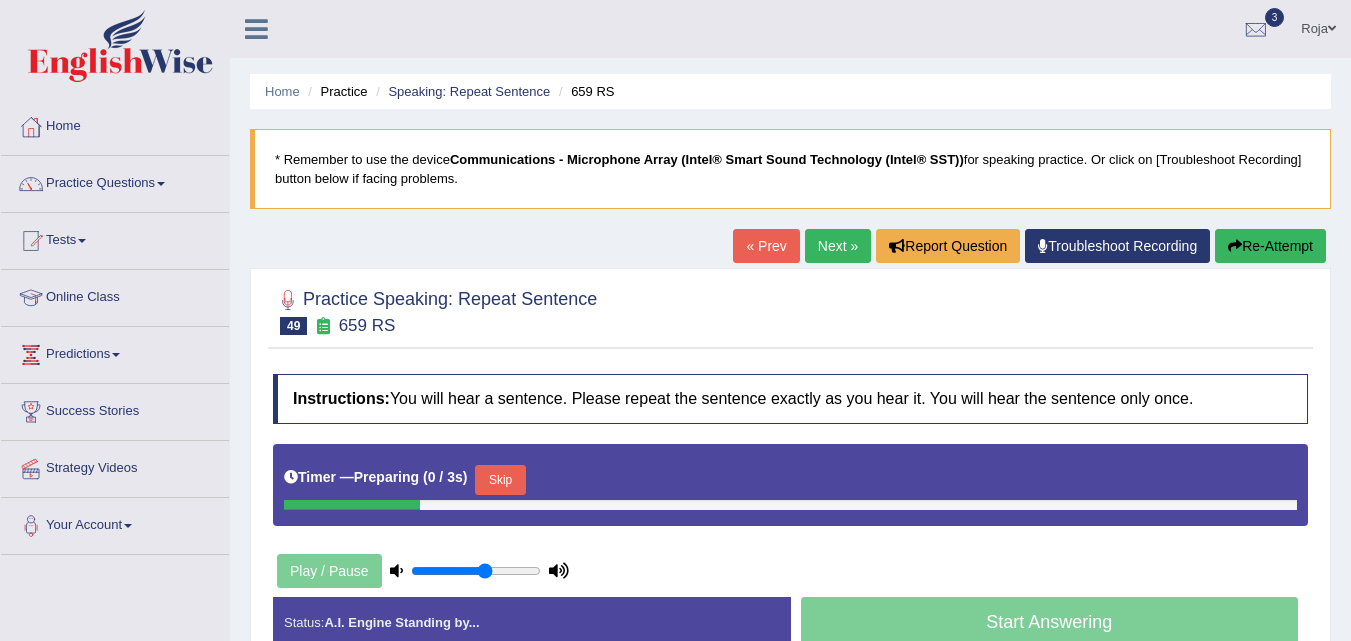 scroll, scrollTop: 0, scrollLeft: 0, axis: both 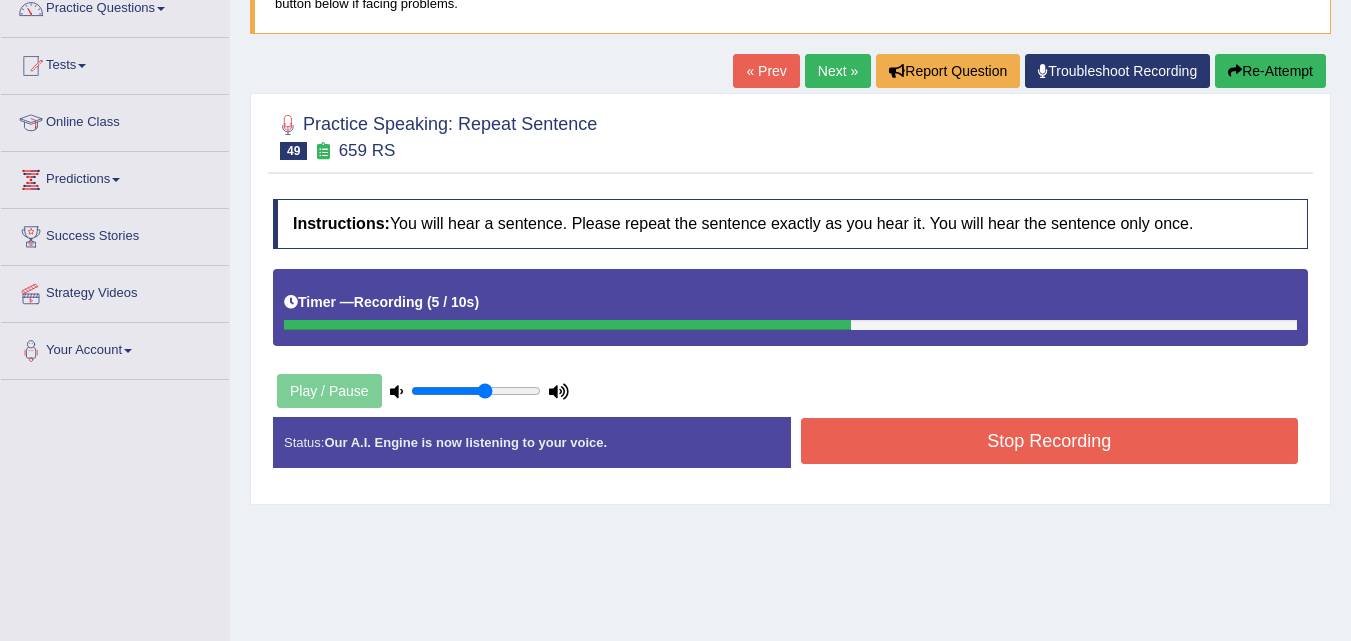 click on "Stop Recording" at bounding box center (1050, 441) 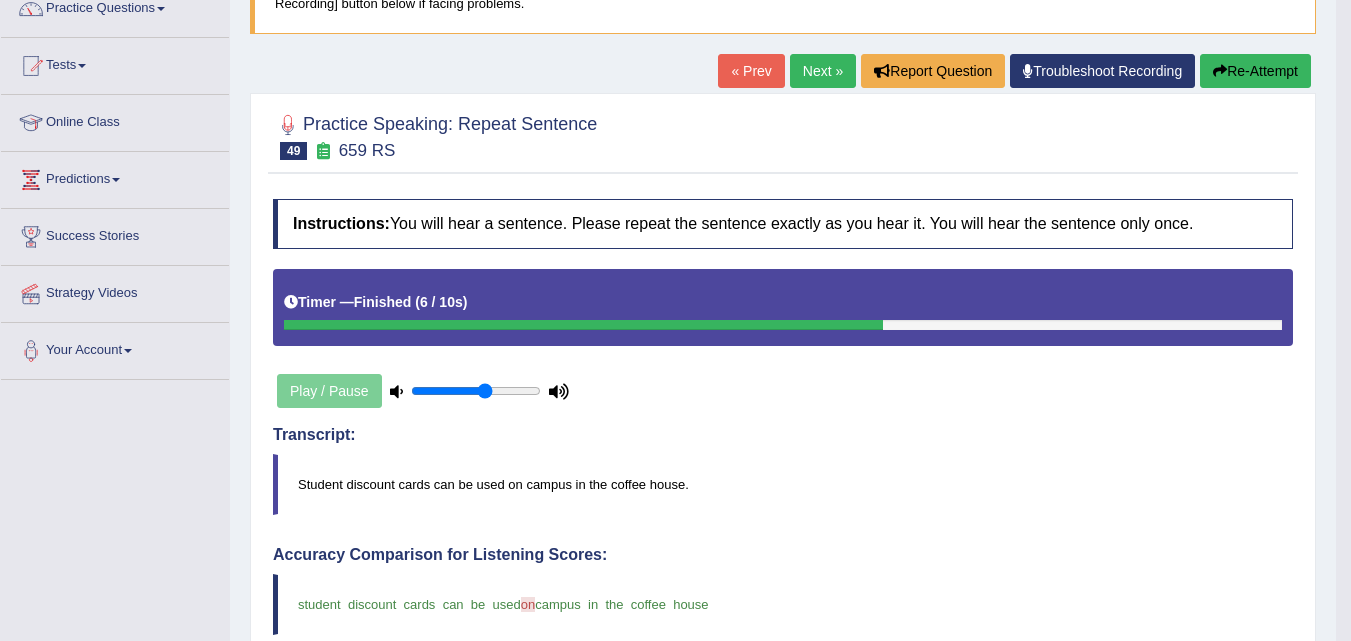 drag, startPoint x: 1365, startPoint y: 265, endPoint x: 1363, endPoint y: 342, distance: 77.02597 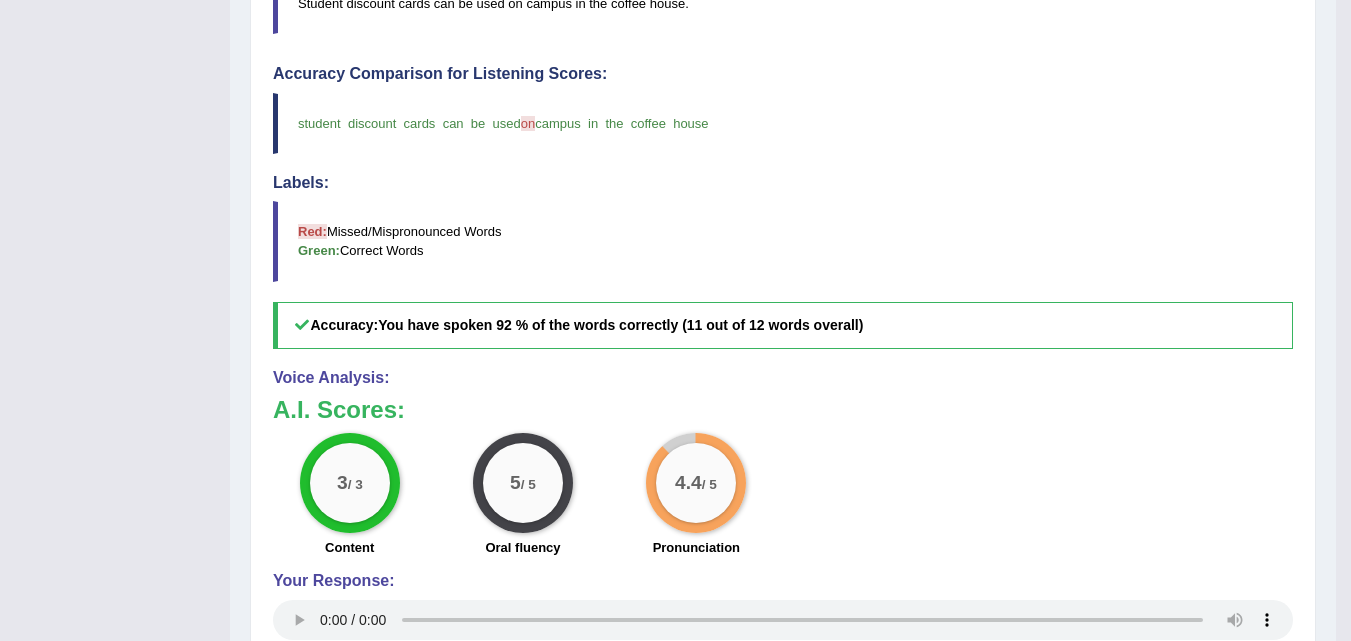 scroll, scrollTop: 0, scrollLeft: 0, axis: both 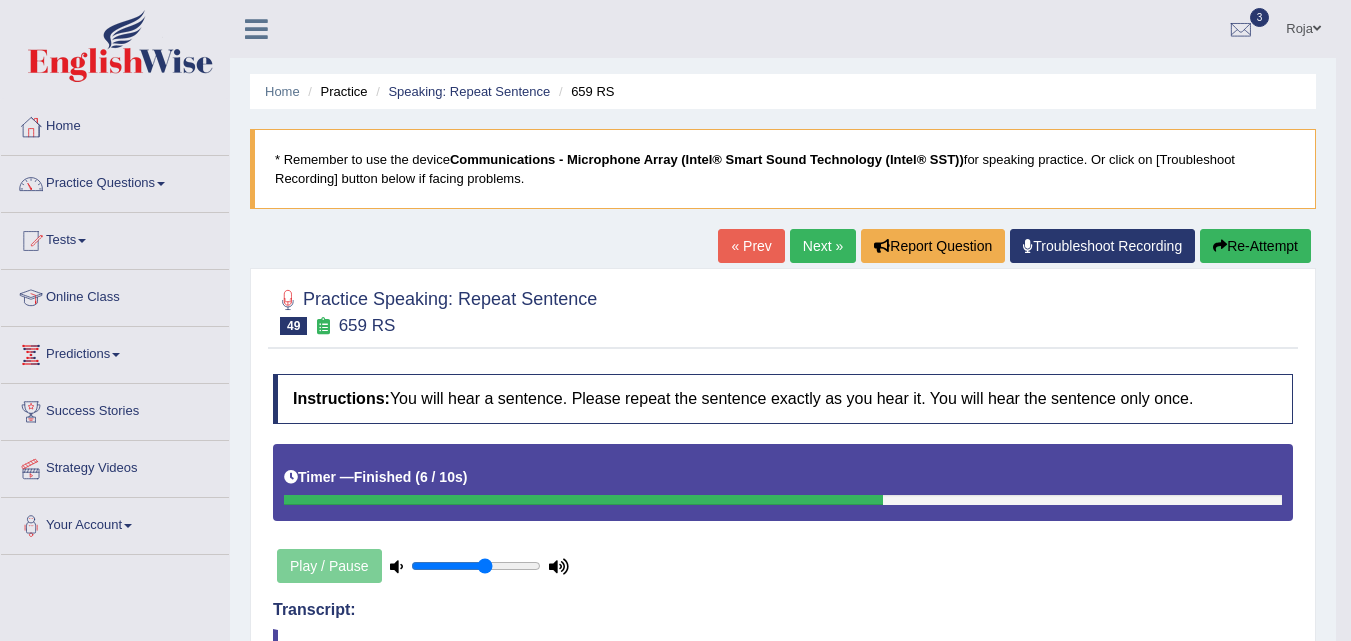 click on "Next »" at bounding box center [823, 246] 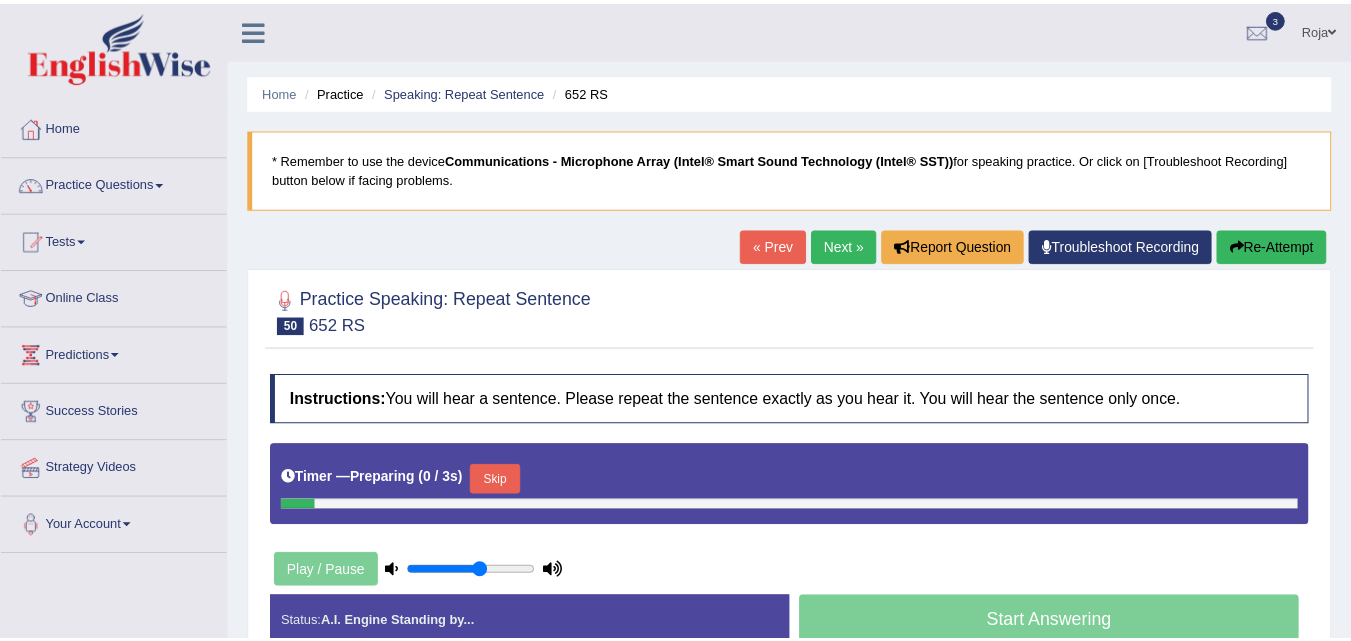 scroll, scrollTop: 0, scrollLeft: 0, axis: both 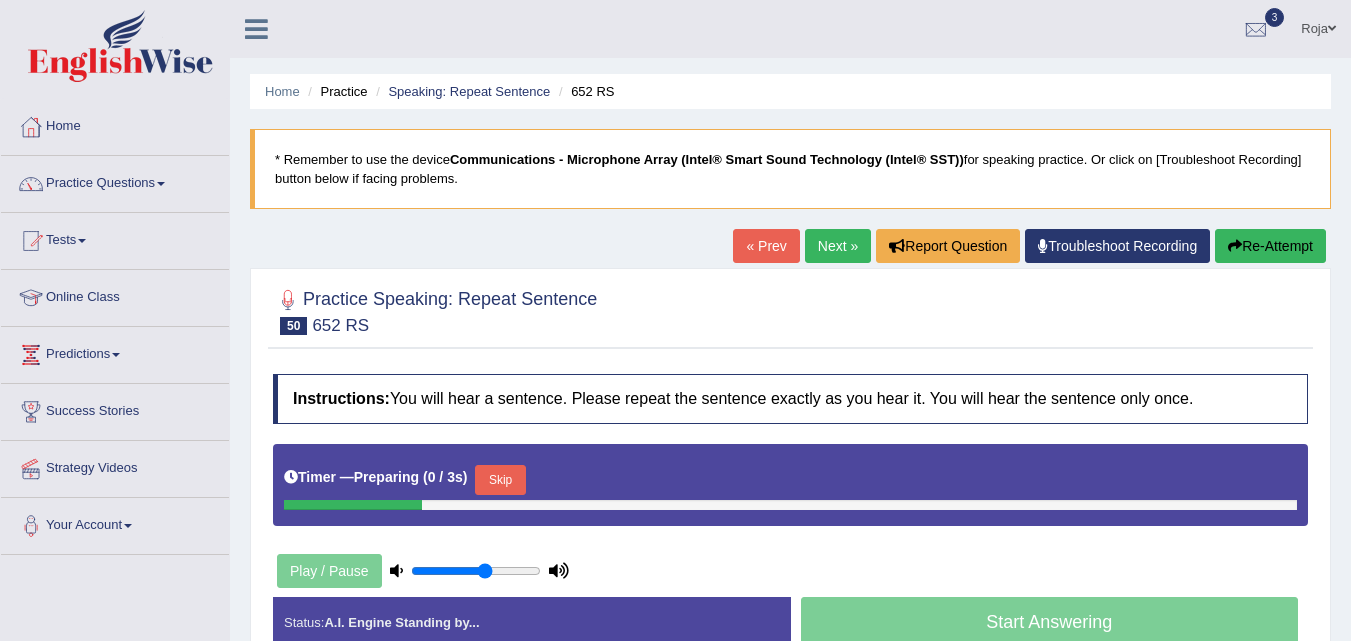 drag, startPoint x: 1335, startPoint y: 213, endPoint x: 1365, endPoint y: 220, distance: 30.805843 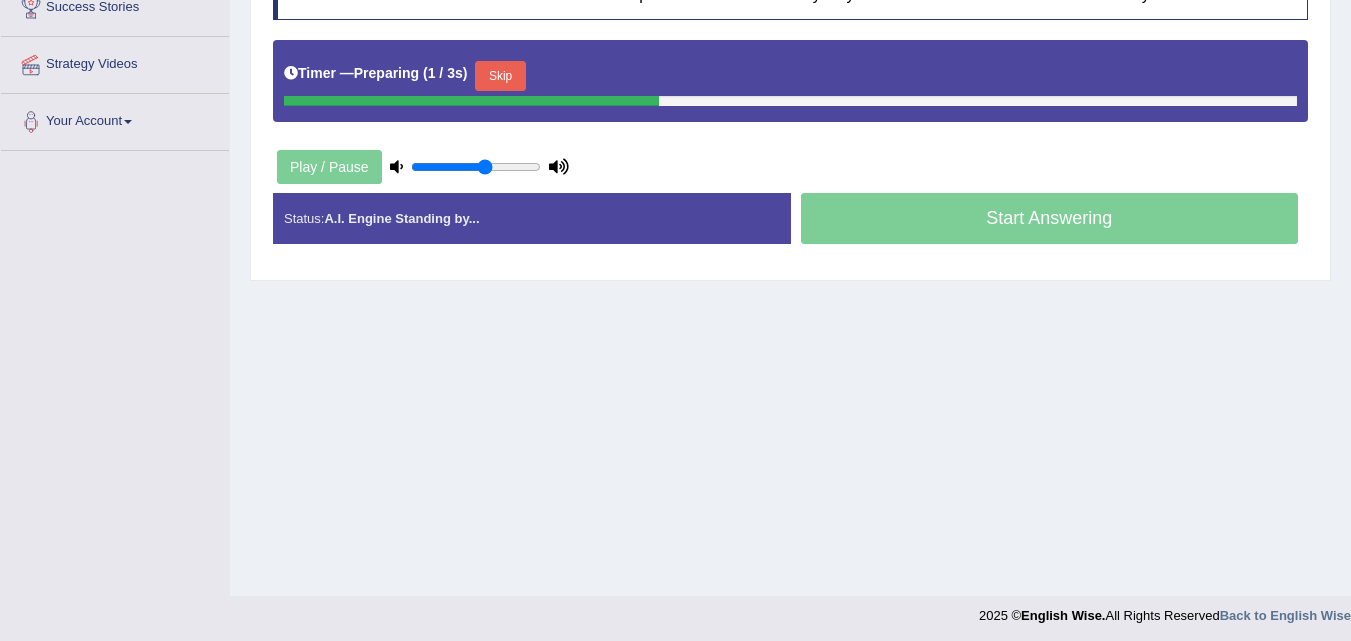 scroll, scrollTop: 409, scrollLeft: 0, axis: vertical 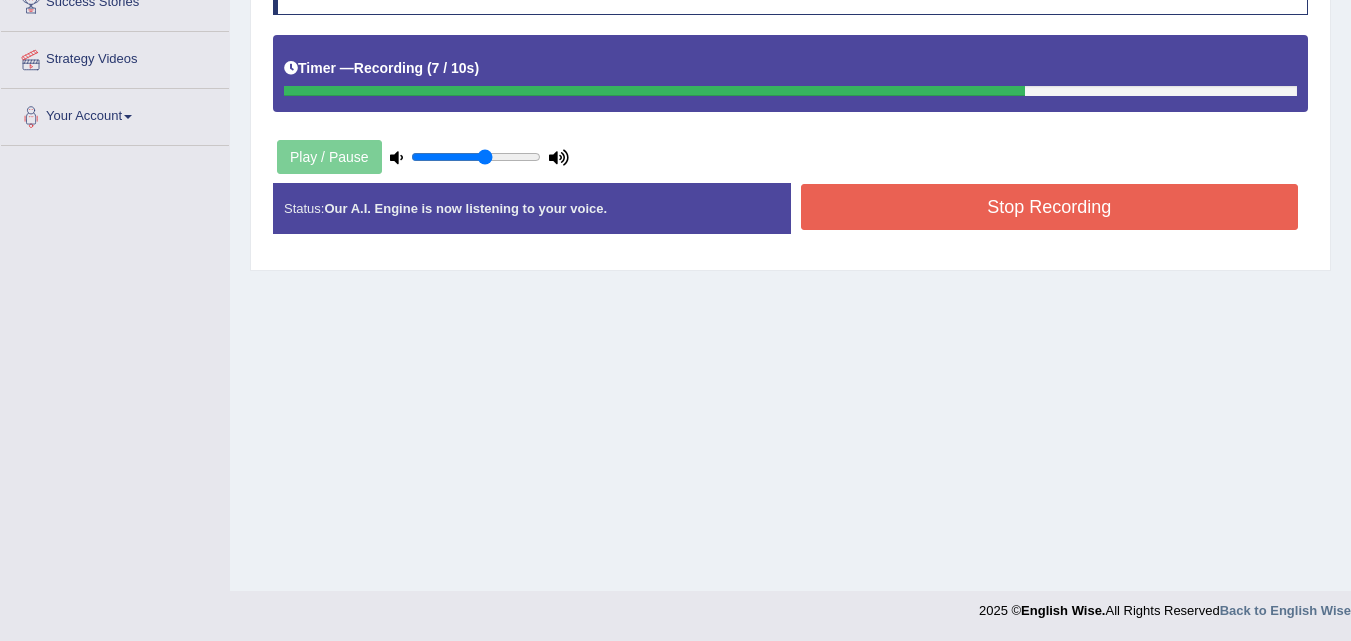 click on "Stop Recording" at bounding box center [1050, 207] 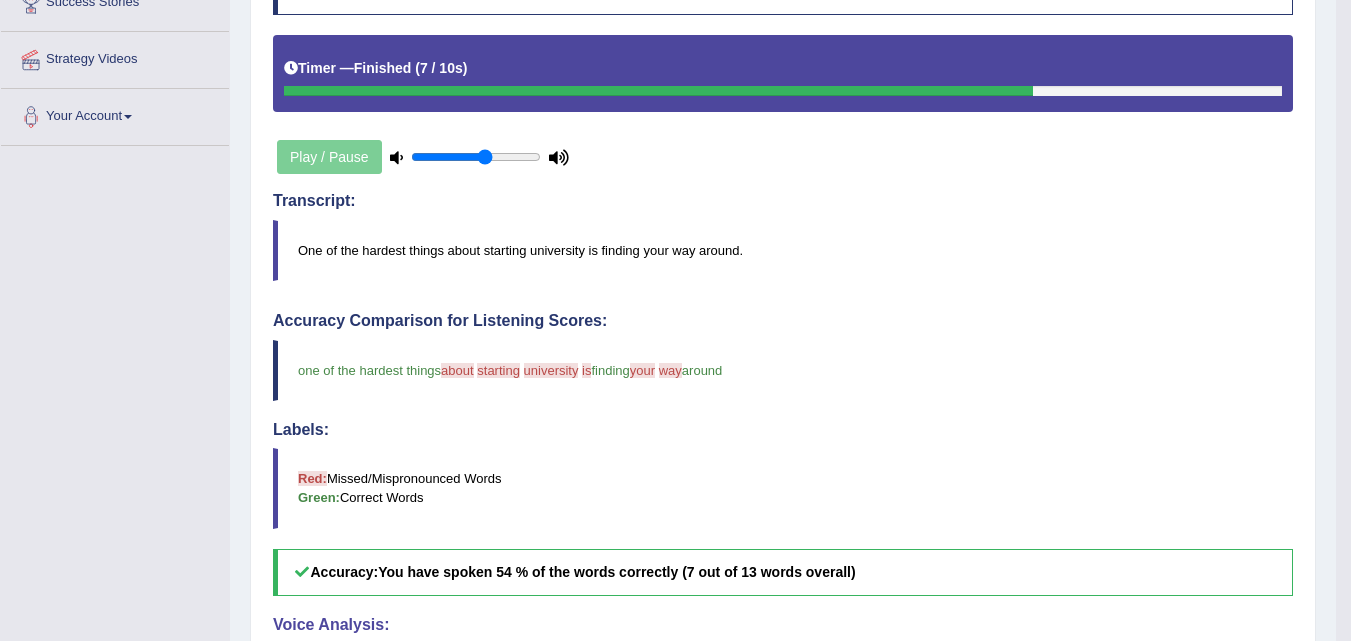 drag, startPoint x: 1365, startPoint y: 401, endPoint x: 1365, endPoint y: 565, distance: 164 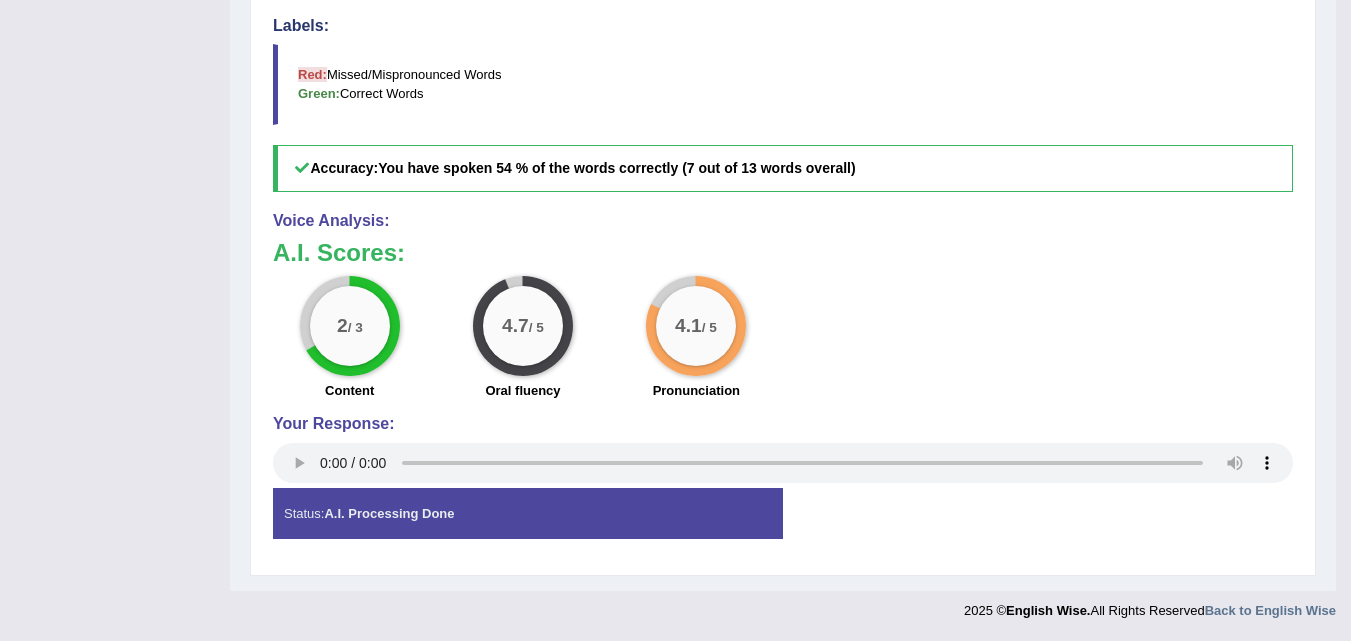 scroll, scrollTop: 0, scrollLeft: 0, axis: both 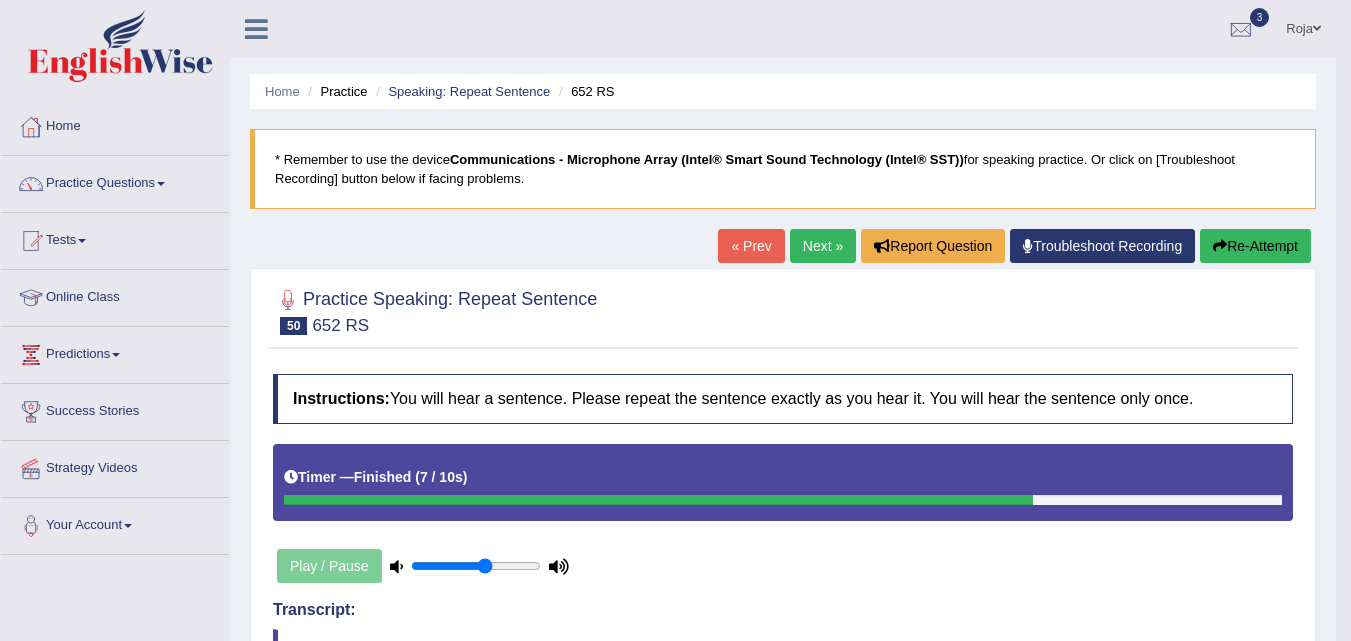 click on "Next »" at bounding box center [823, 246] 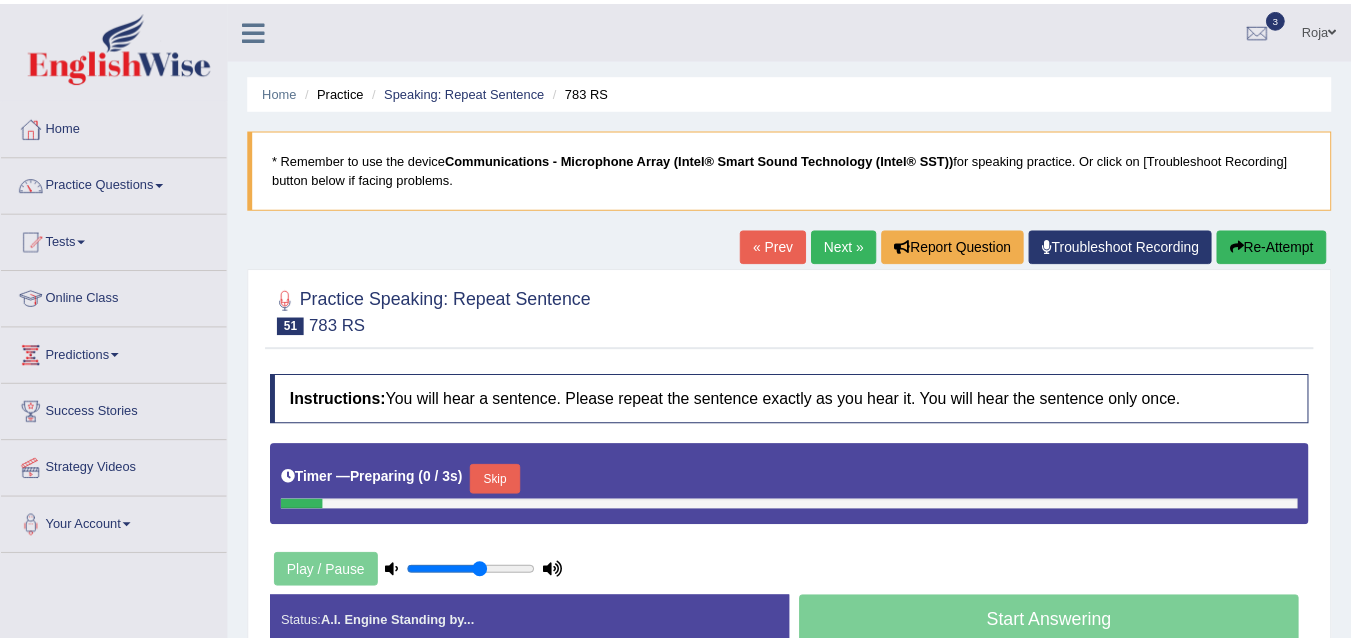 scroll, scrollTop: 0, scrollLeft: 0, axis: both 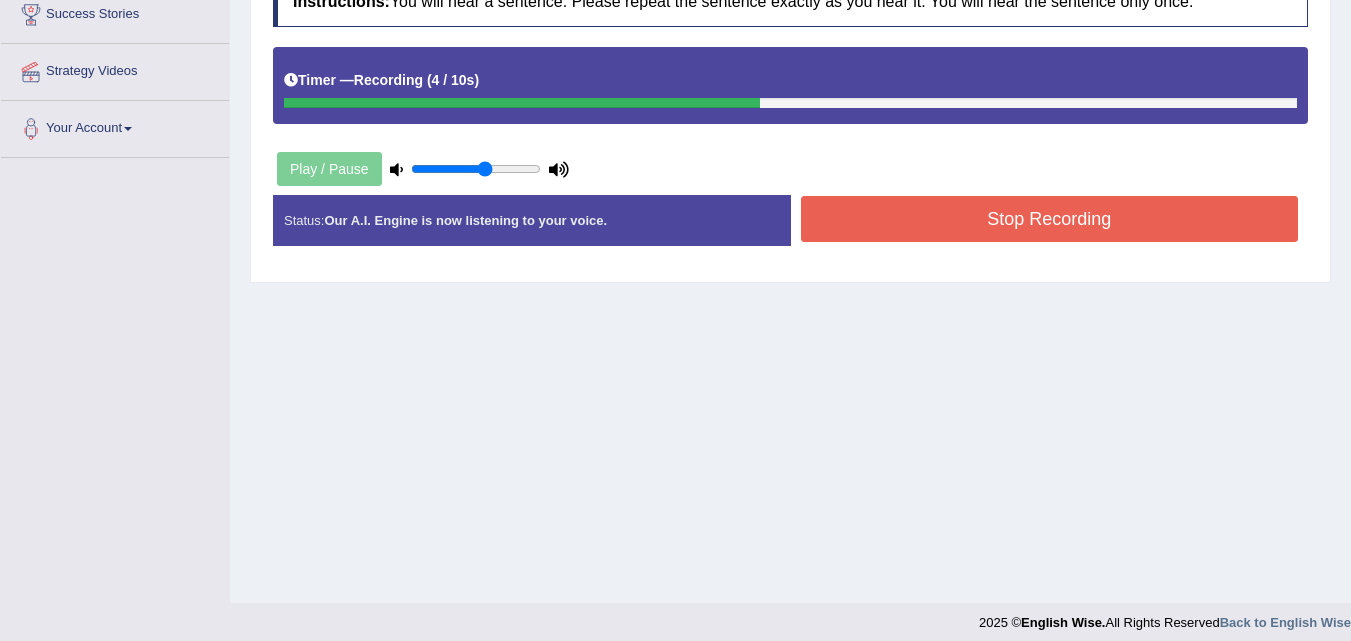 click on "Stop Recording" at bounding box center (1050, 219) 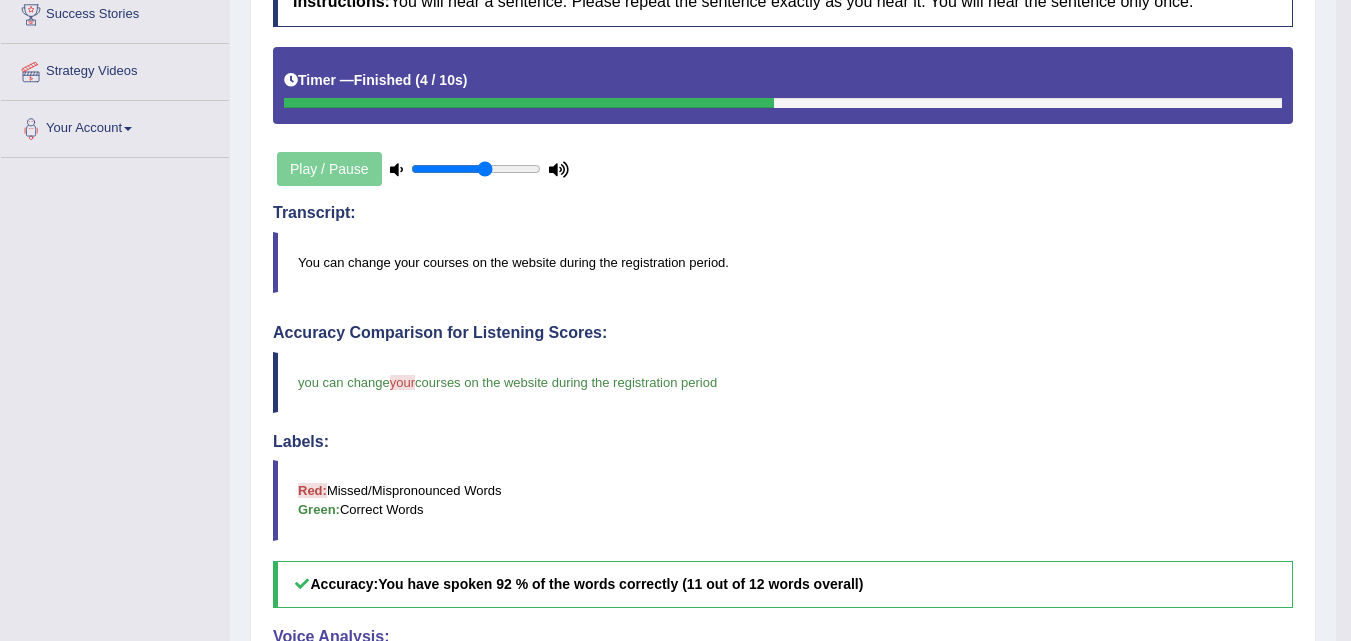 drag, startPoint x: 1342, startPoint y: 280, endPoint x: 1358, endPoint y: 398, distance: 119.0798 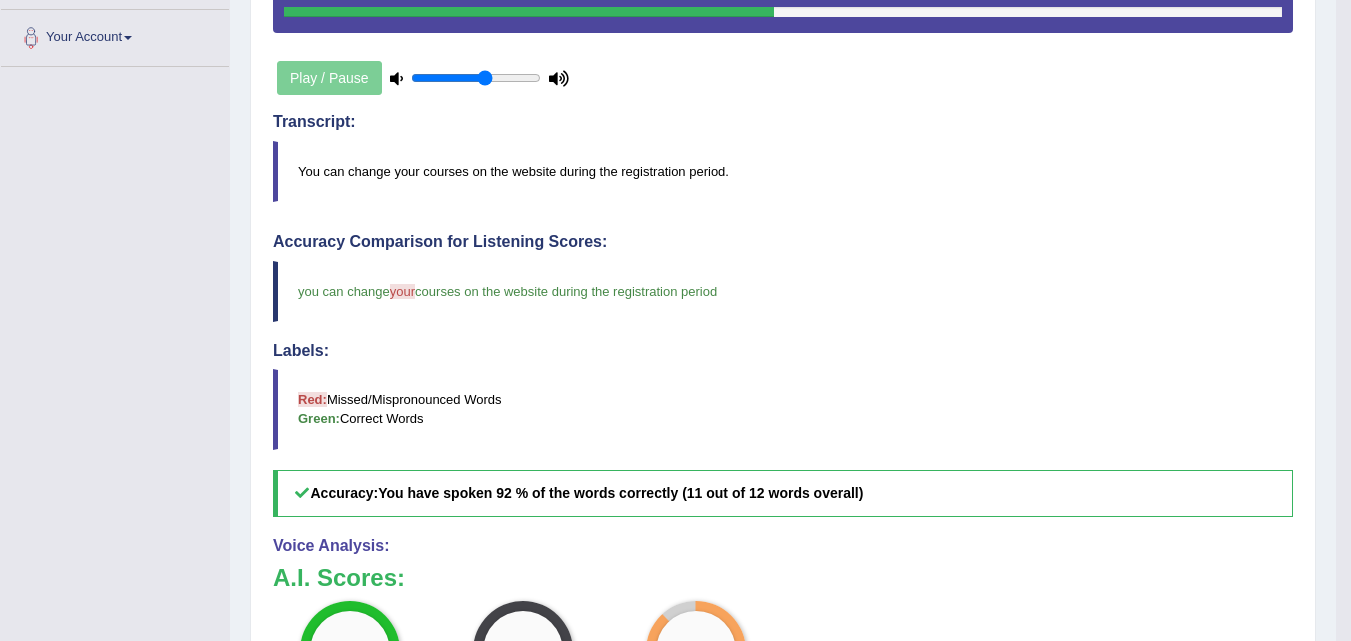 scroll, scrollTop: 0, scrollLeft: 0, axis: both 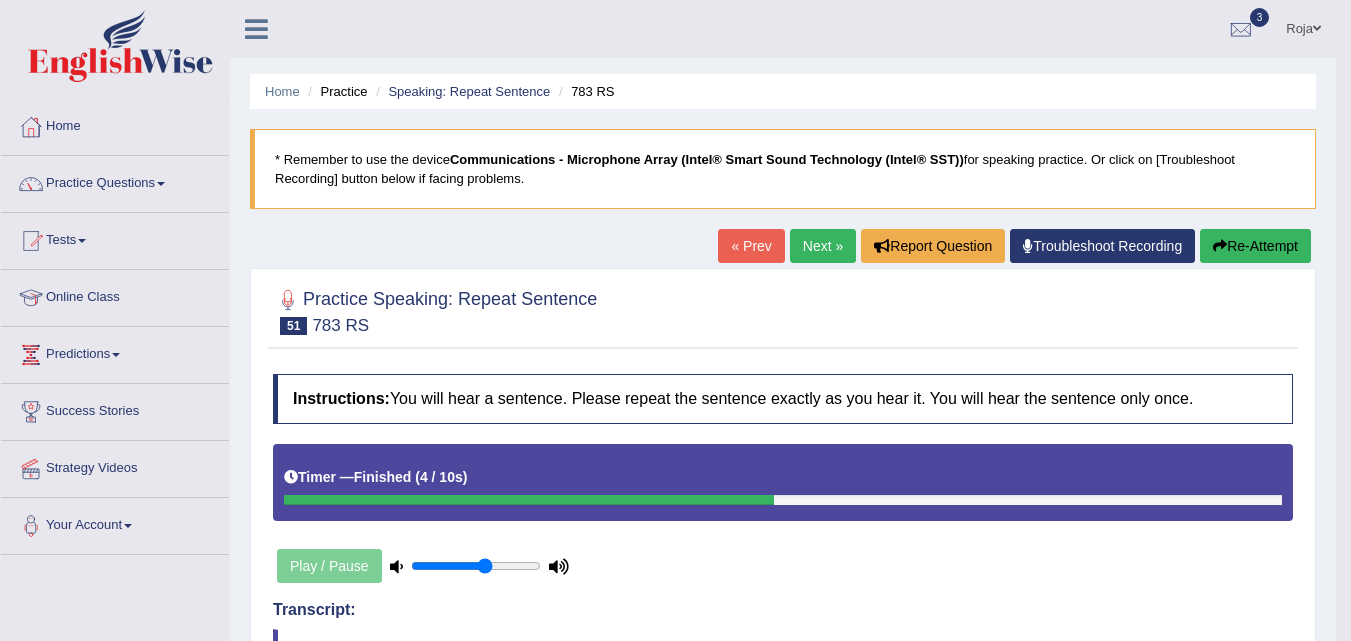 click on "Next »" at bounding box center (823, 246) 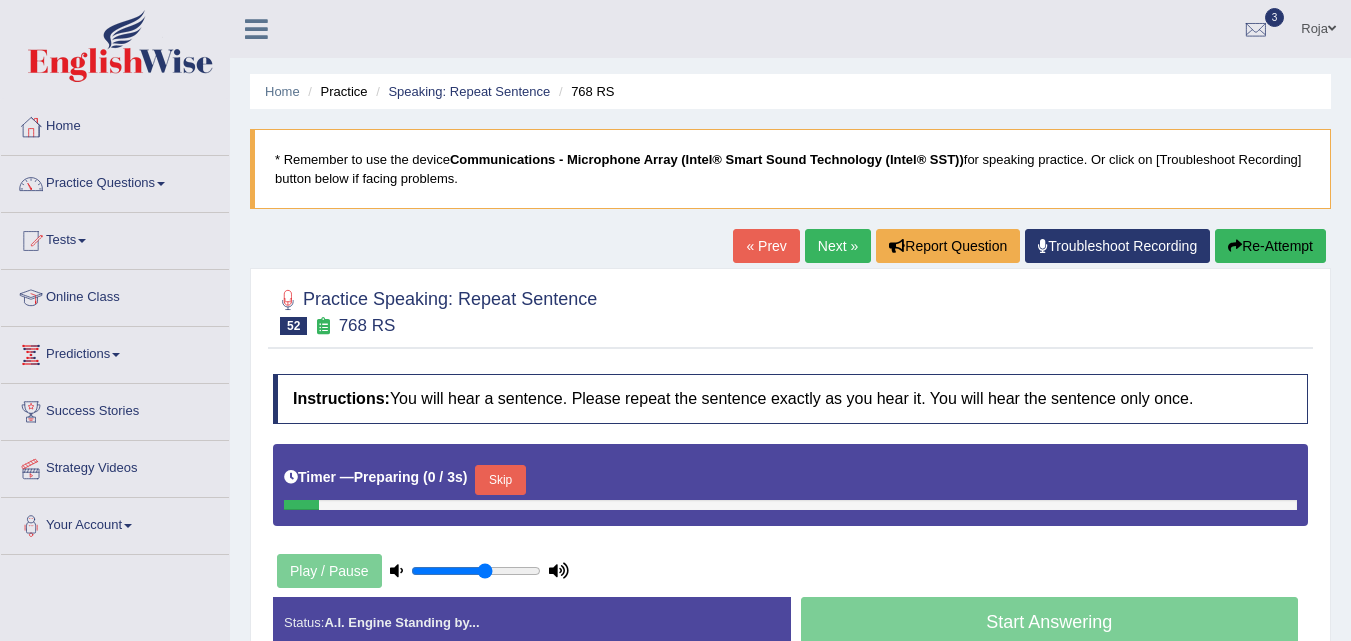 scroll, scrollTop: 0, scrollLeft: 0, axis: both 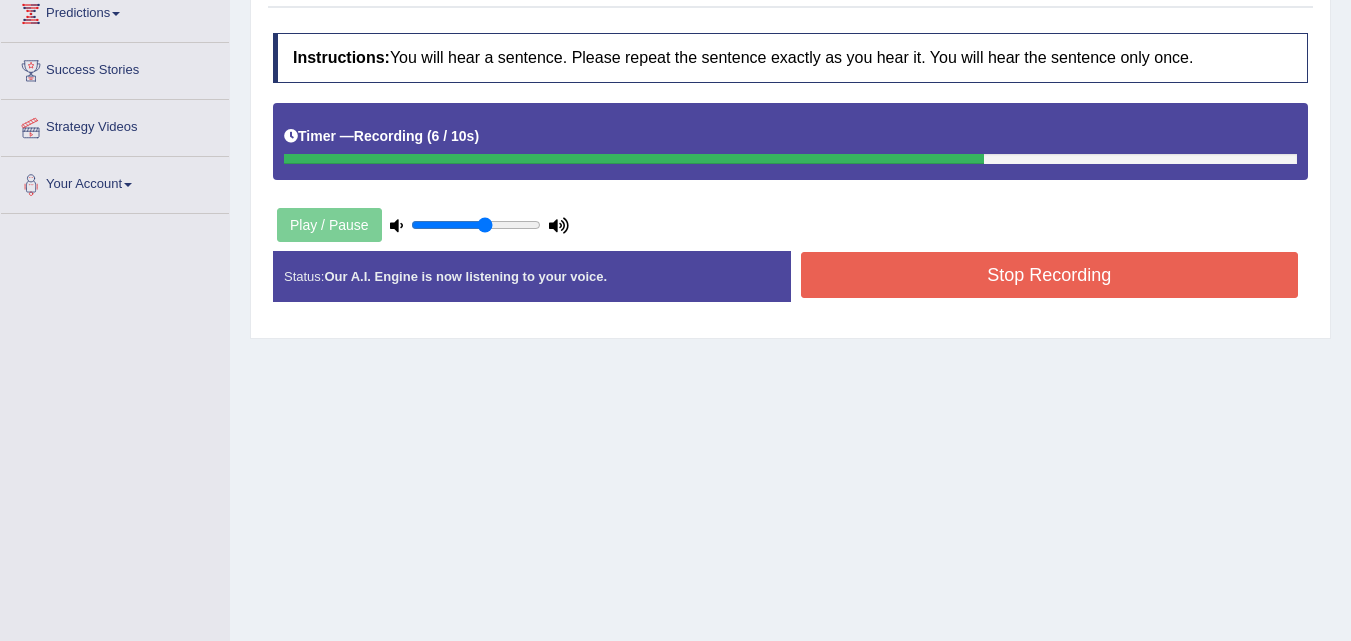 click on "Stop Recording" at bounding box center (1050, 275) 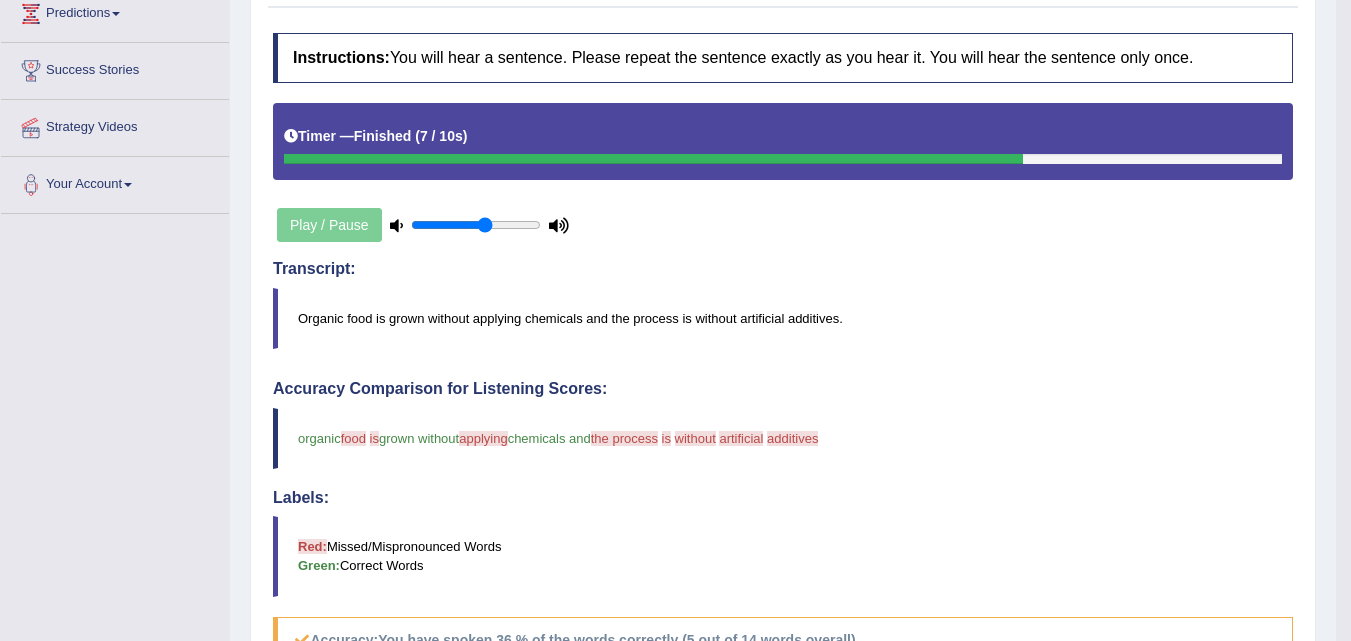 drag, startPoint x: 1365, startPoint y: 321, endPoint x: 1358, endPoint y: 364, distance: 43.56604 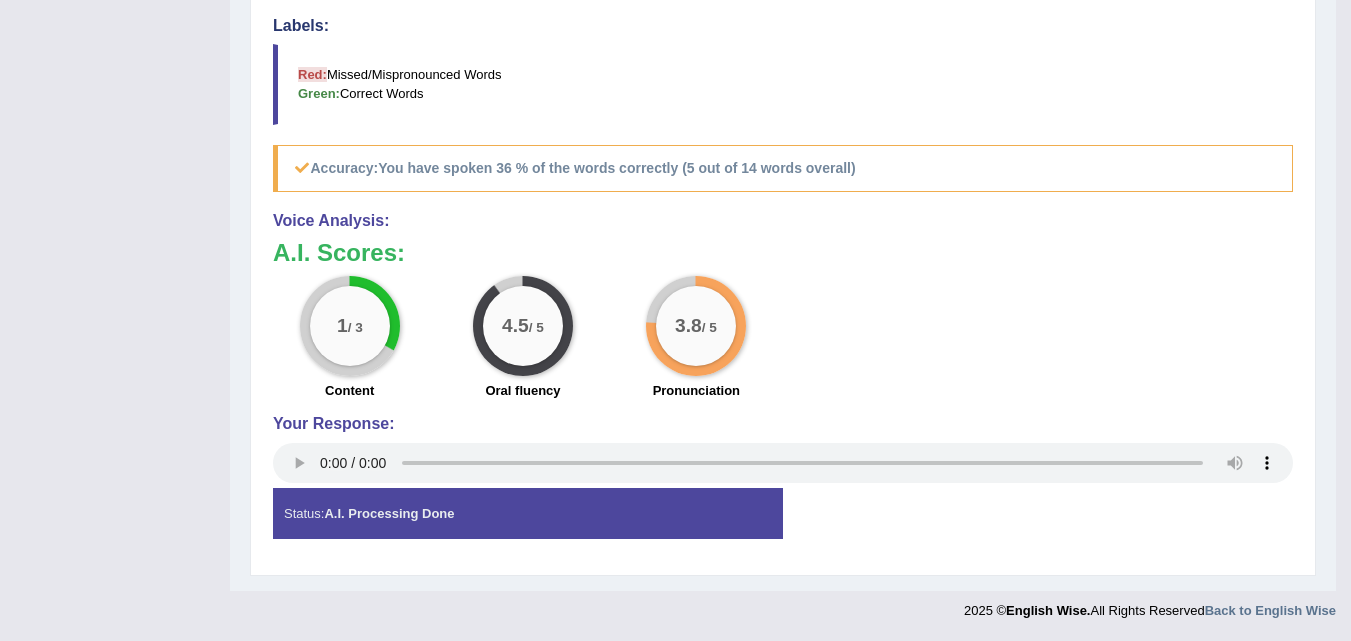 scroll, scrollTop: 0, scrollLeft: 0, axis: both 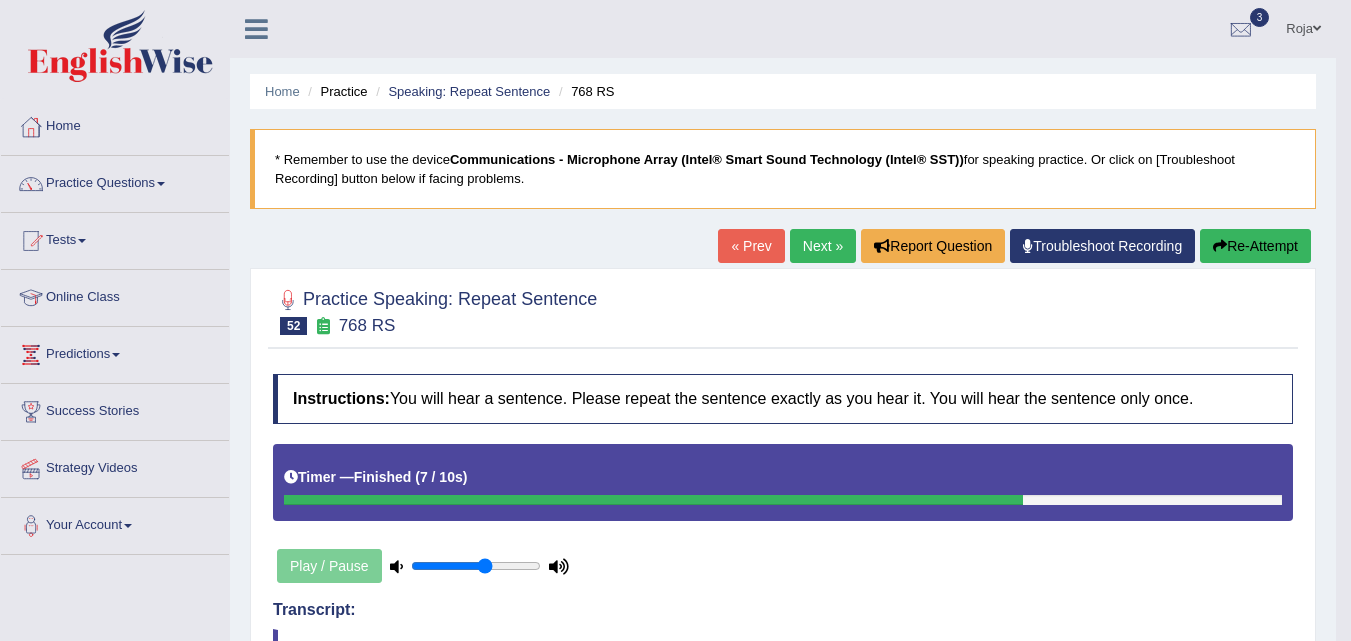 click on "Next »" at bounding box center [823, 246] 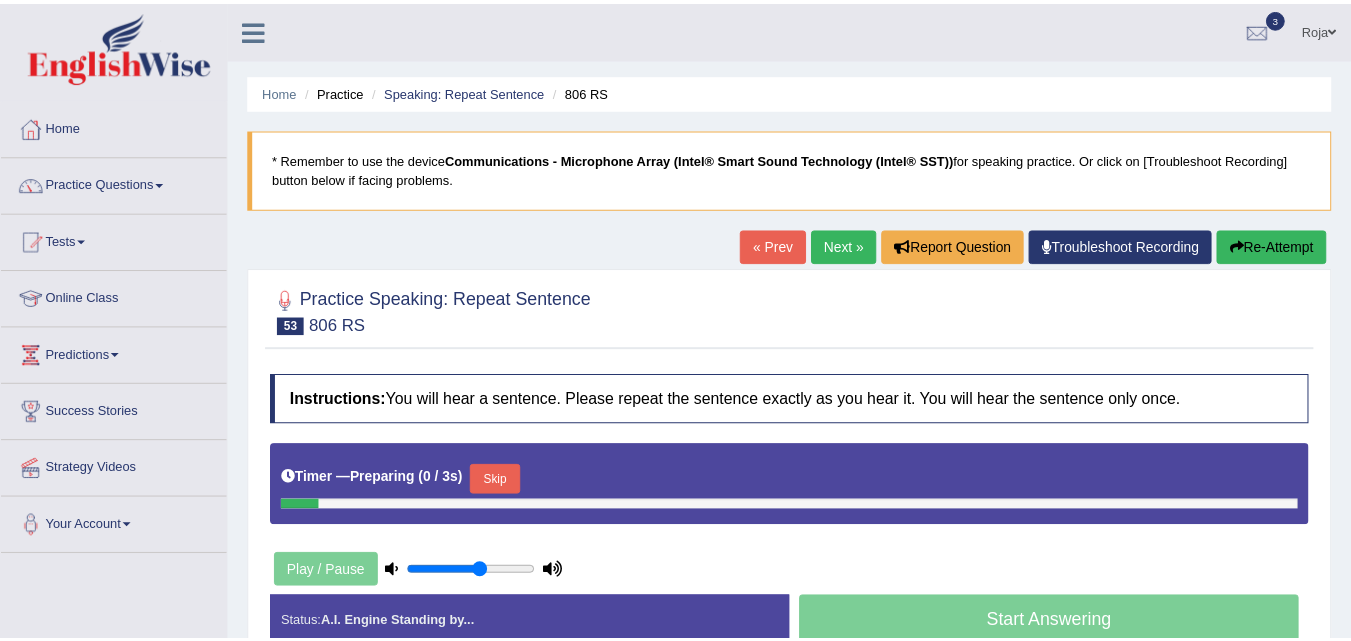 scroll, scrollTop: 0, scrollLeft: 0, axis: both 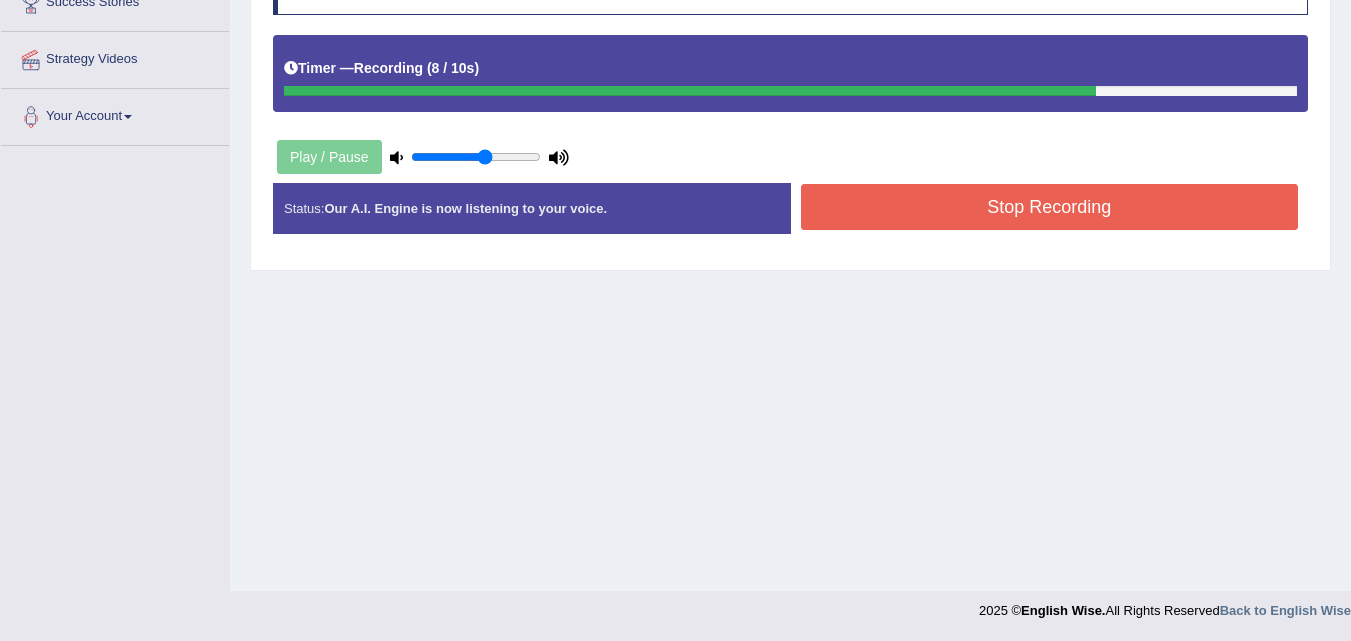 click on "Stop Recording" at bounding box center [1050, 207] 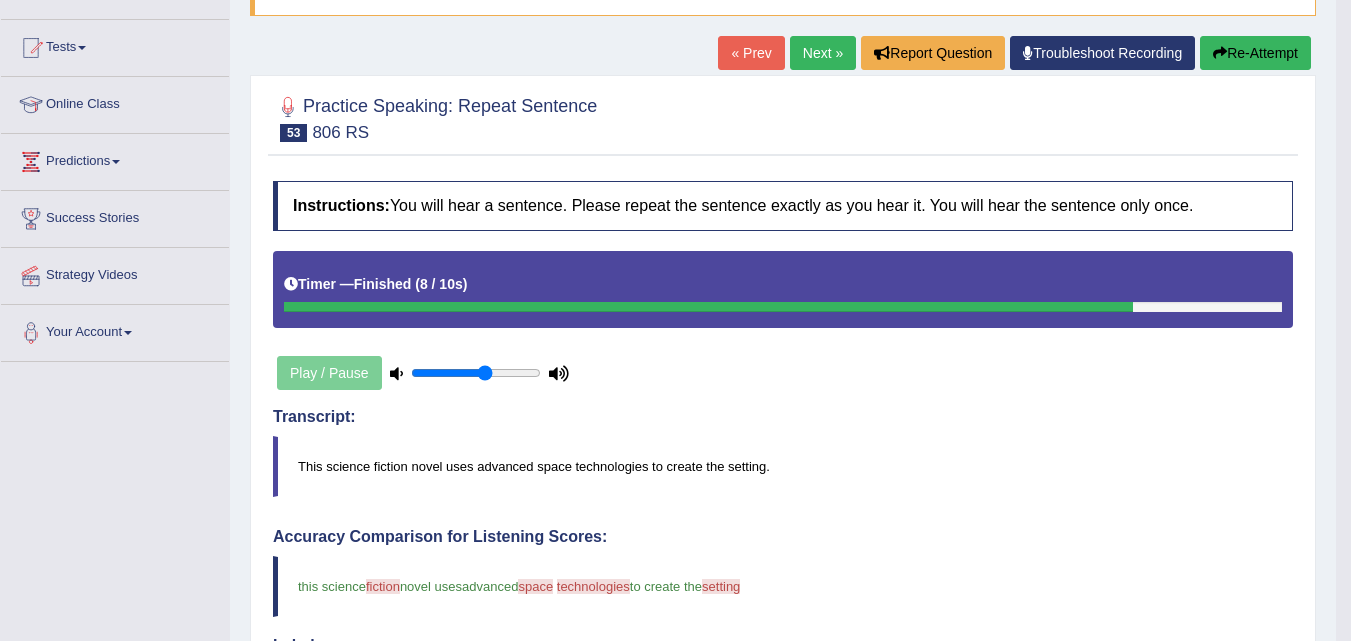 scroll, scrollTop: 183, scrollLeft: 0, axis: vertical 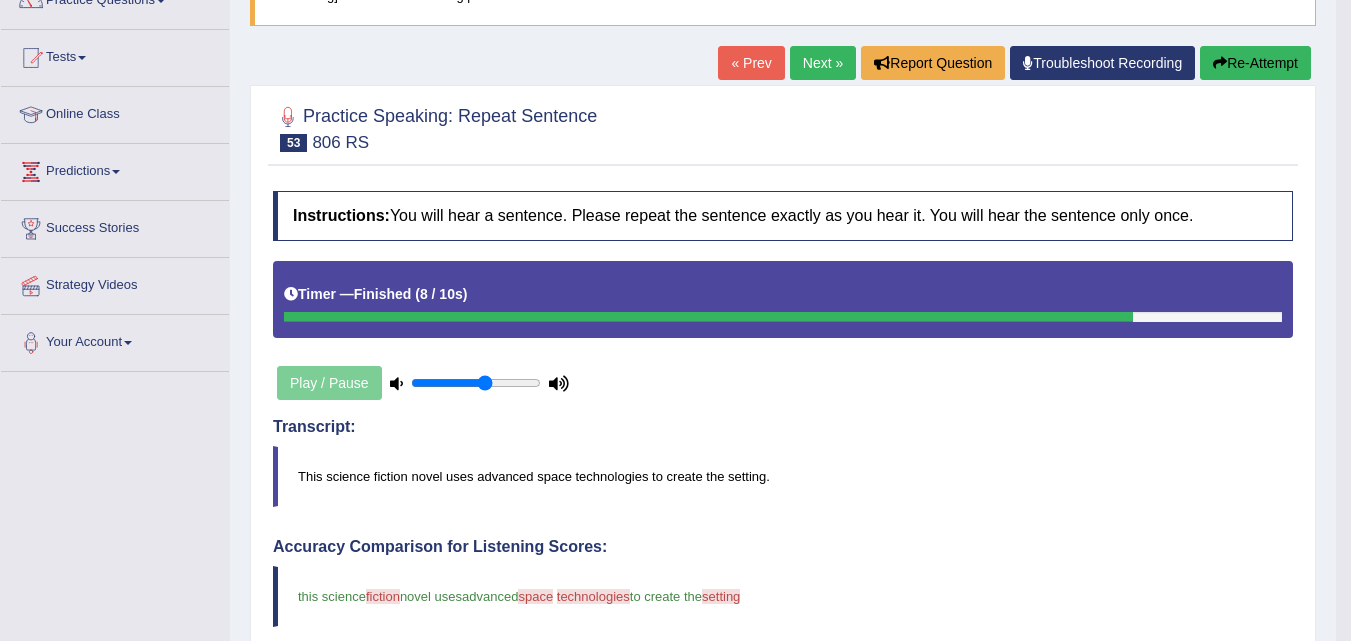 click on "Next »" at bounding box center (823, 63) 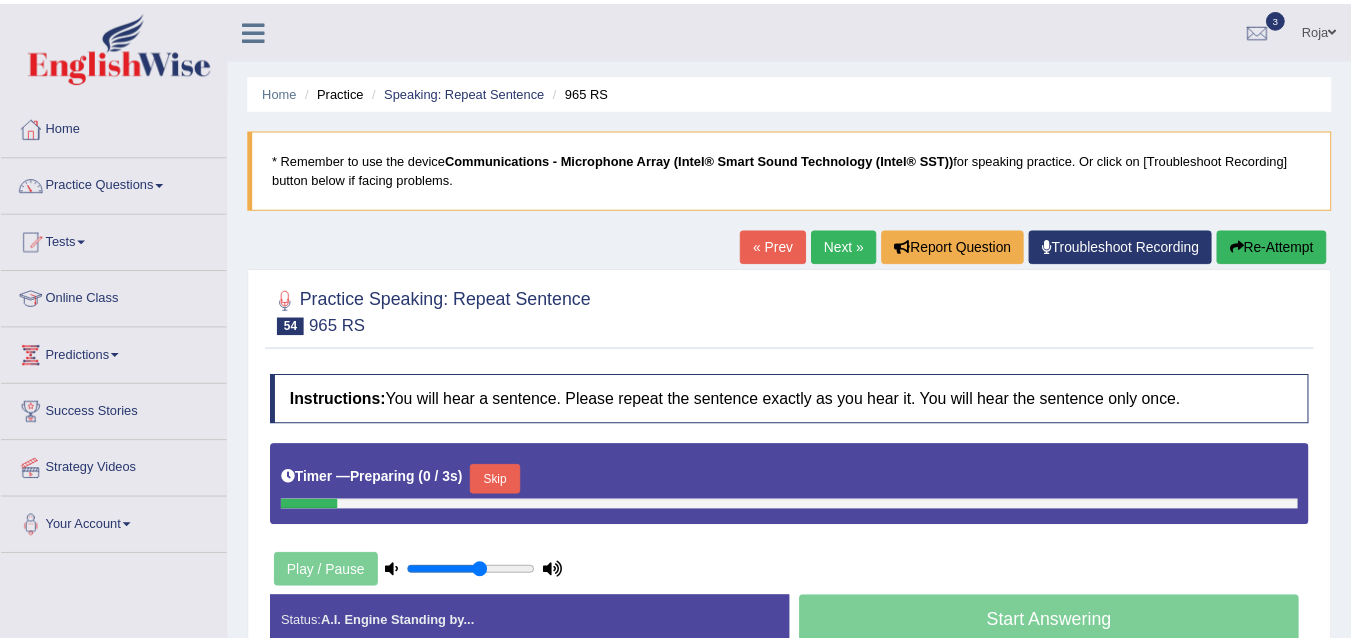 scroll, scrollTop: 0, scrollLeft: 0, axis: both 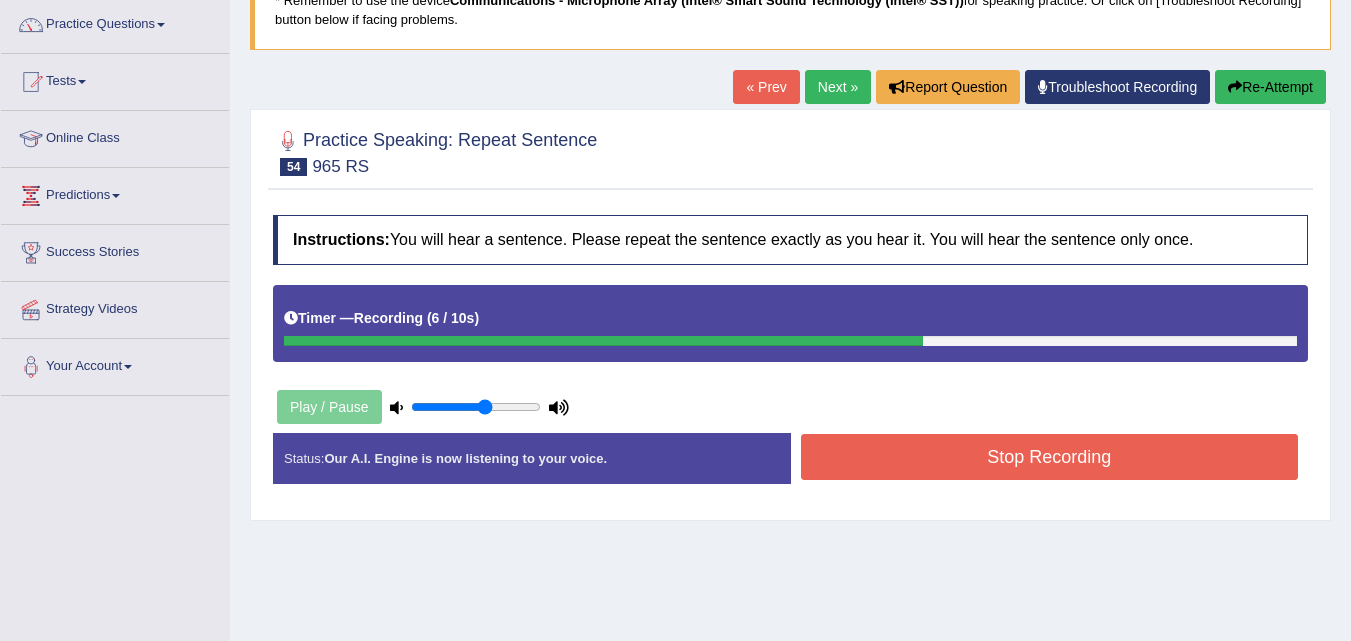 click on "Stop Recording" at bounding box center (1050, 457) 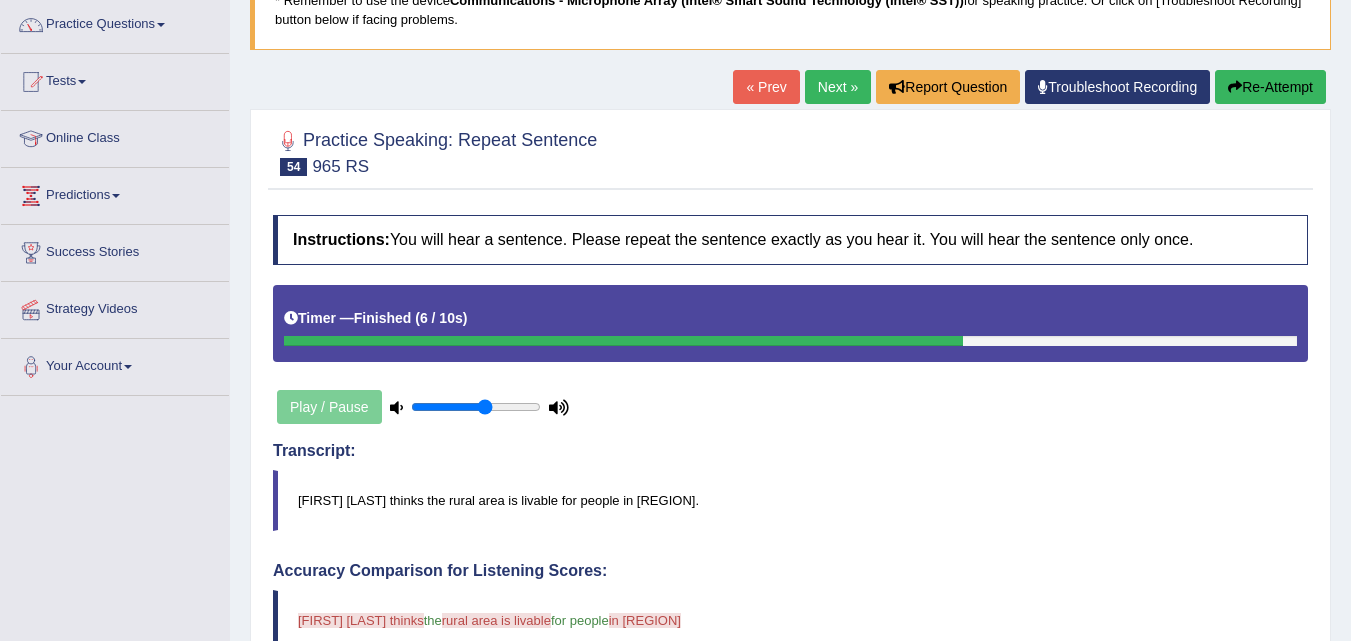 drag, startPoint x: 1317, startPoint y: 333, endPoint x: 1350, endPoint y: 462, distance: 133.15405 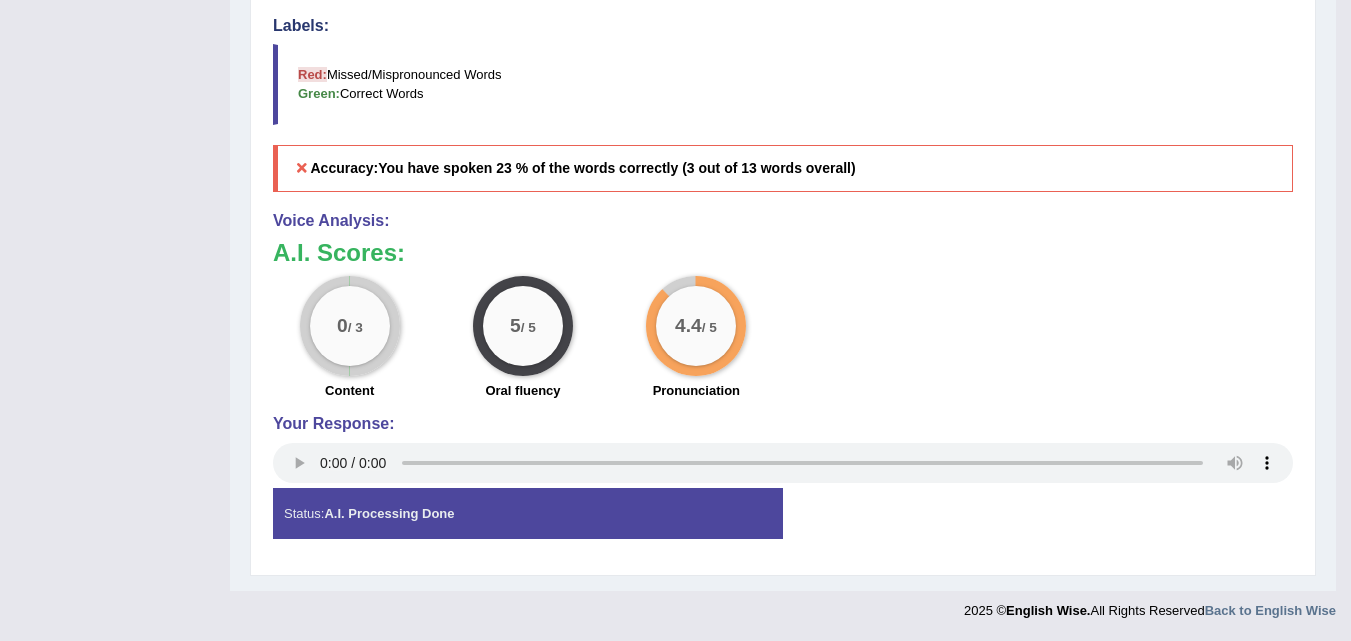 scroll, scrollTop: 0, scrollLeft: 0, axis: both 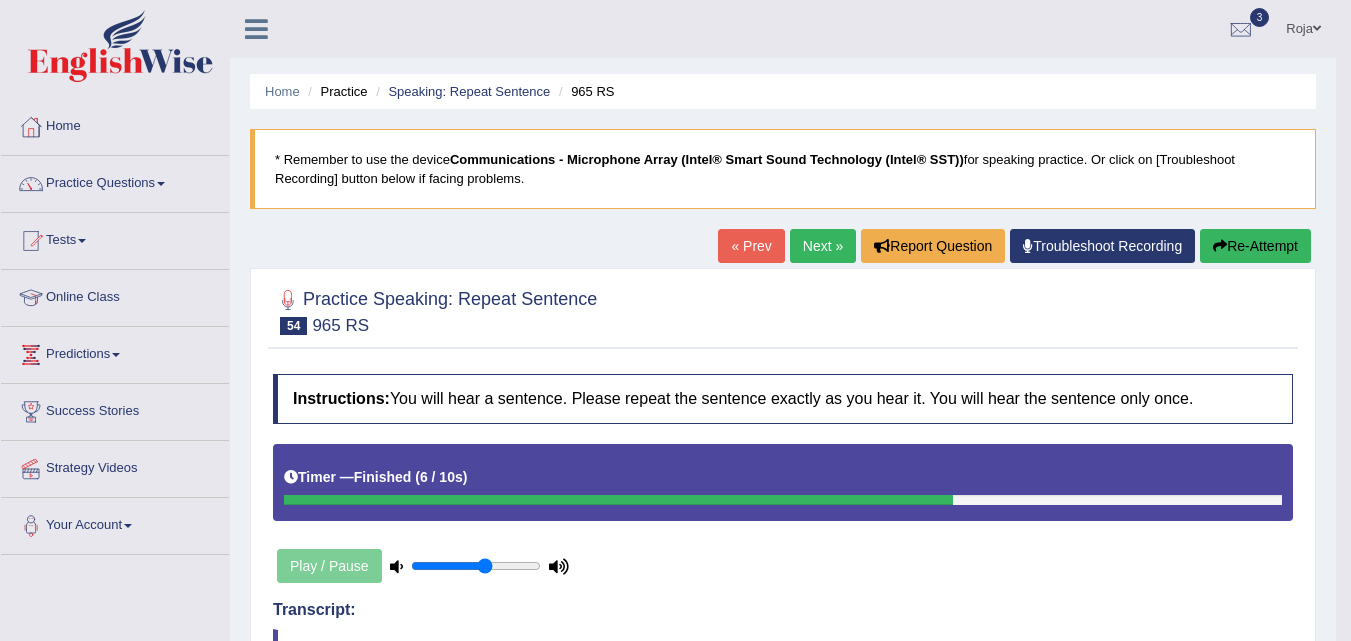 click on "Next »" at bounding box center (823, 246) 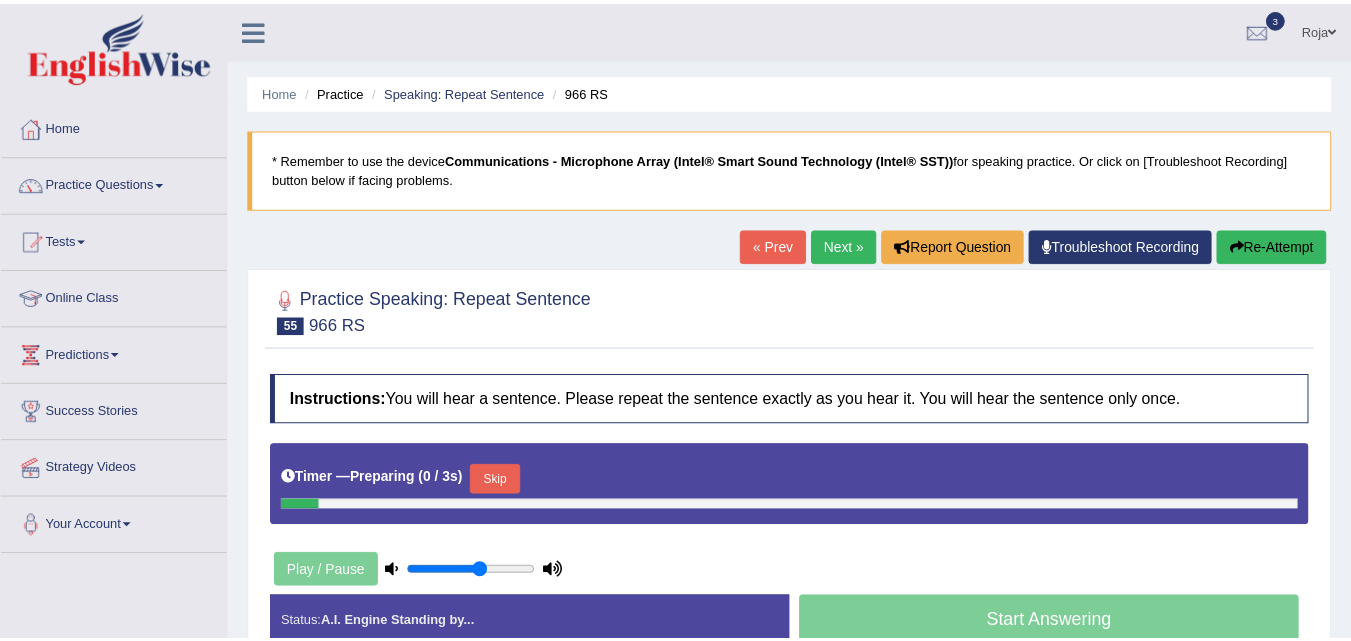 scroll, scrollTop: 0, scrollLeft: 0, axis: both 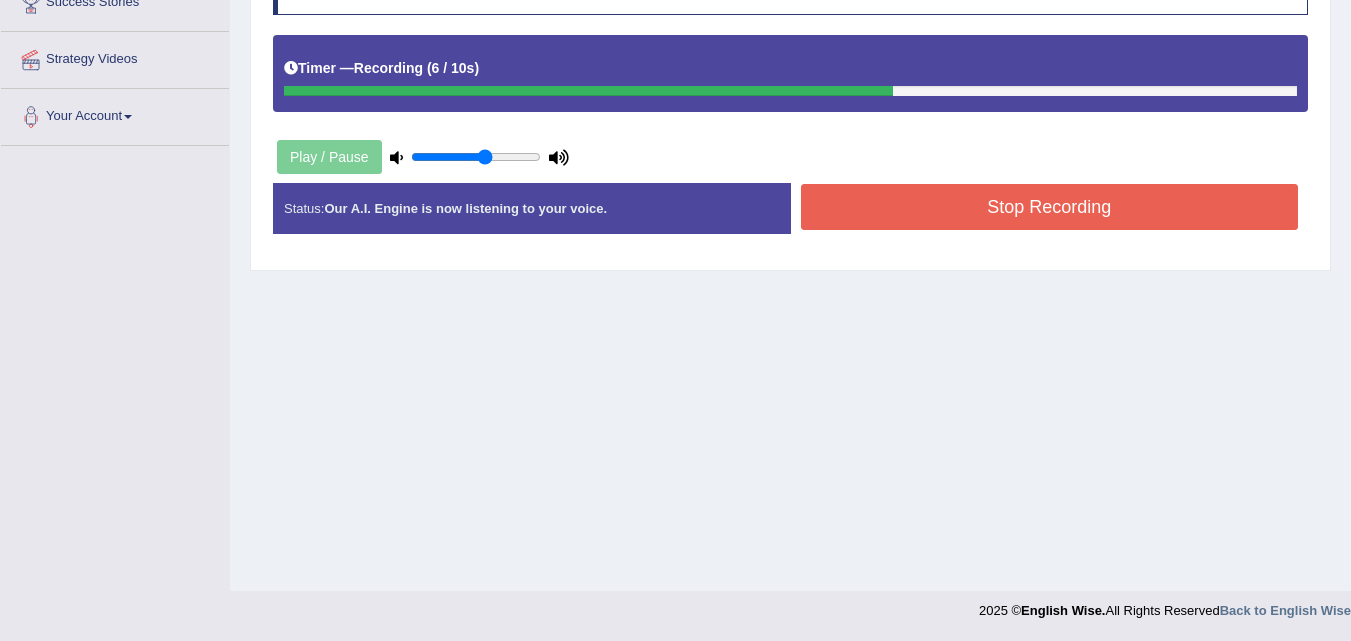 click on "Stop Recording" at bounding box center (1050, 207) 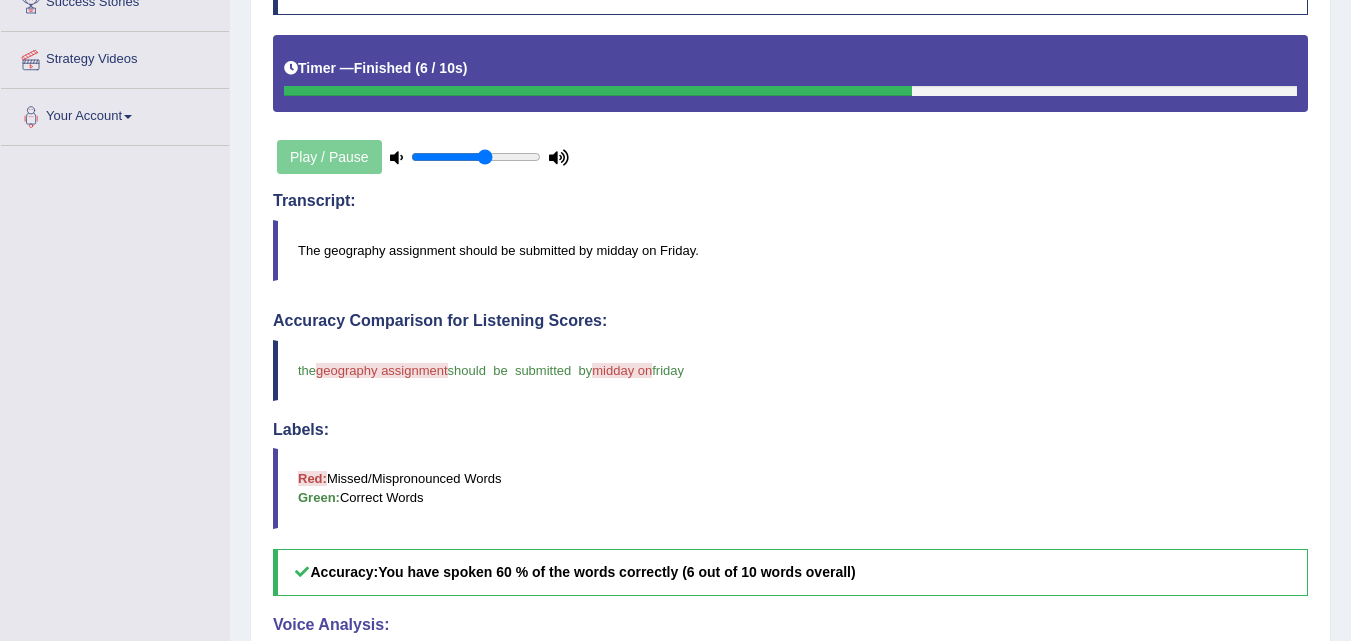 drag, startPoint x: 1365, startPoint y: 380, endPoint x: 1365, endPoint y: 498, distance: 118 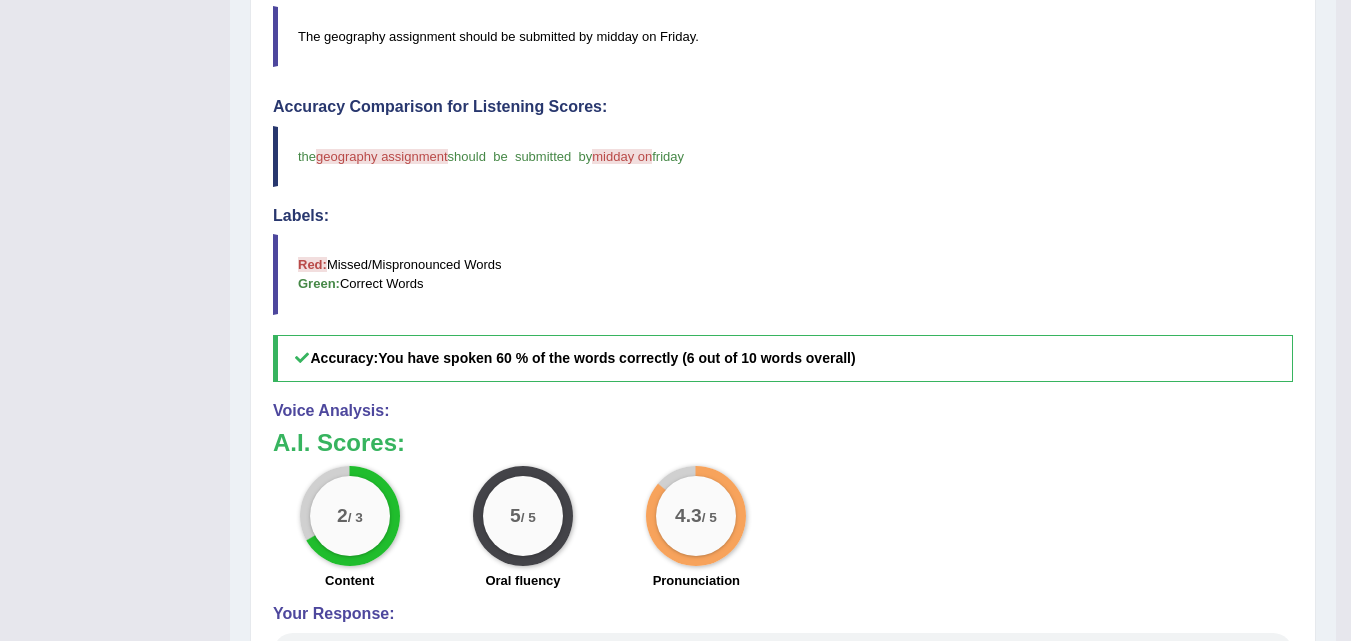 scroll, scrollTop: 0, scrollLeft: 0, axis: both 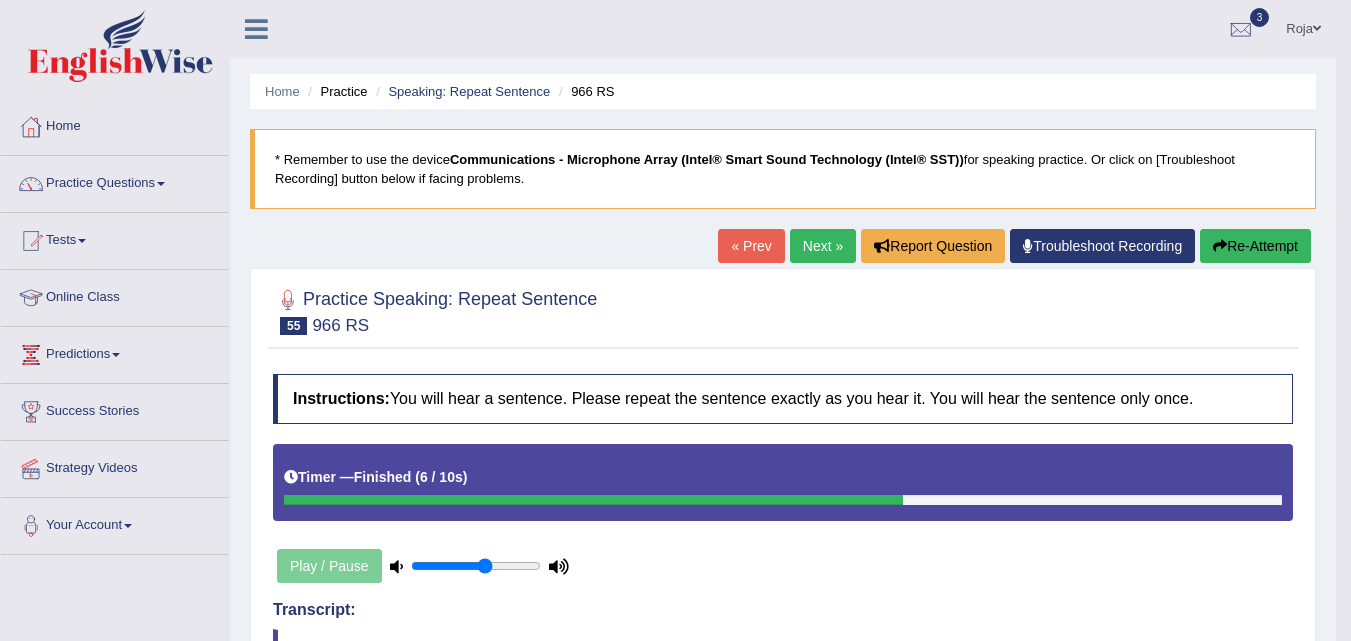 click on "Next »" at bounding box center (823, 246) 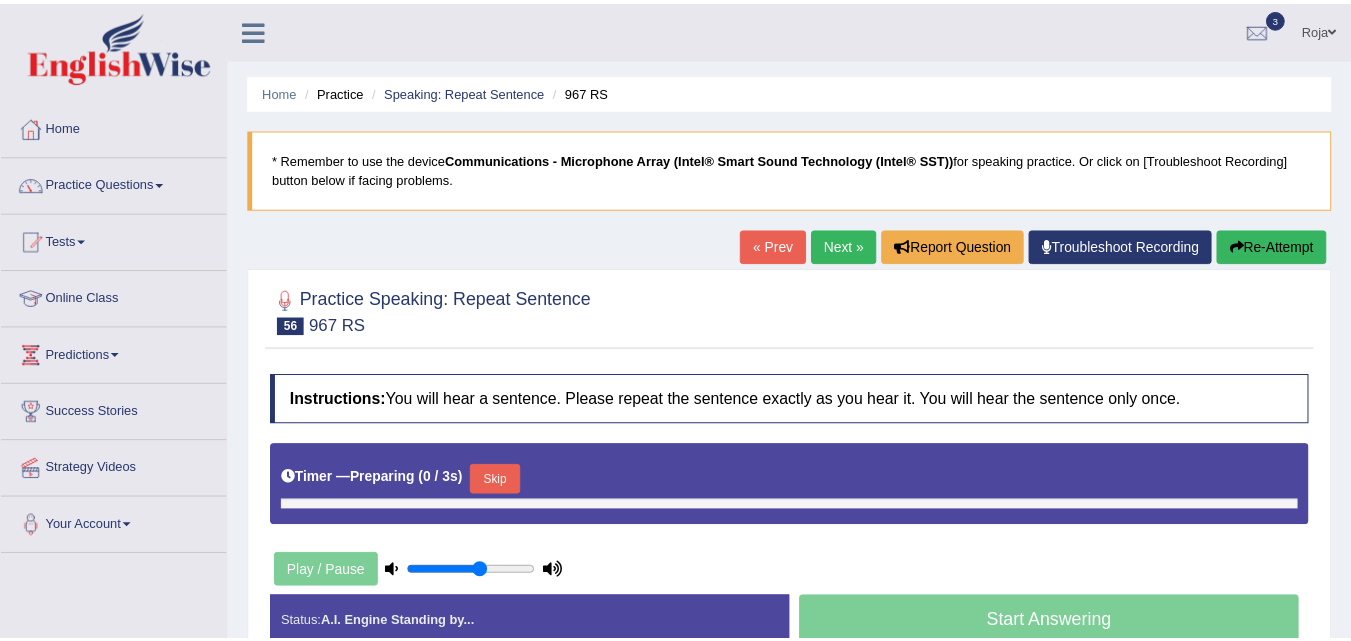 scroll, scrollTop: 0, scrollLeft: 0, axis: both 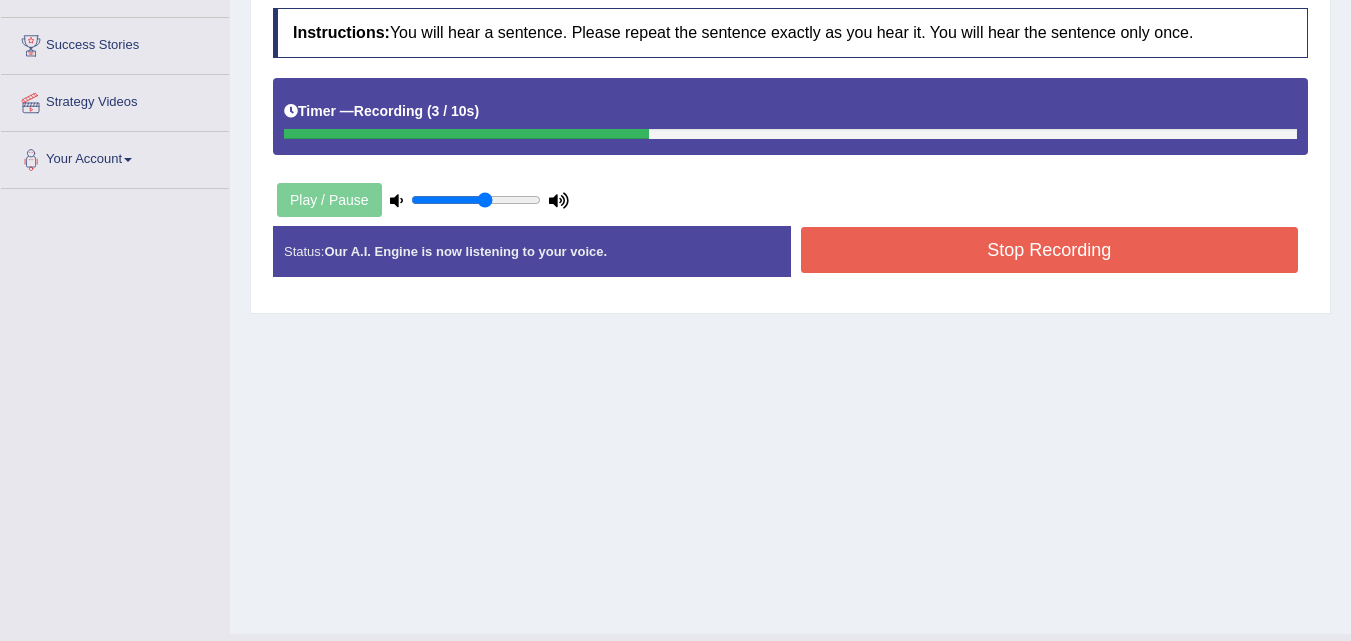 click on "Stop Recording" at bounding box center [1050, 250] 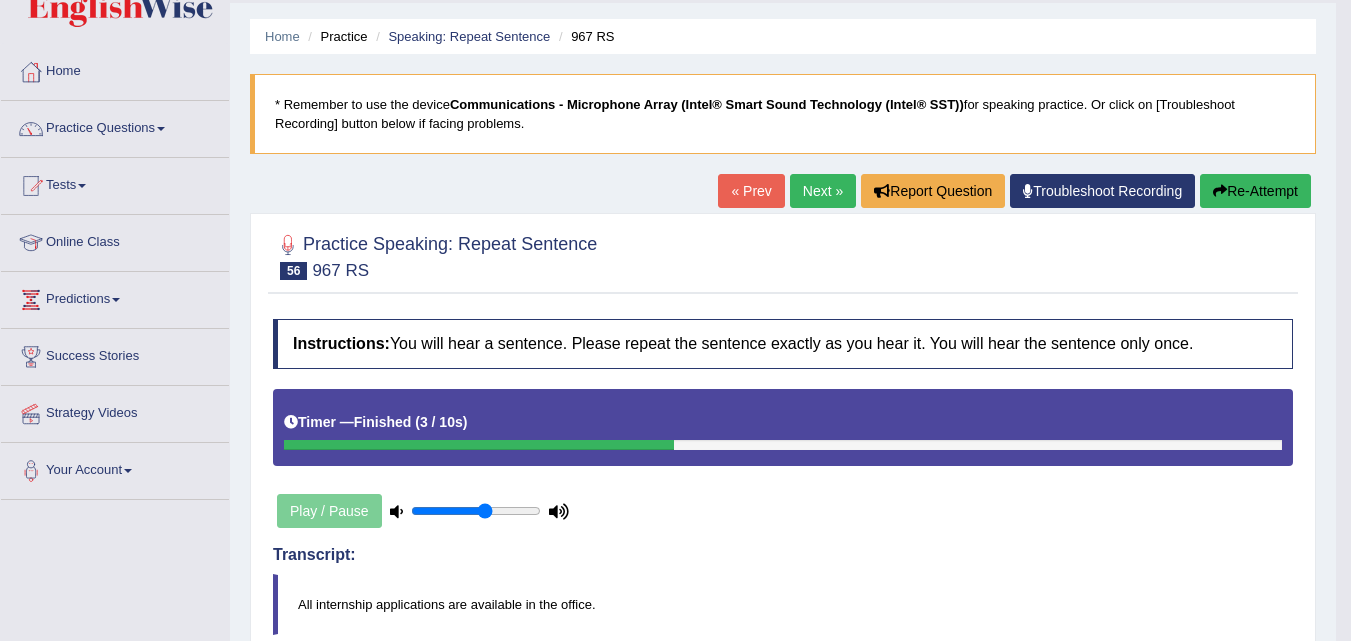 scroll, scrollTop: 0, scrollLeft: 0, axis: both 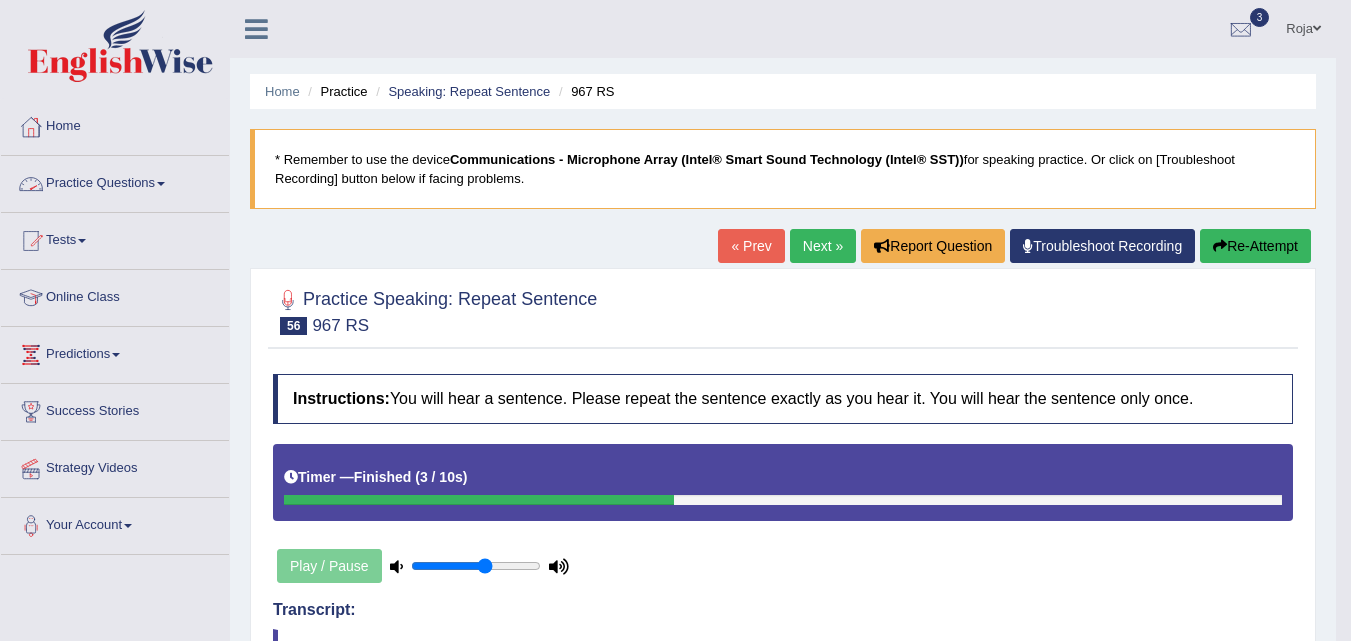 click on "Practice Questions" at bounding box center [115, 181] 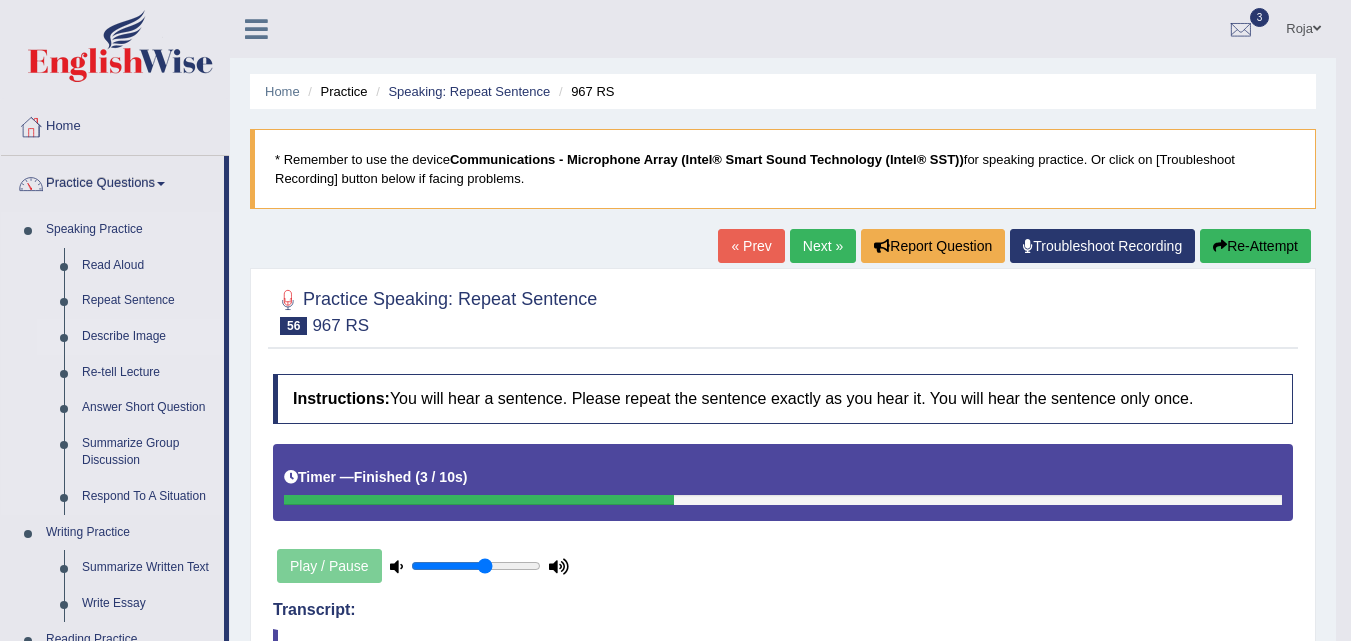 click on "Describe Image" at bounding box center [148, 337] 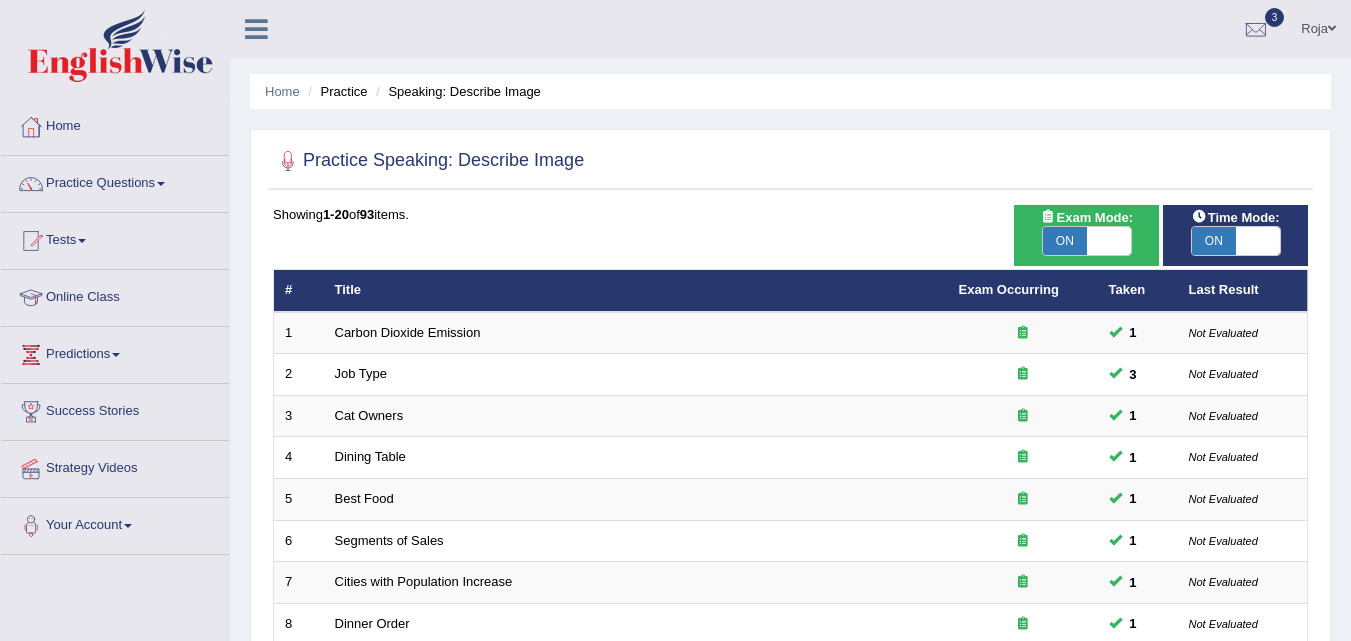 scroll, scrollTop: 0, scrollLeft: 0, axis: both 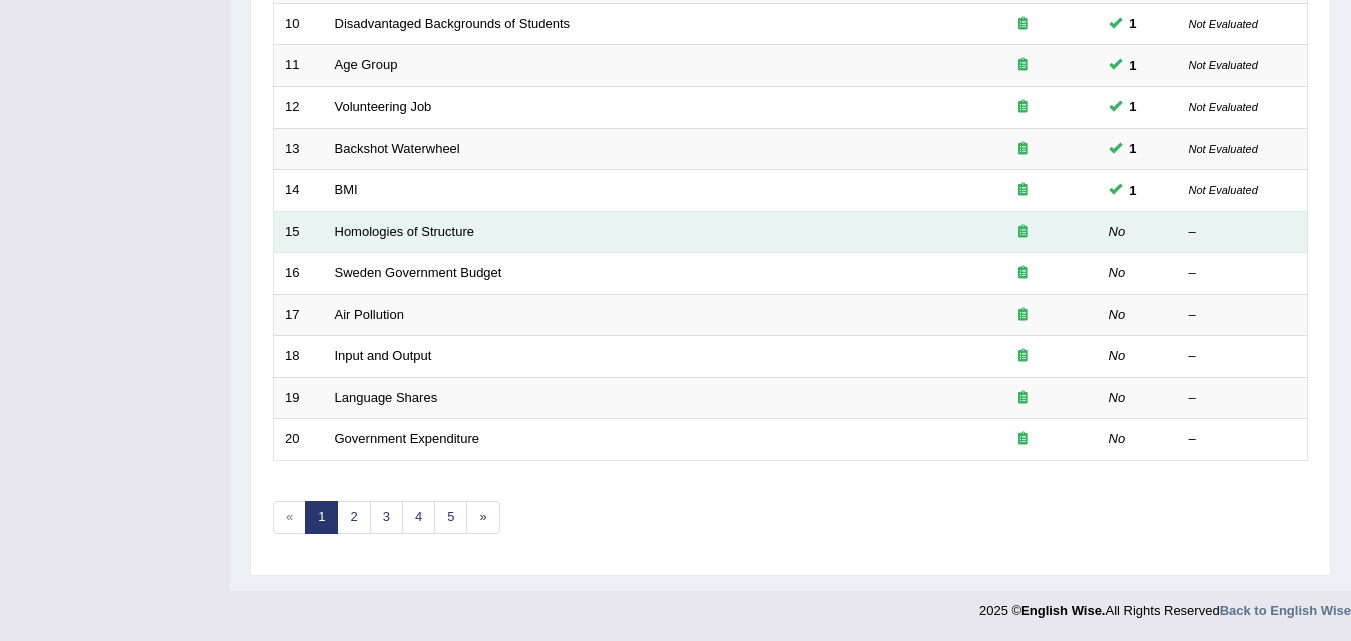 click on "Homologies of Structure" at bounding box center (636, 232) 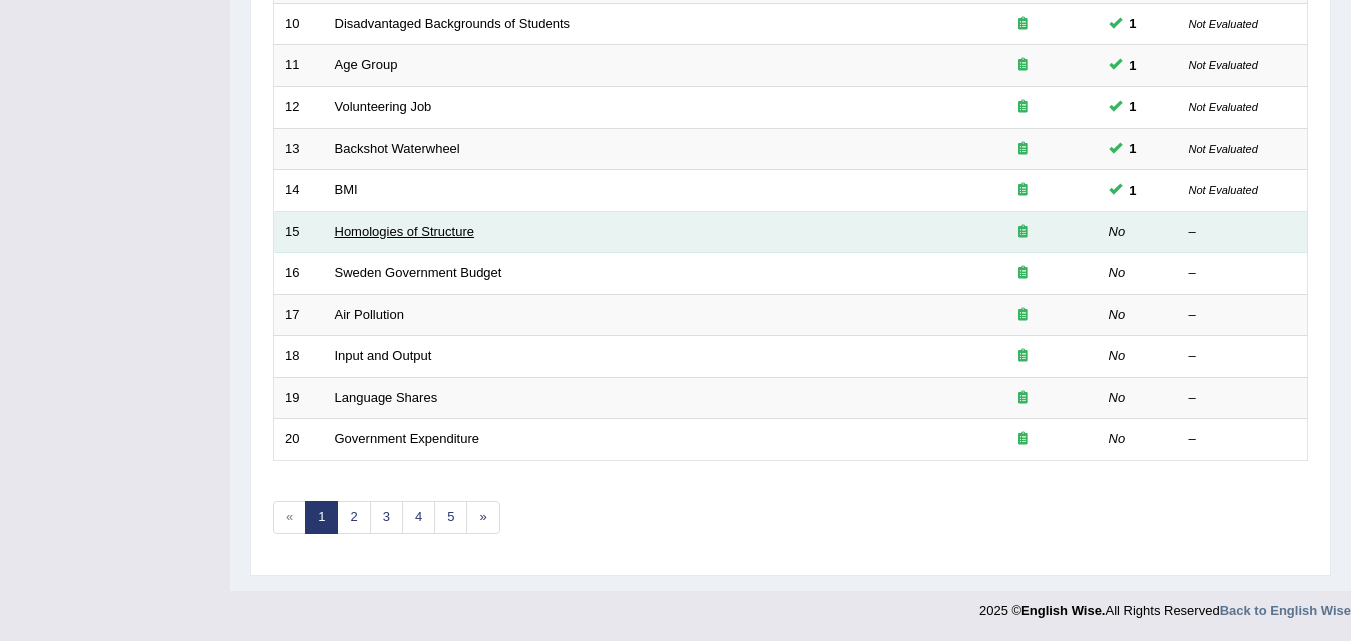 click on "Homologies of Structure" at bounding box center (404, 231) 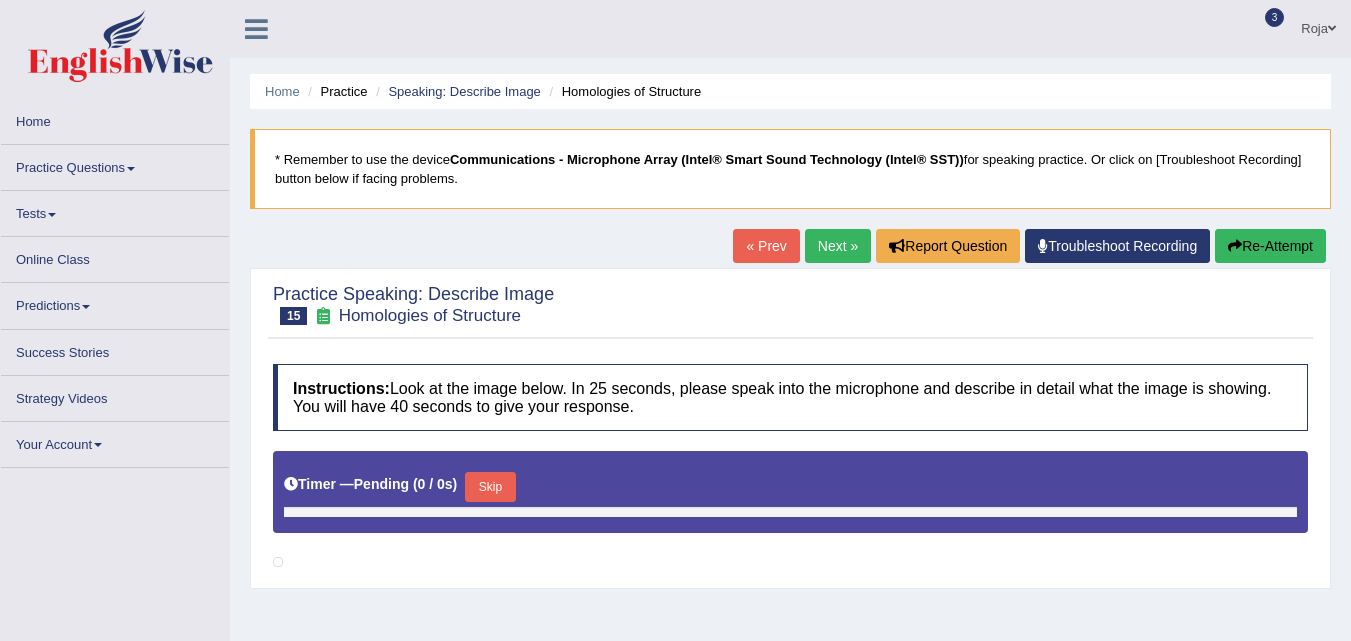 scroll, scrollTop: 0, scrollLeft: 0, axis: both 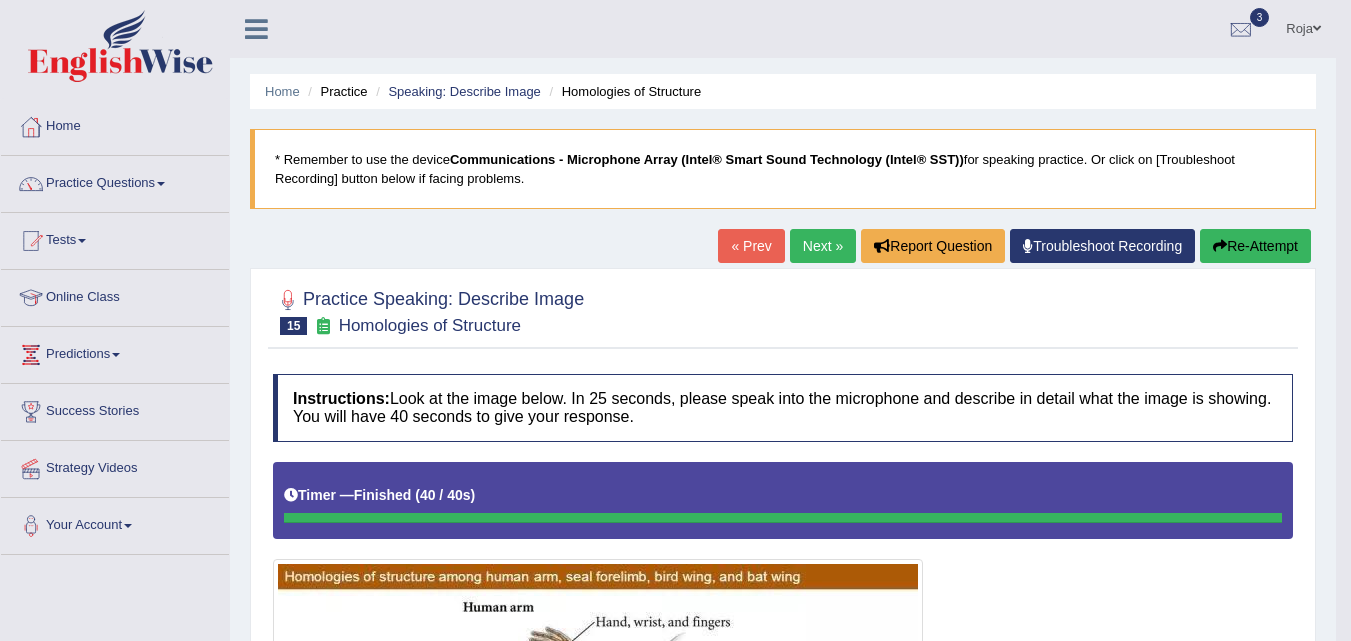 click on "Next »" at bounding box center (823, 246) 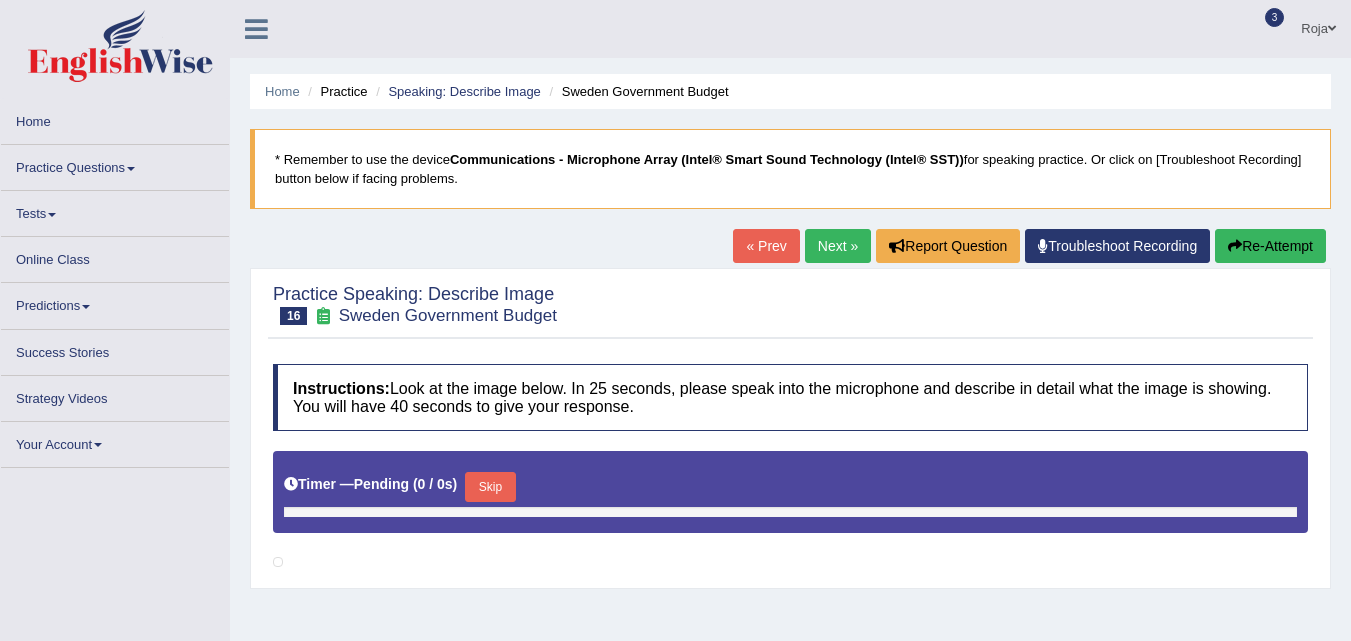 scroll, scrollTop: 0, scrollLeft: 0, axis: both 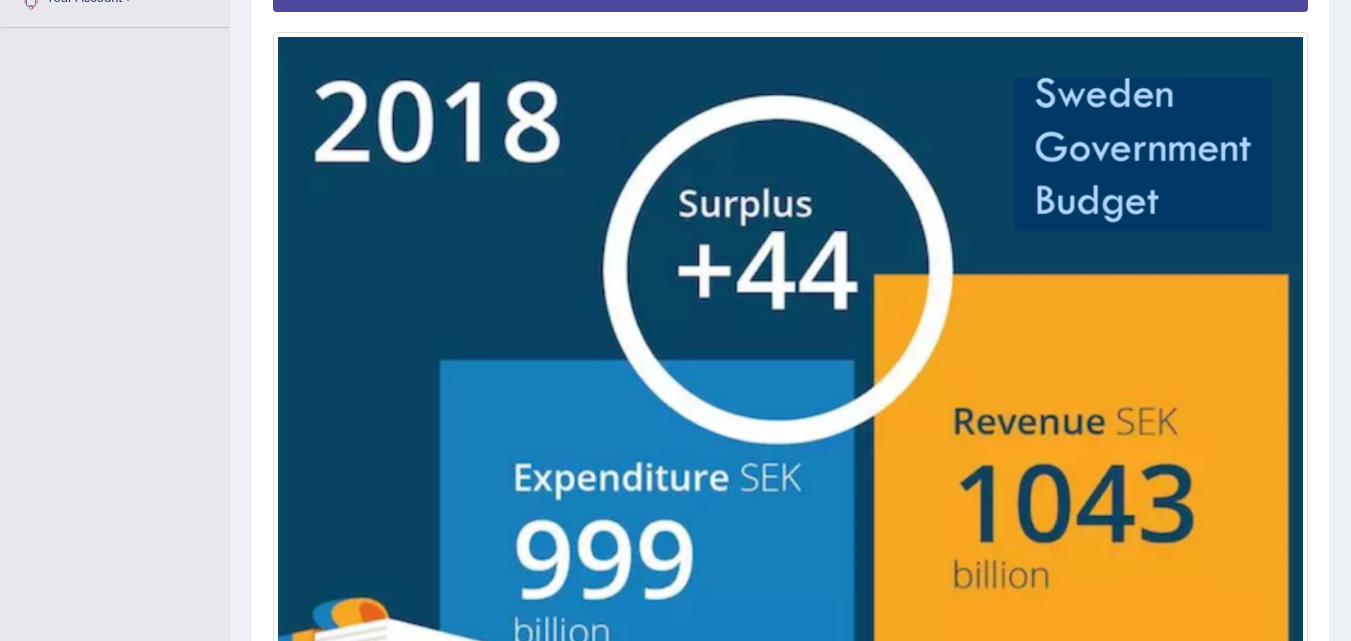 drag, startPoint x: 1358, startPoint y: 168, endPoint x: 1342, endPoint y: 392, distance: 224.5707 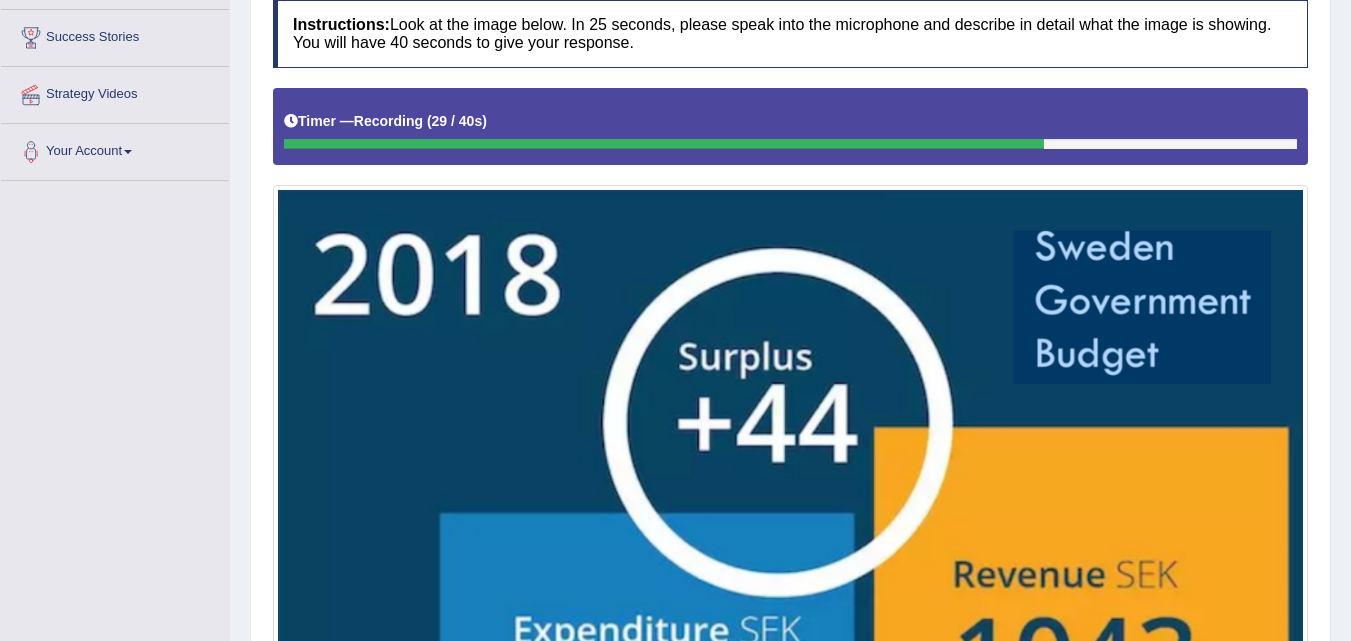 scroll, scrollTop: 369, scrollLeft: 0, axis: vertical 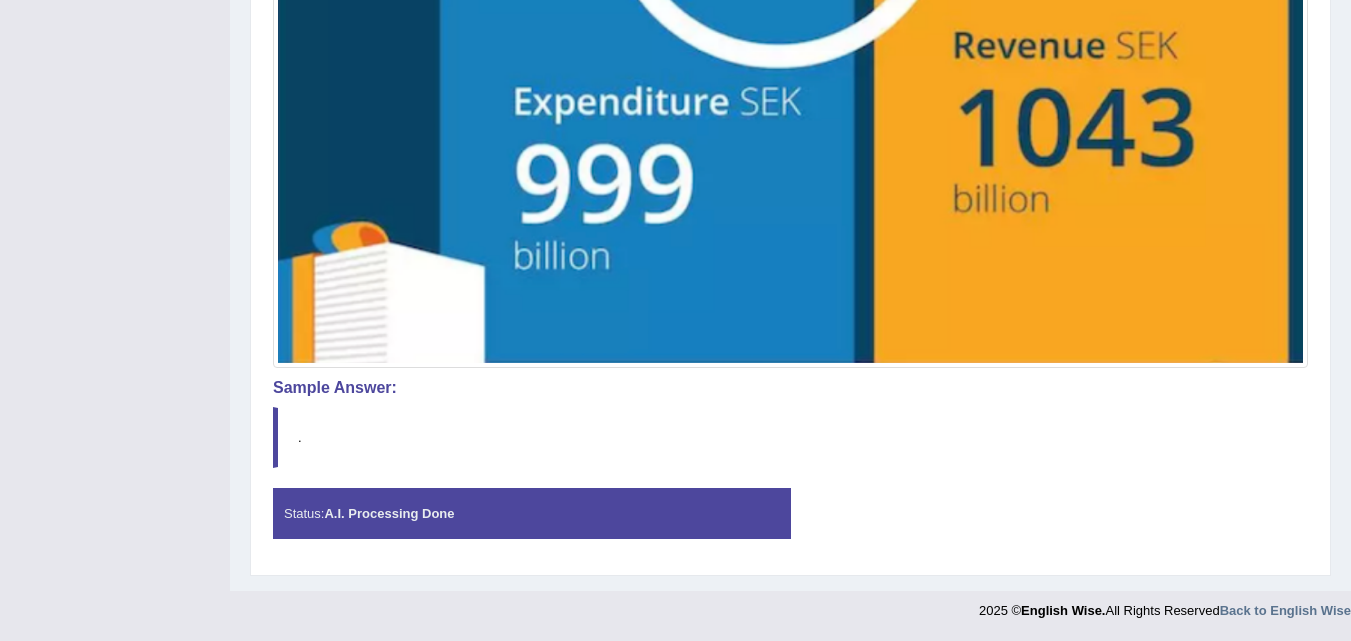 click on "Status:  A.I. Processing Done Start Answering Stop Recording" at bounding box center (790, 523) 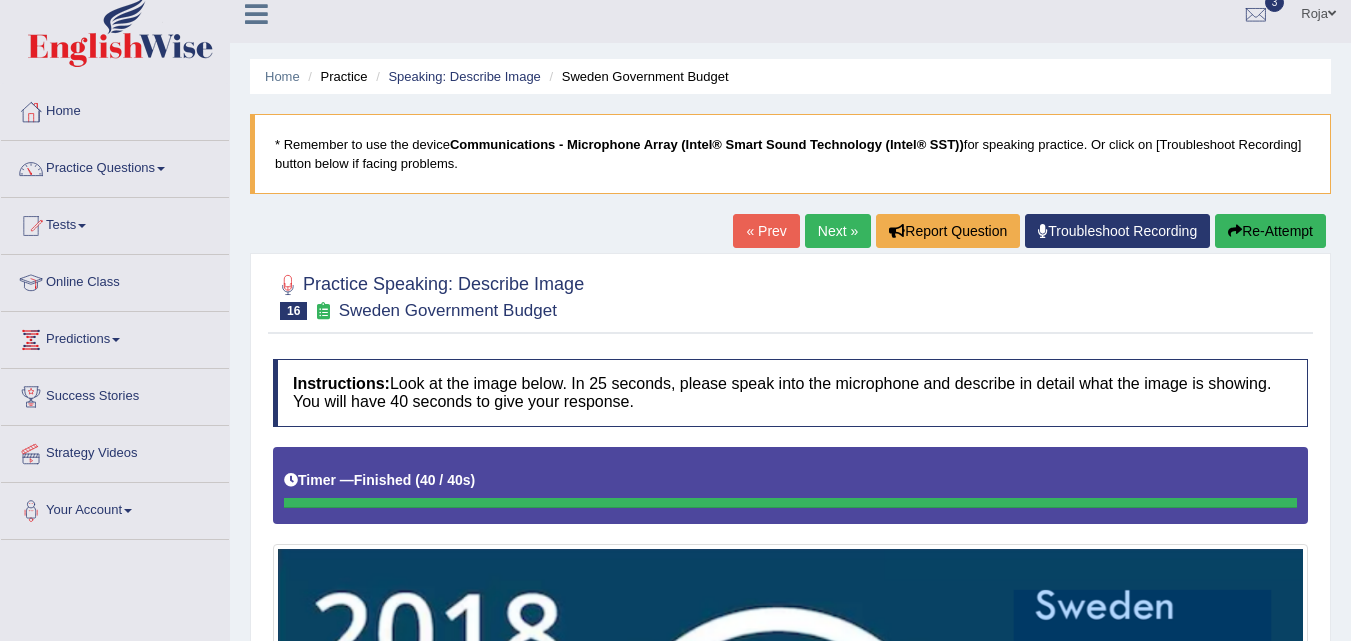 scroll, scrollTop: 13, scrollLeft: 0, axis: vertical 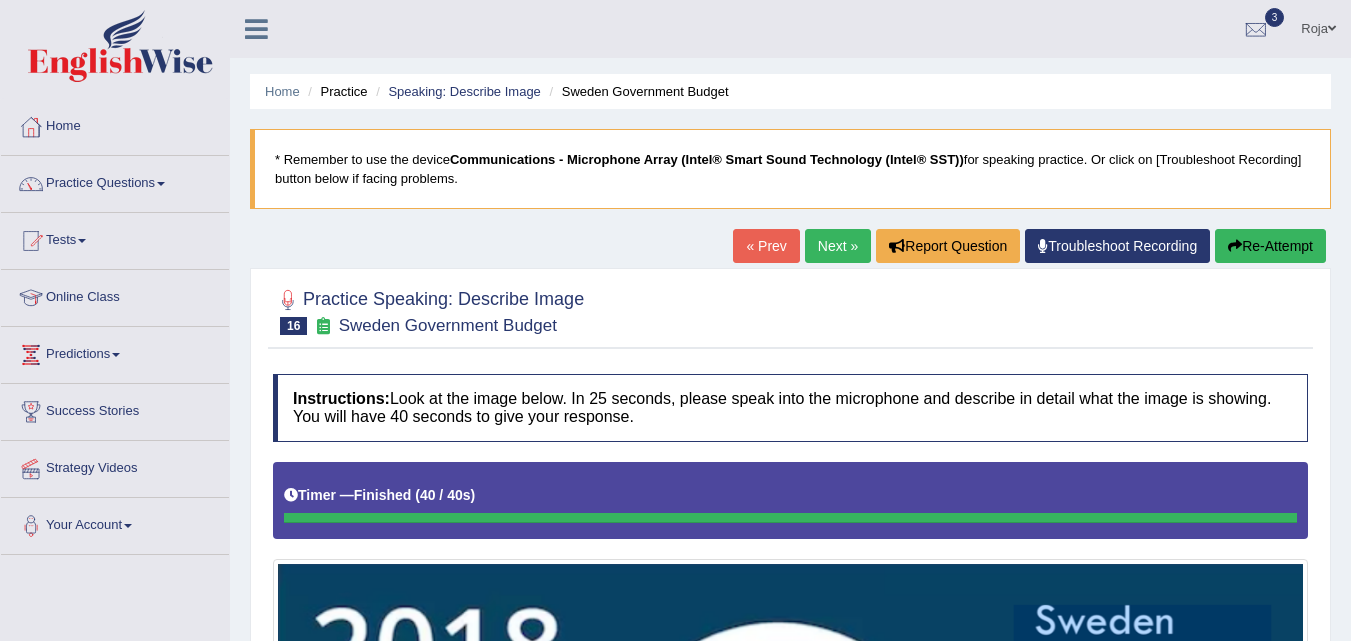click on "Troubleshoot Recording" at bounding box center (1117, 246) 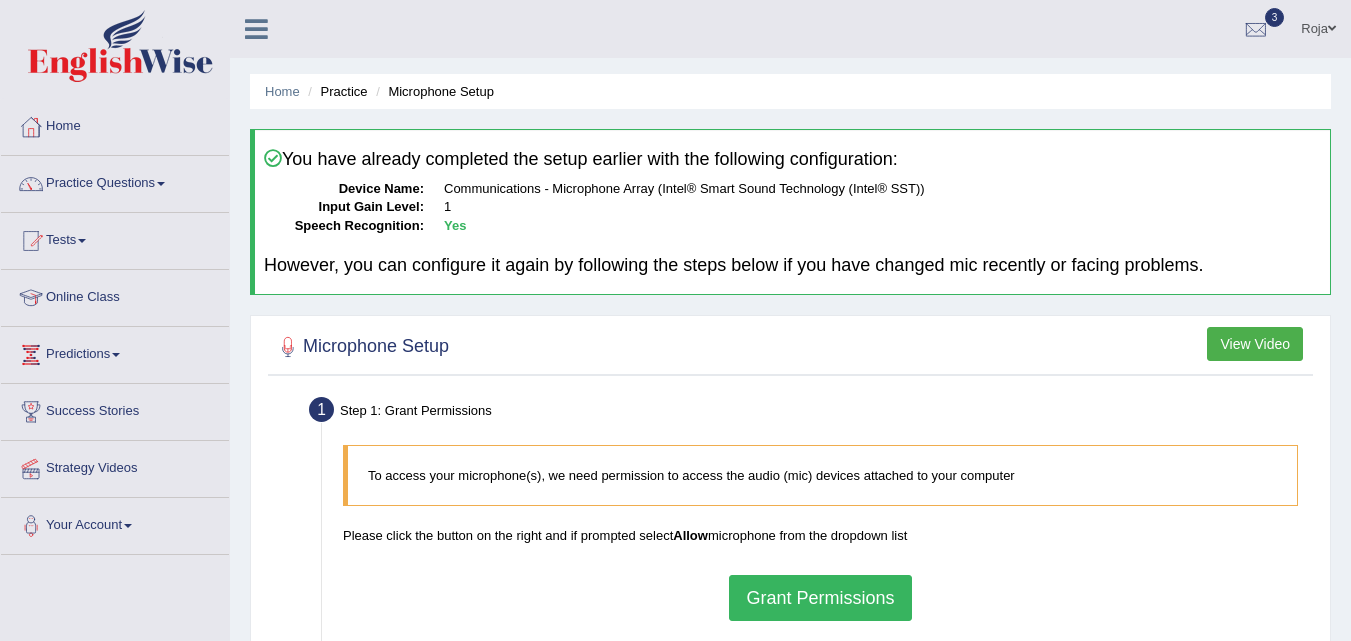 scroll, scrollTop: 0, scrollLeft: 0, axis: both 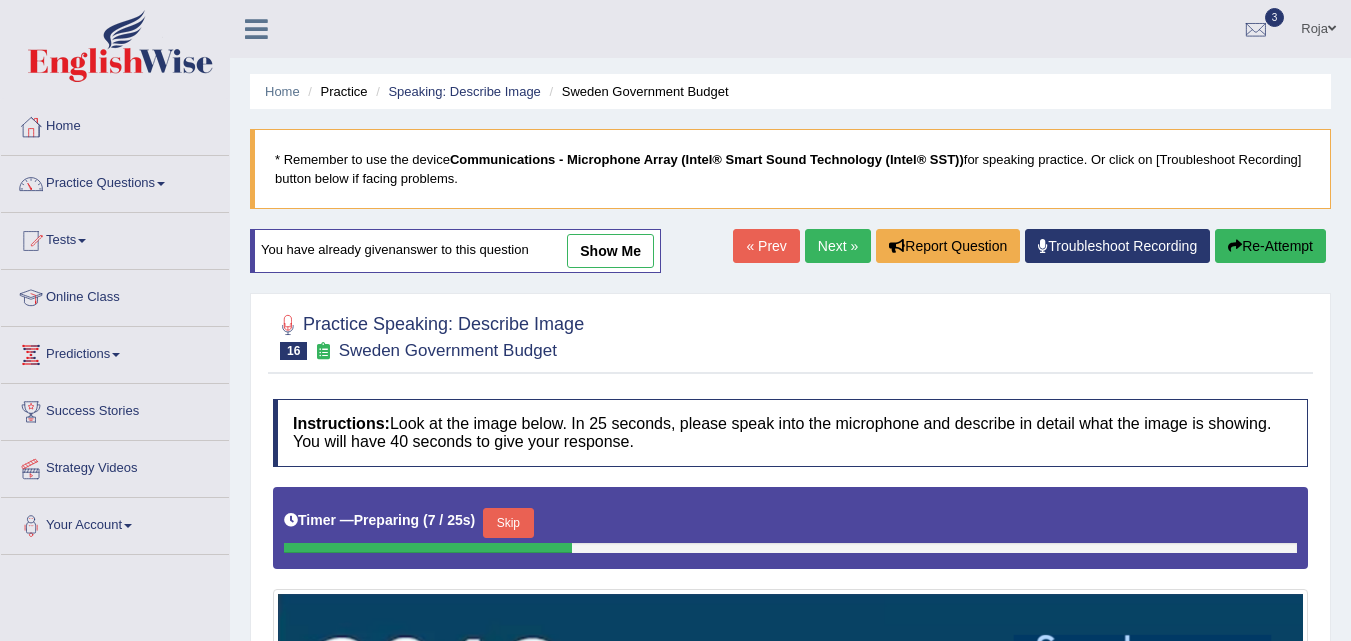 click on "show me" at bounding box center (610, 251) 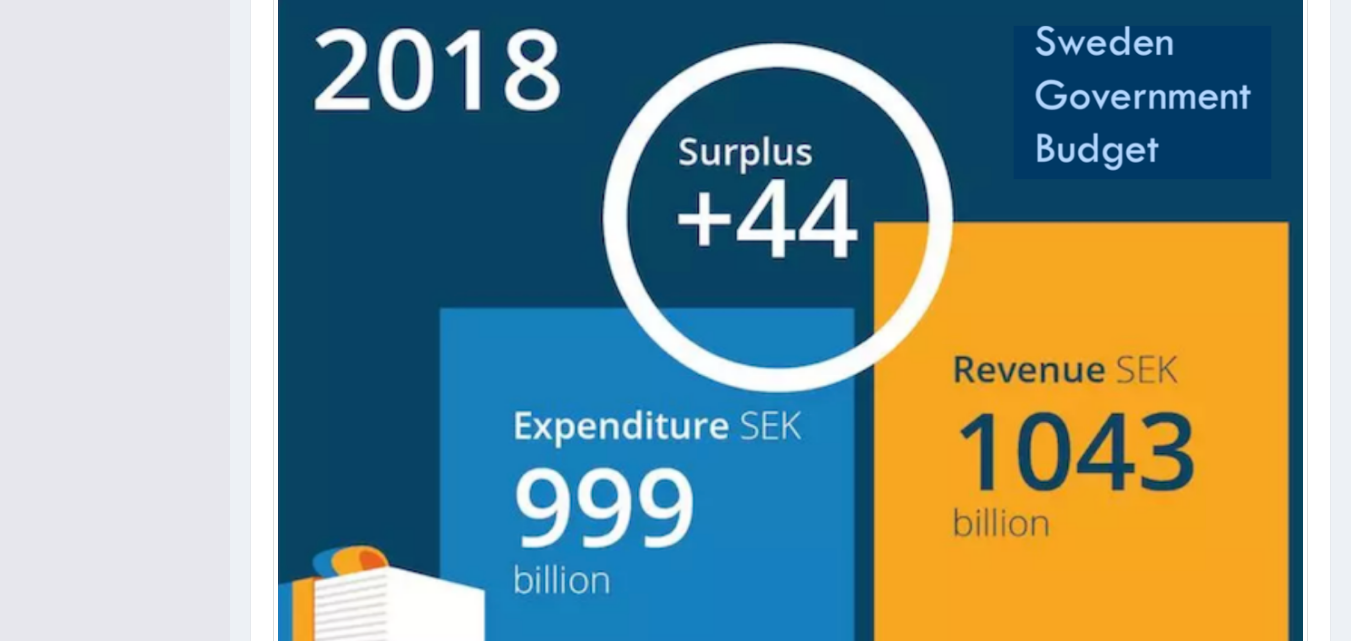 scroll, scrollTop: 1023, scrollLeft: 0, axis: vertical 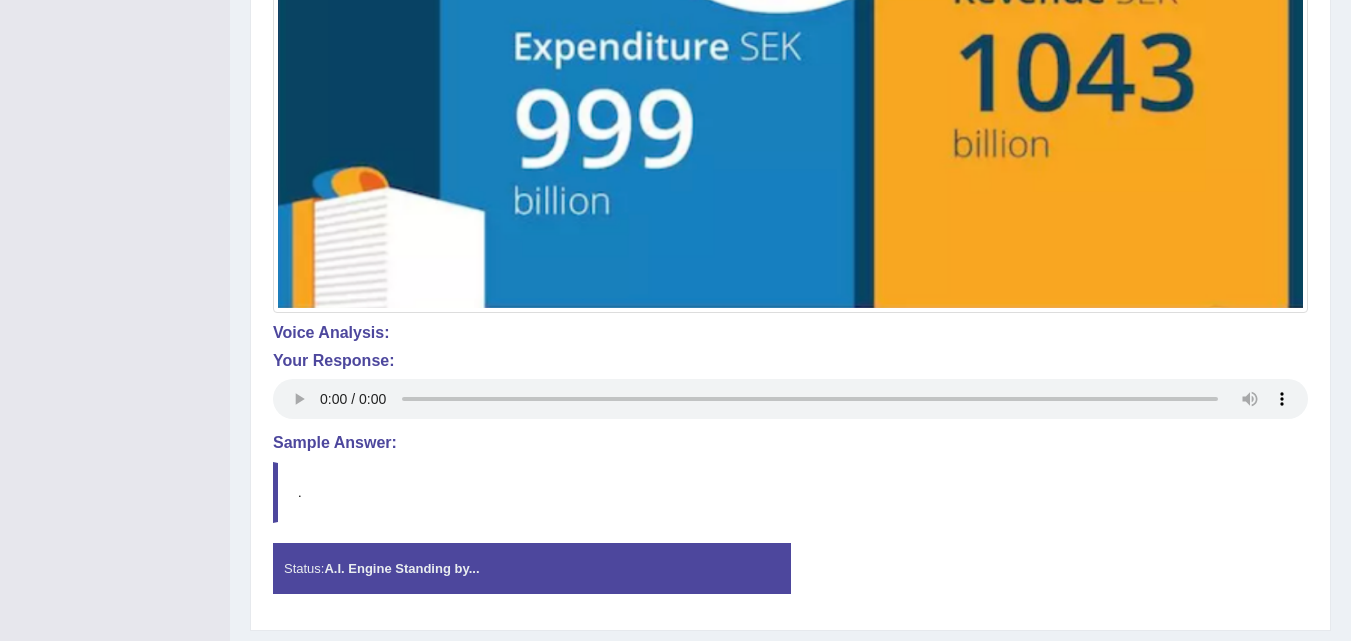 click on "Status:  A.I. Engine Standing by..." at bounding box center [532, 568] 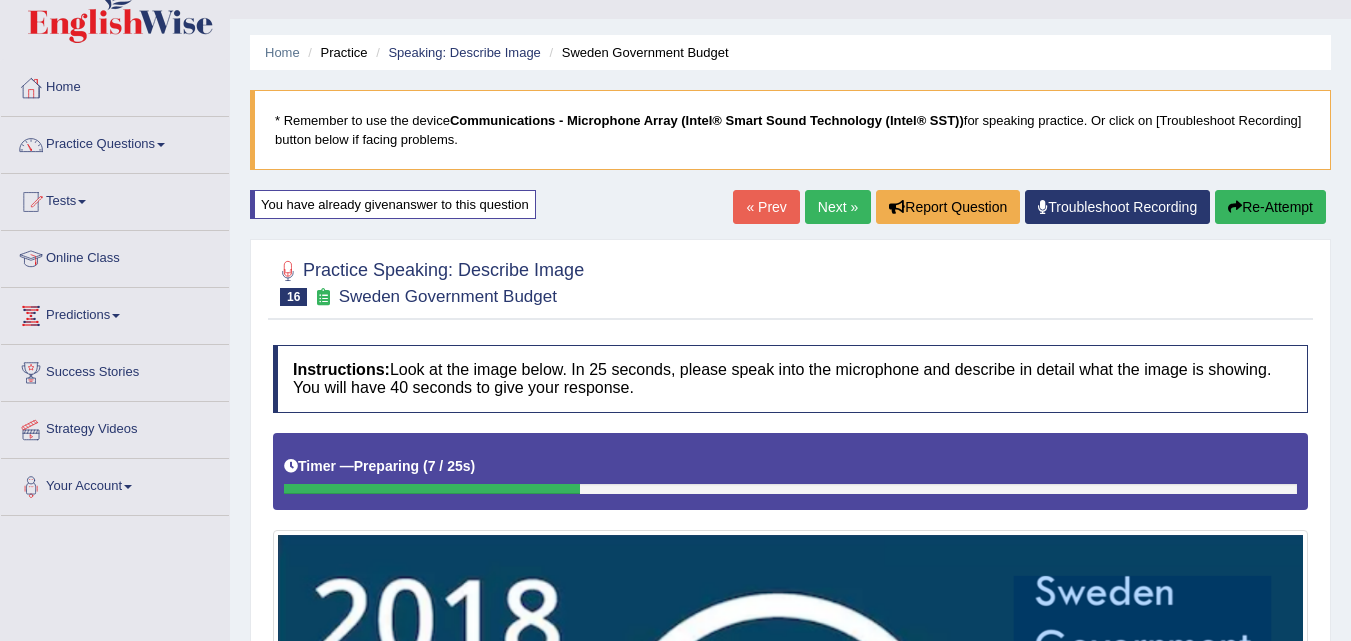 scroll, scrollTop: 0, scrollLeft: 0, axis: both 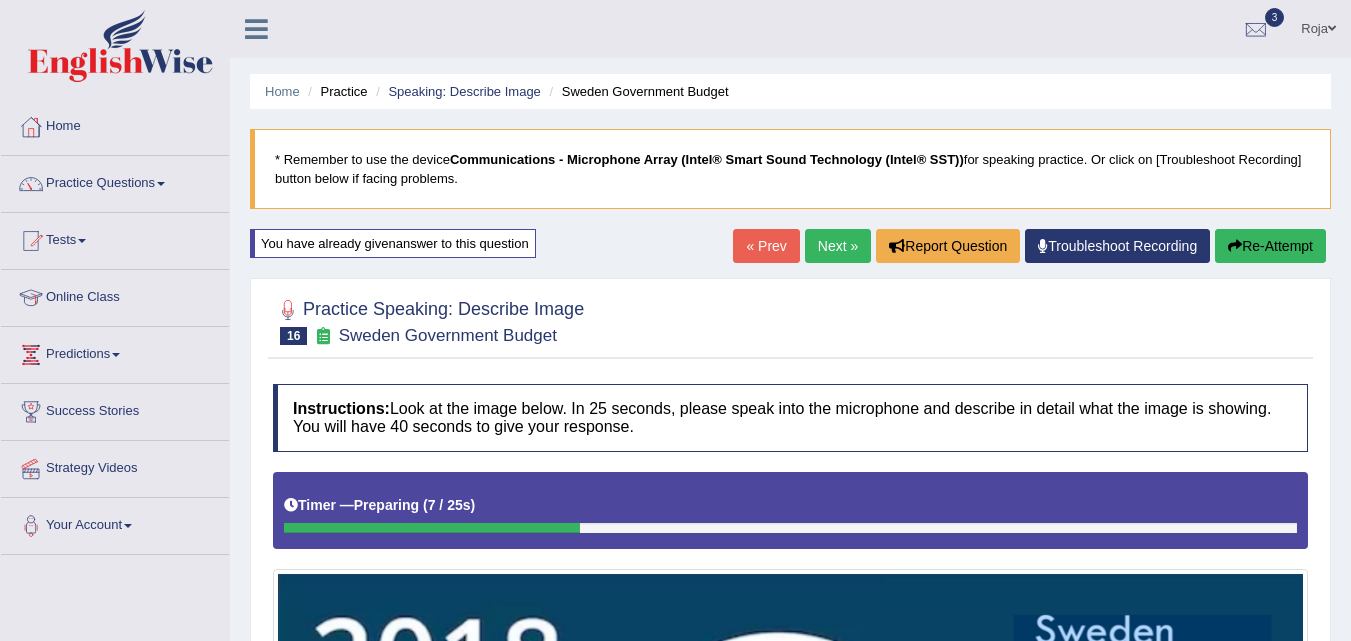 click on "Re-Attempt" at bounding box center (1270, 246) 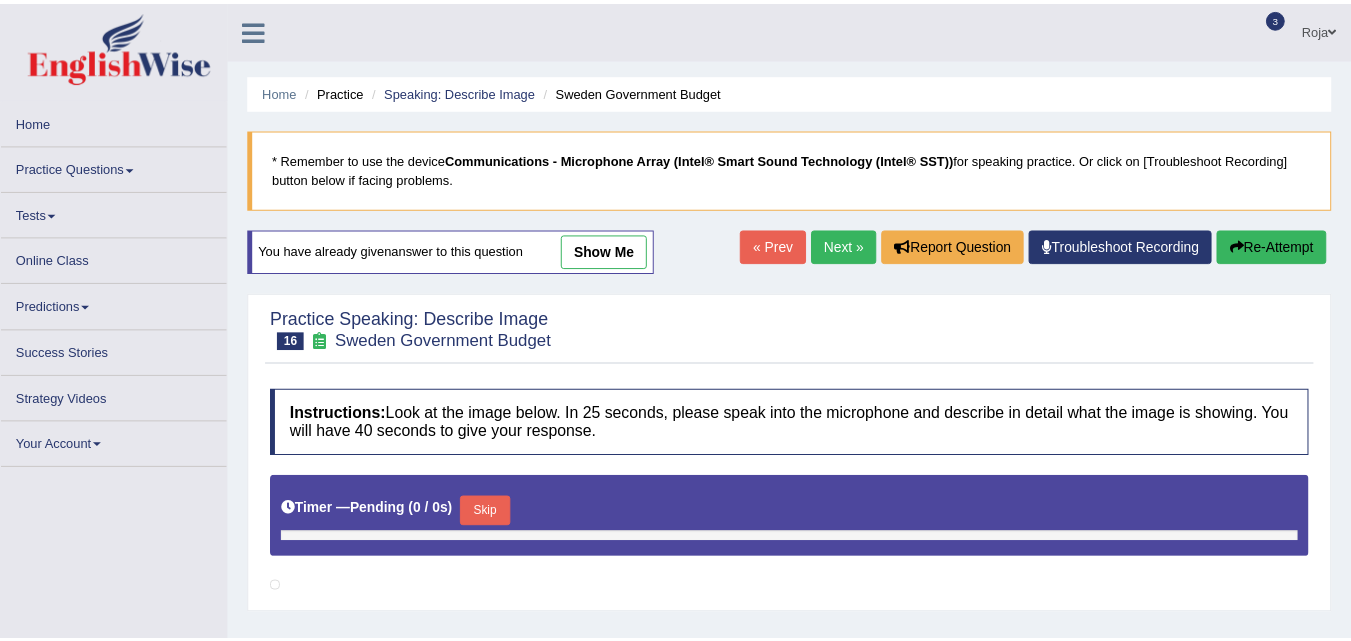 scroll, scrollTop: 0, scrollLeft: 0, axis: both 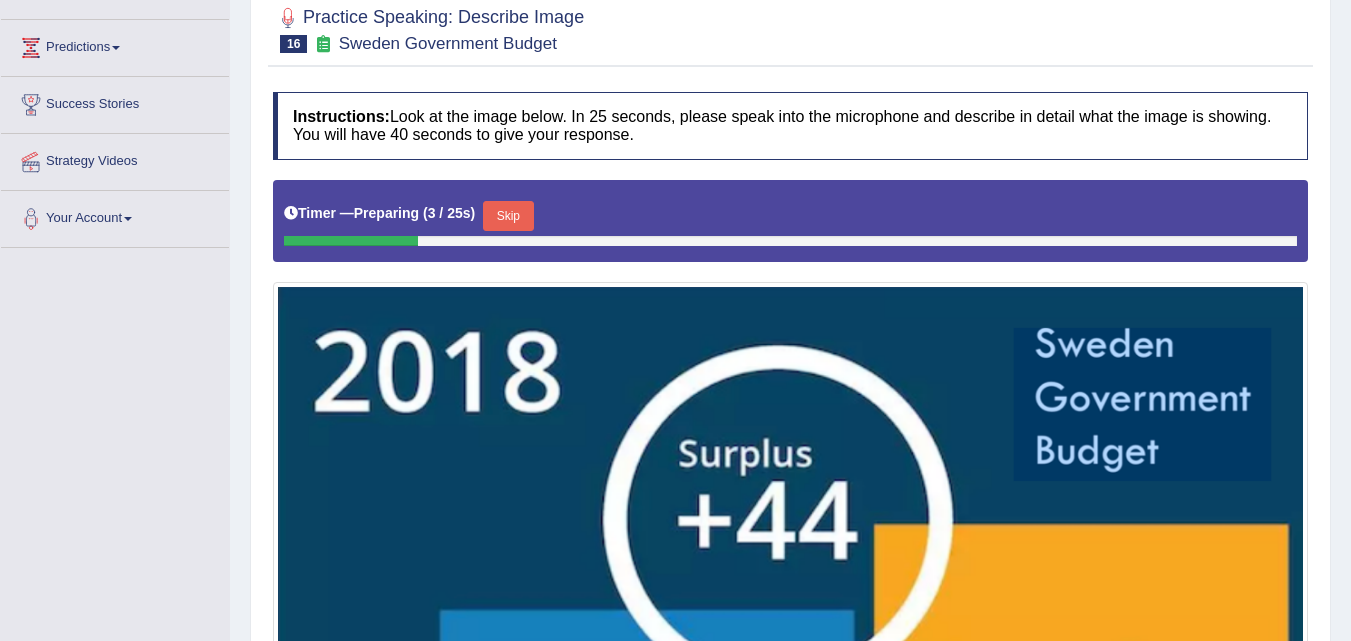 click on "Skip" at bounding box center [508, 216] 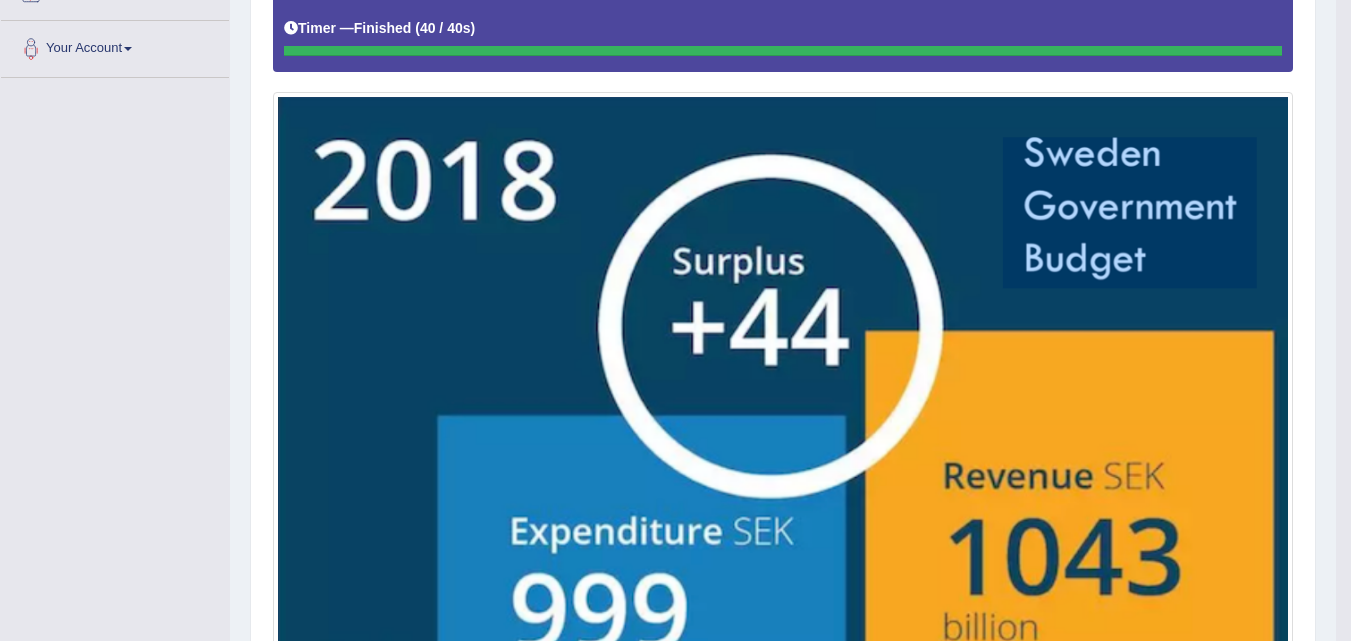 scroll, scrollTop: 790, scrollLeft: 0, axis: vertical 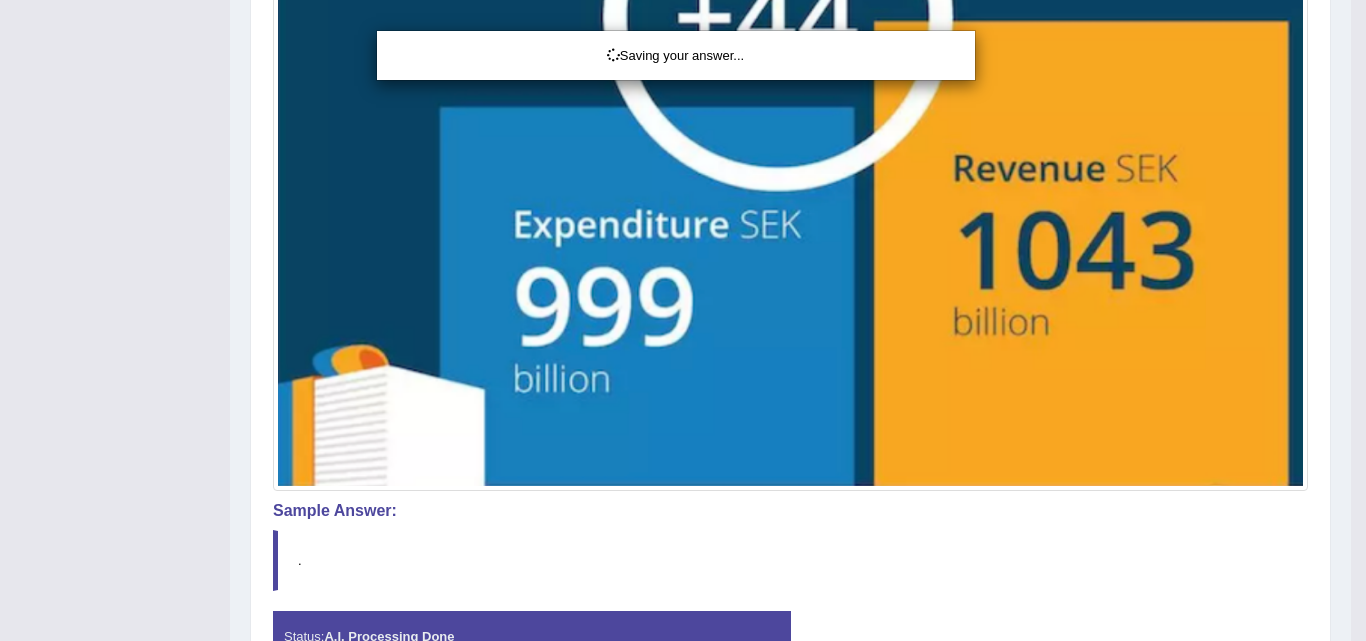 drag, startPoint x: 1365, startPoint y: 284, endPoint x: 1346, endPoint y: 524, distance: 240.75092 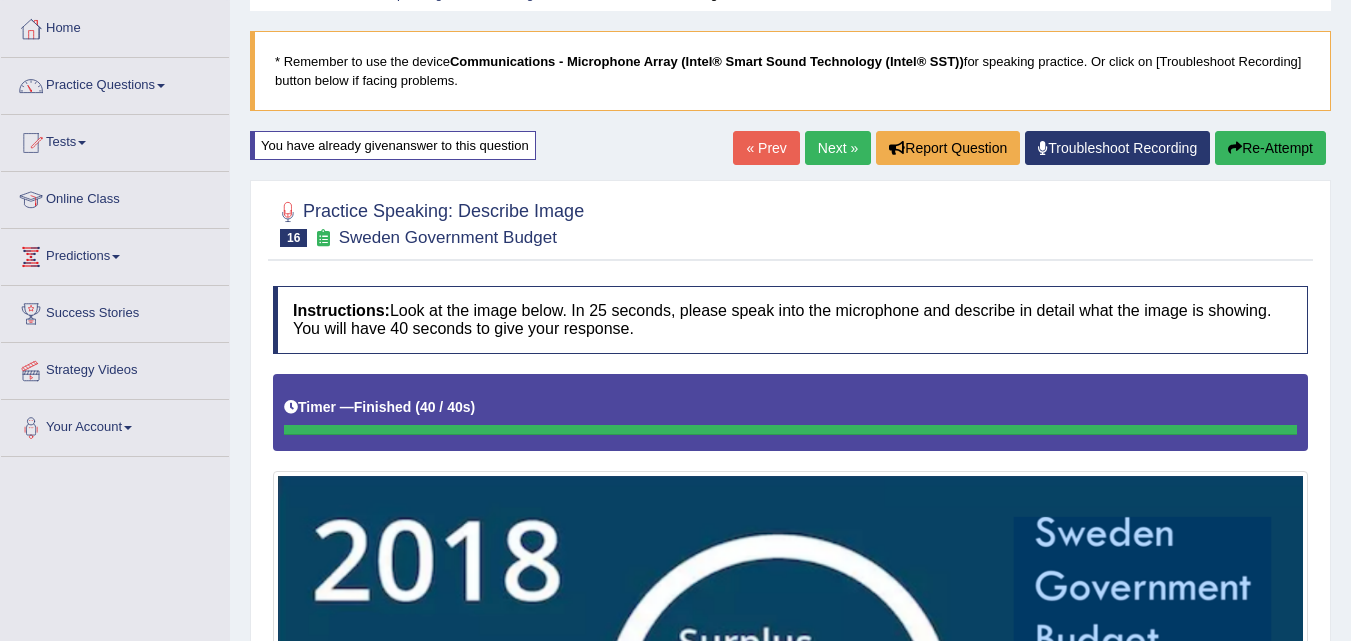 scroll, scrollTop: 0, scrollLeft: 0, axis: both 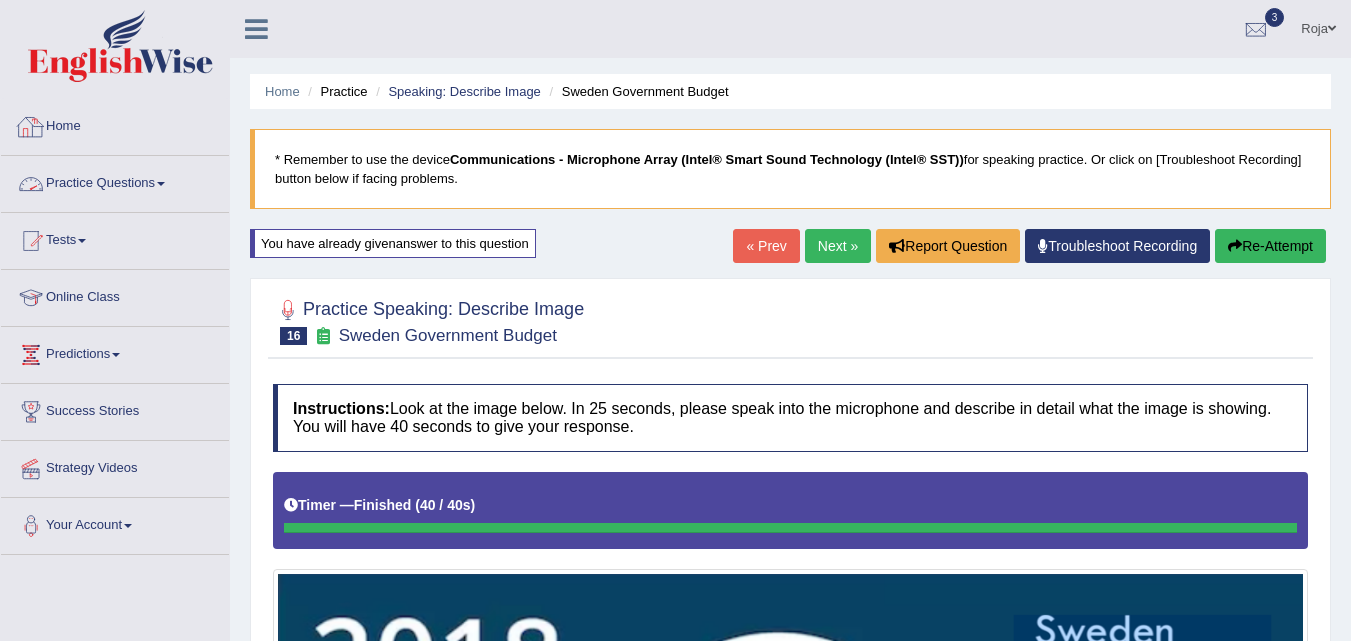 click on "Practice Questions" at bounding box center (115, 181) 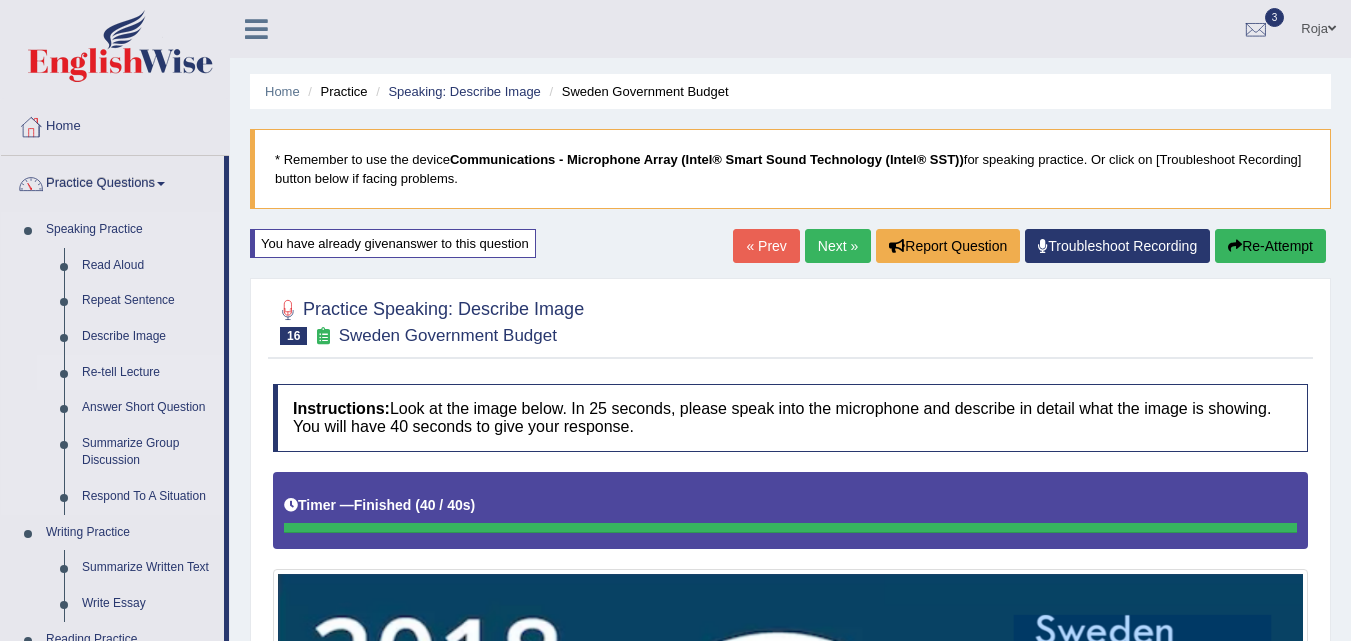 click on "Re-tell Lecture" at bounding box center [148, 373] 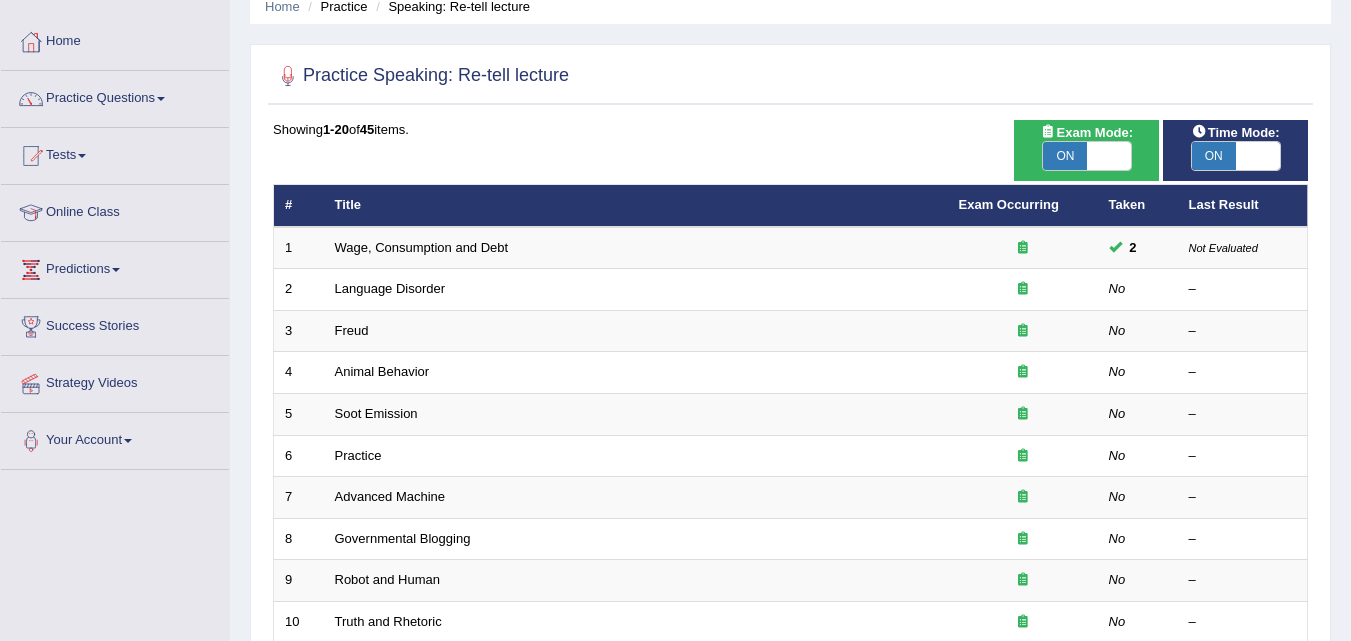 scroll, scrollTop: 0, scrollLeft: 0, axis: both 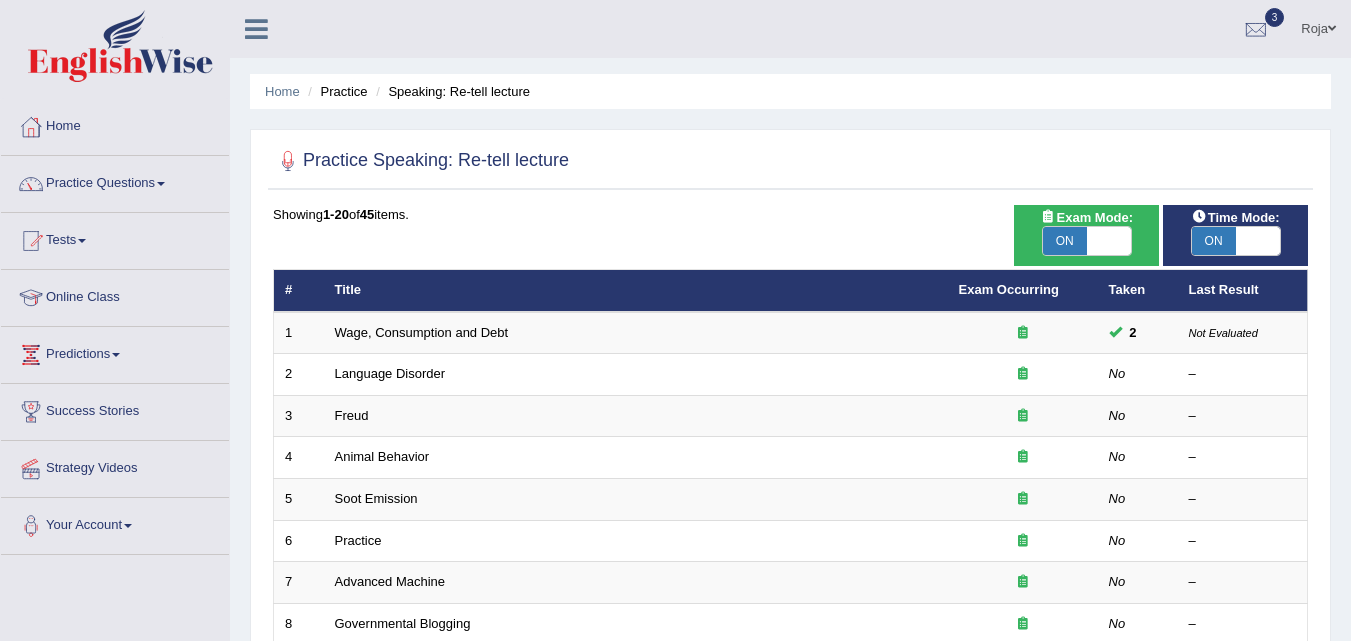 drag, startPoint x: 0, startPoint y: 0, endPoint x: 1365, endPoint y: 10, distance: 1365.0366 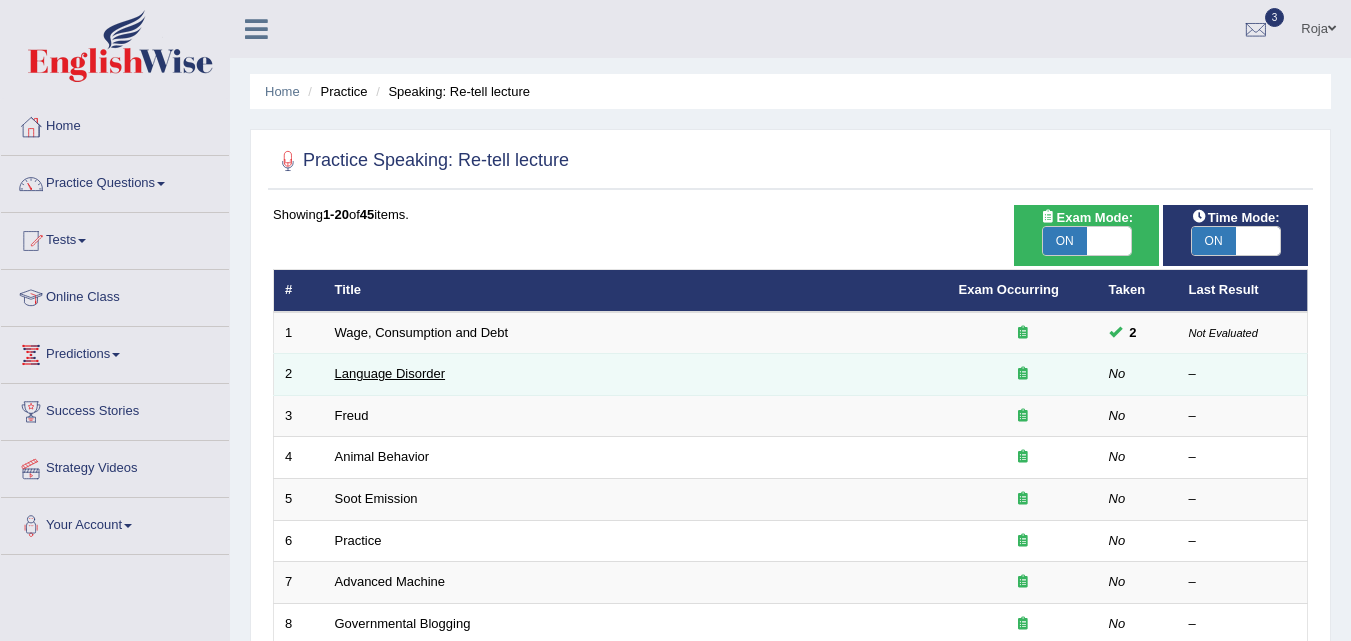 click on "Language Disorder" at bounding box center (390, 373) 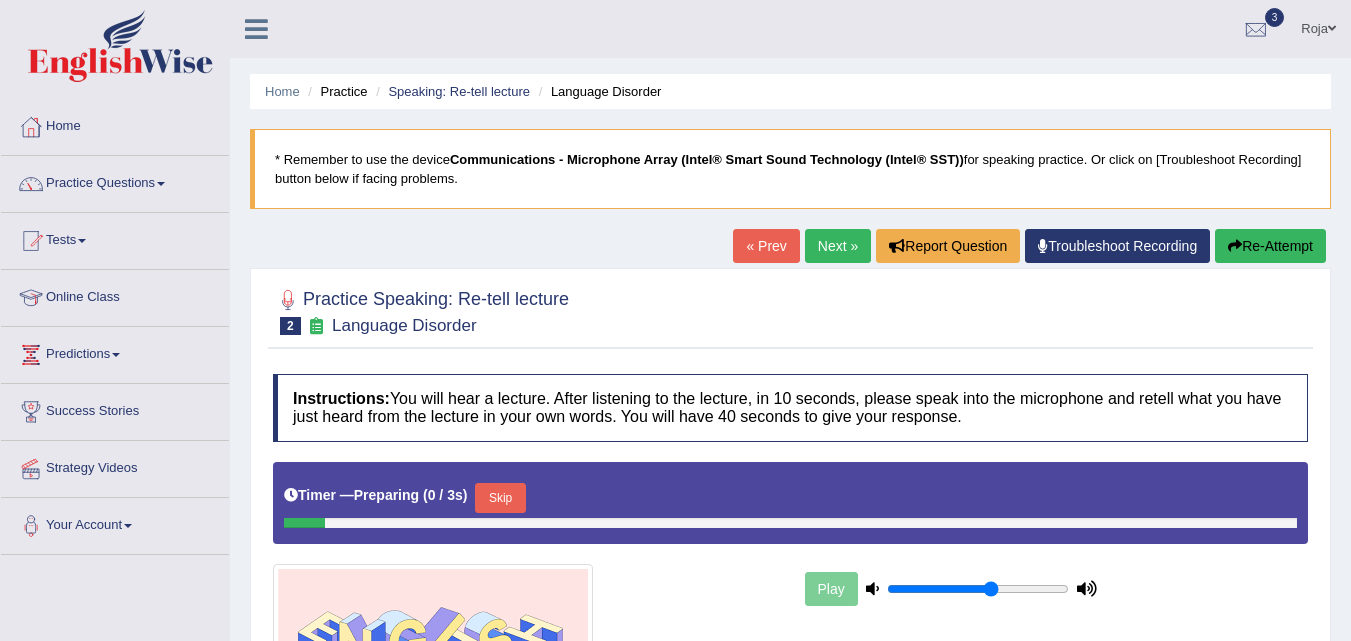 scroll, scrollTop: 0, scrollLeft: 0, axis: both 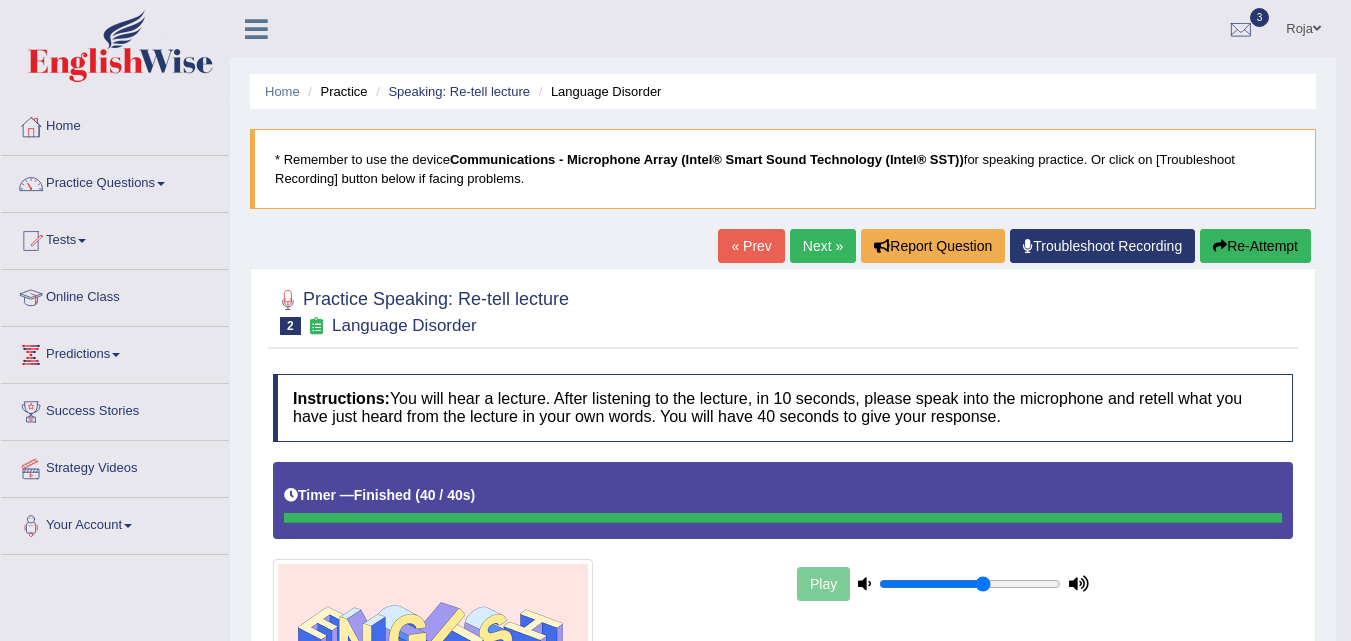 click on "Next »" at bounding box center [823, 246] 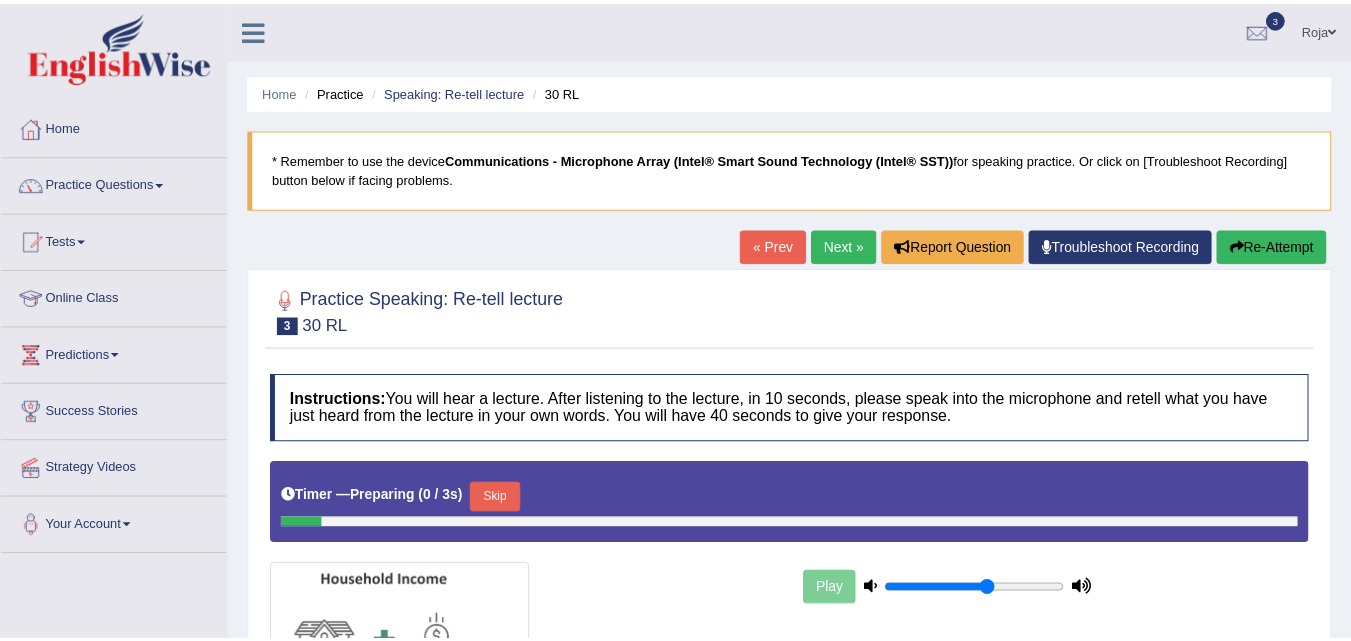 scroll, scrollTop: 0, scrollLeft: 0, axis: both 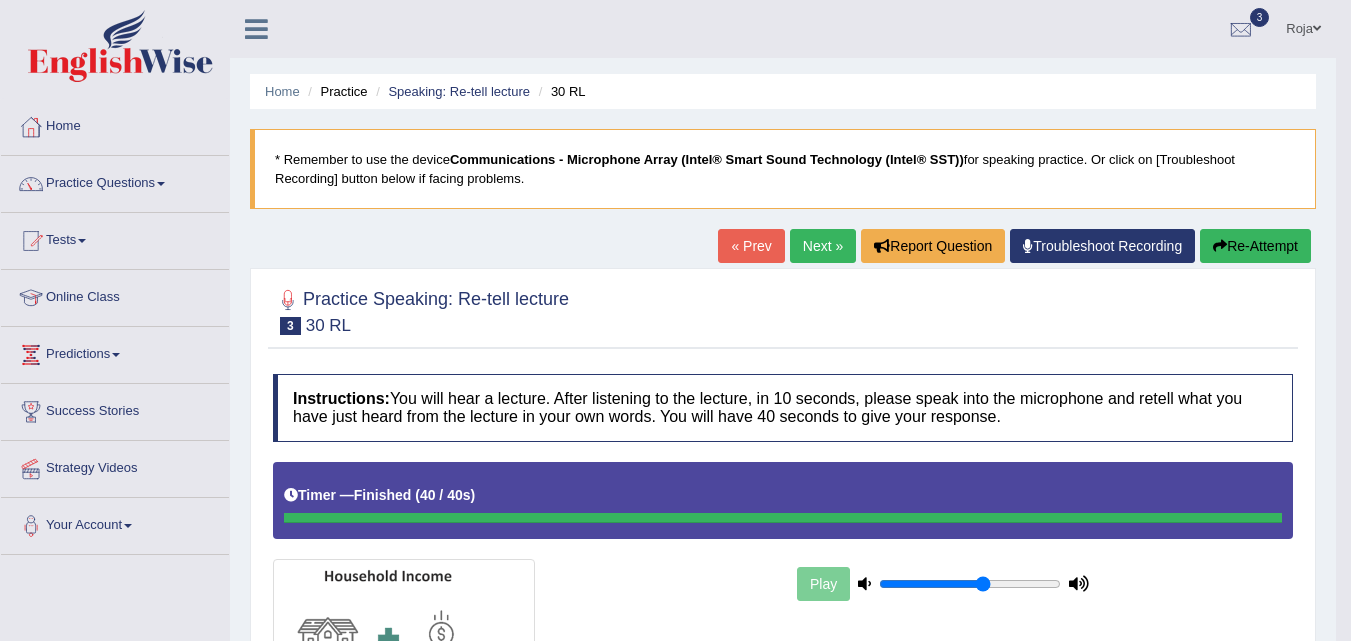 drag, startPoint x: 1359, startPoint y: 414, endPoint x: 1356, endPoint y: -20, distance: 434.01038 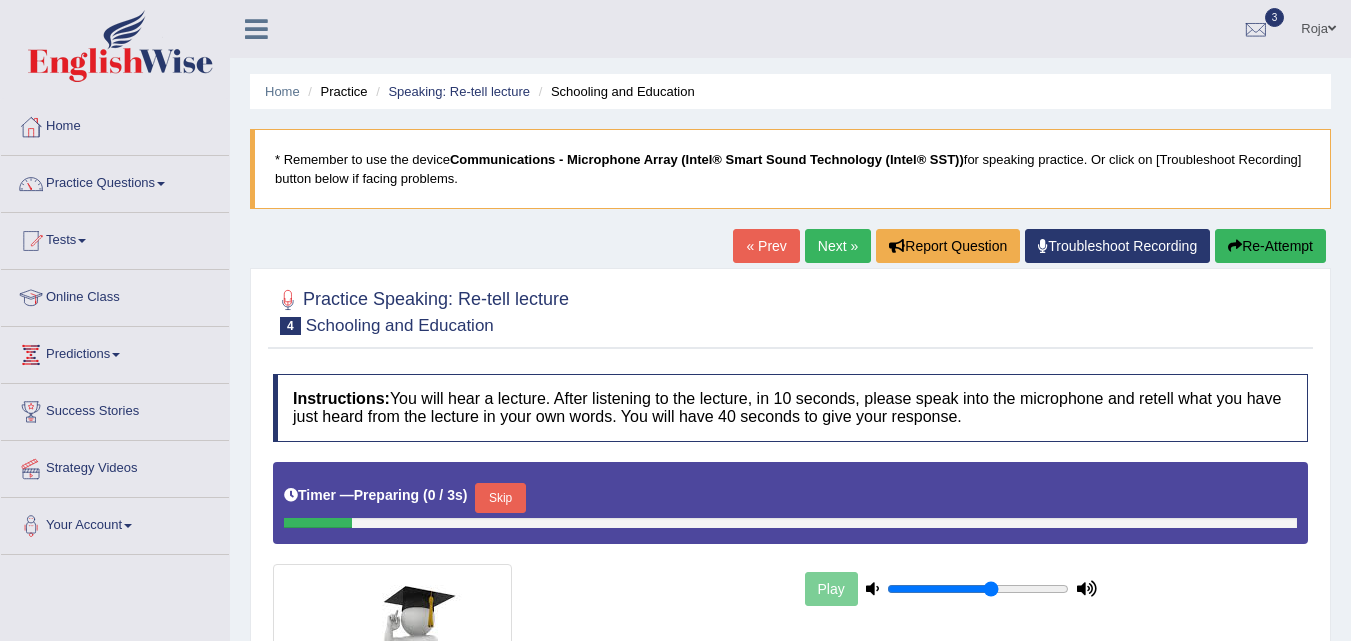 scroll, scrollTop: 0, scrollLeft: 0, axis: both 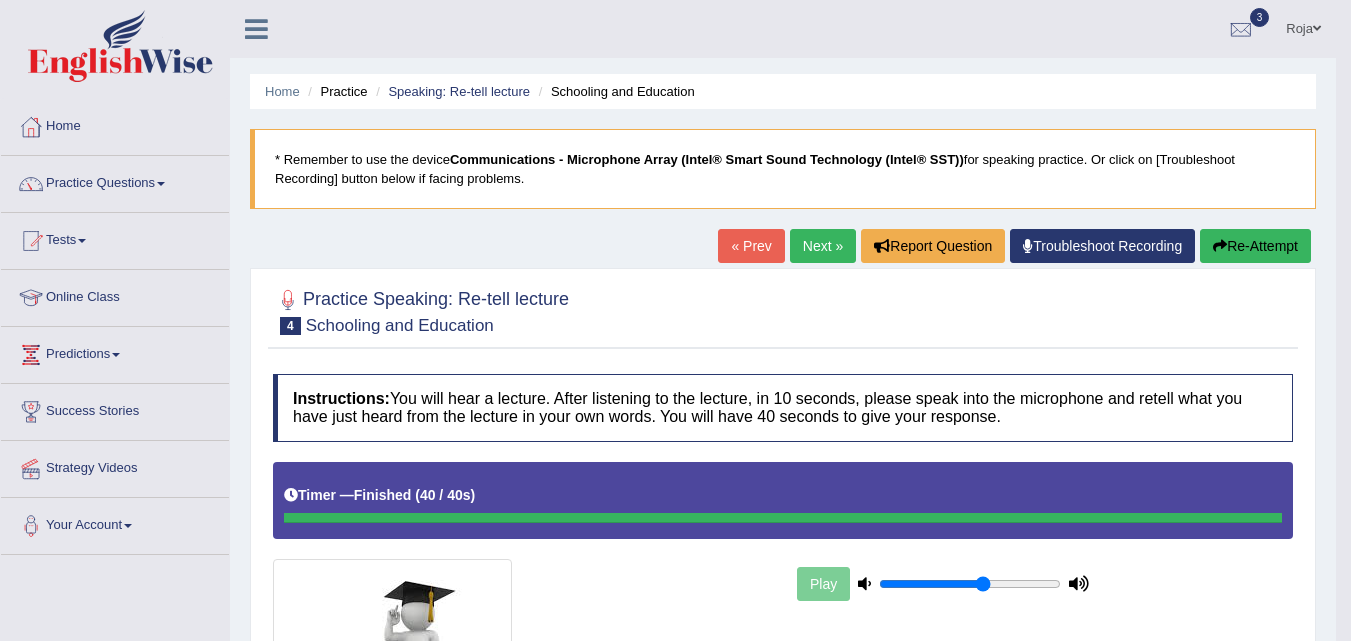 drag, startPoint x: 1362, startPoint y: 343, endPoint x: 1354, endPoint y: 138, distance: 205.15604 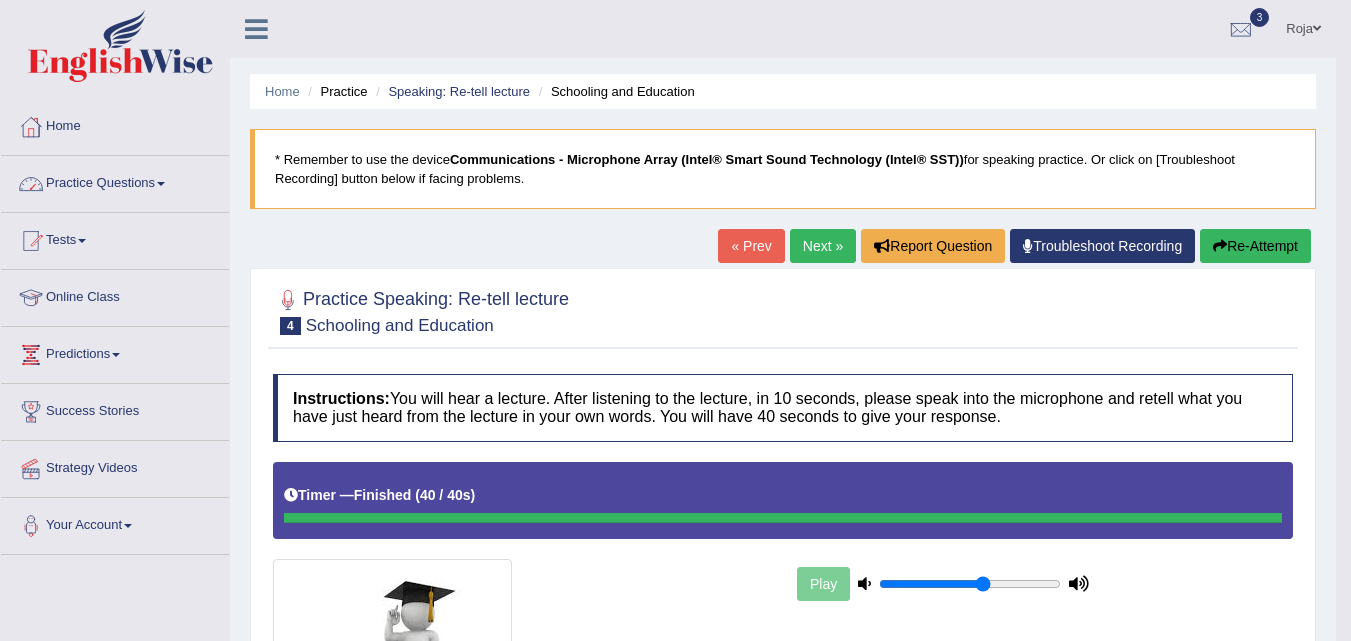 click on "Practice Questions" at bounding box center [115, 181] 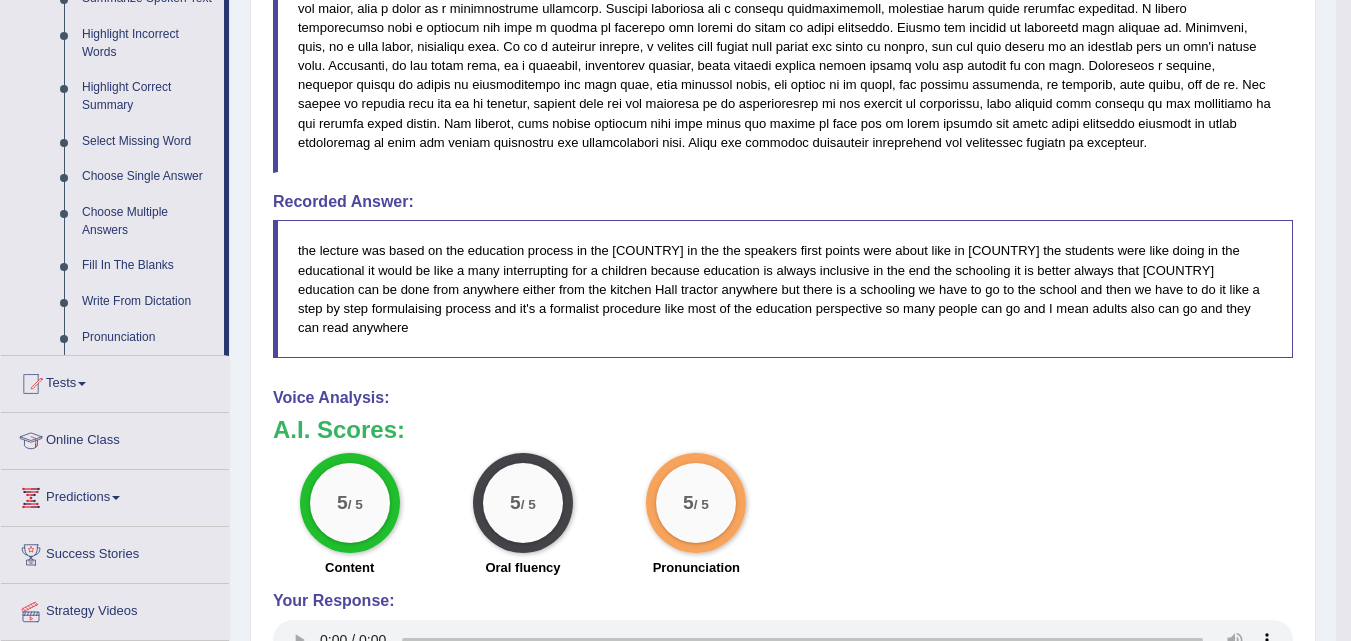scroll, scrollTop: 928, scrollLeft: 0, axis: vertical 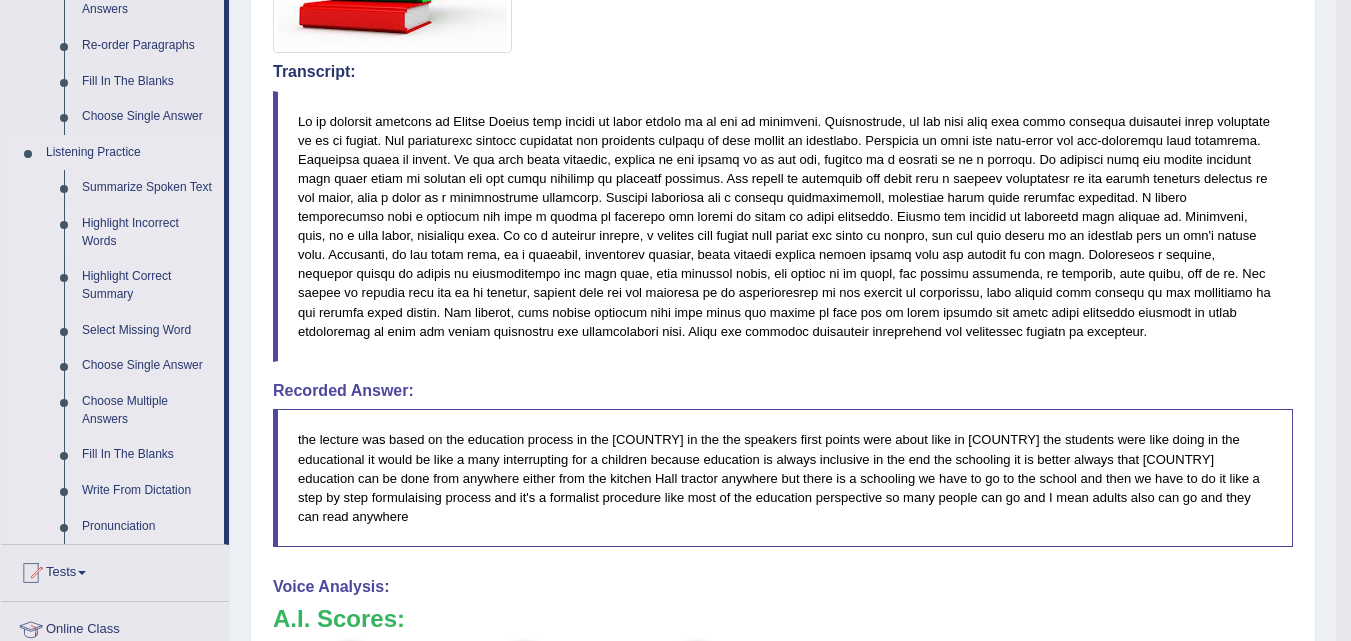 click on "Highlight Incorrect Words" at bounding box center [148, 232] 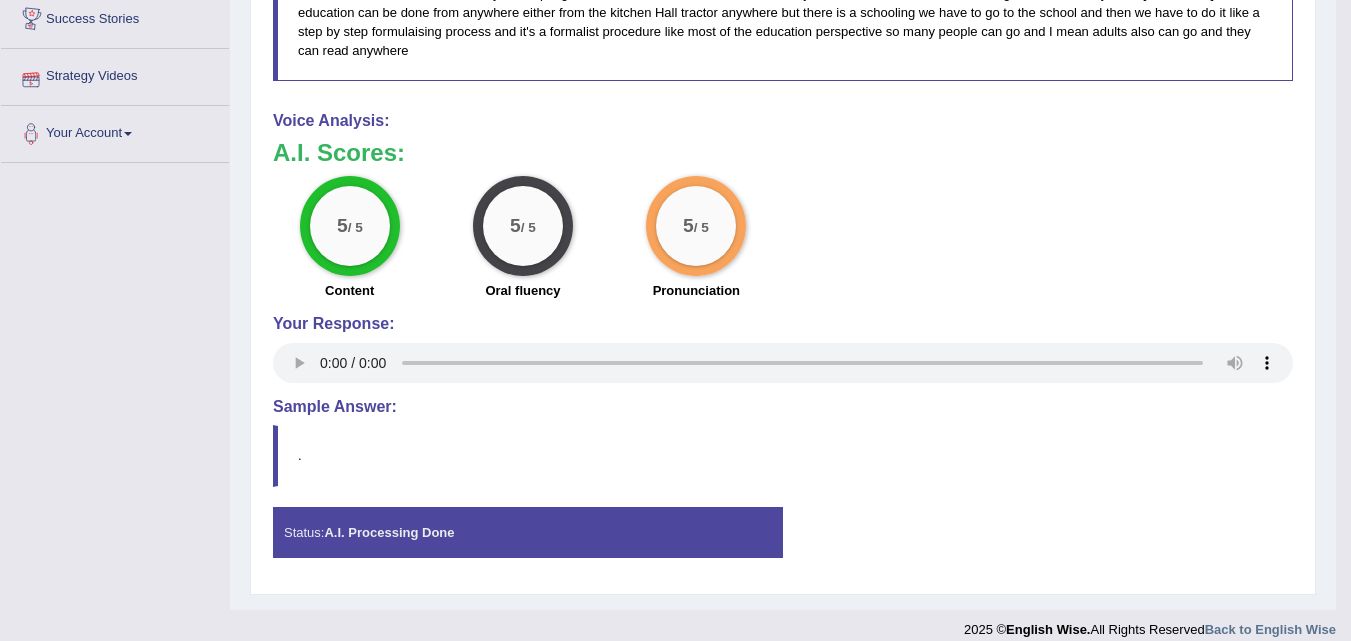 scroll, scrollTop: 1031, scrollLeft: 0, axis: vertical 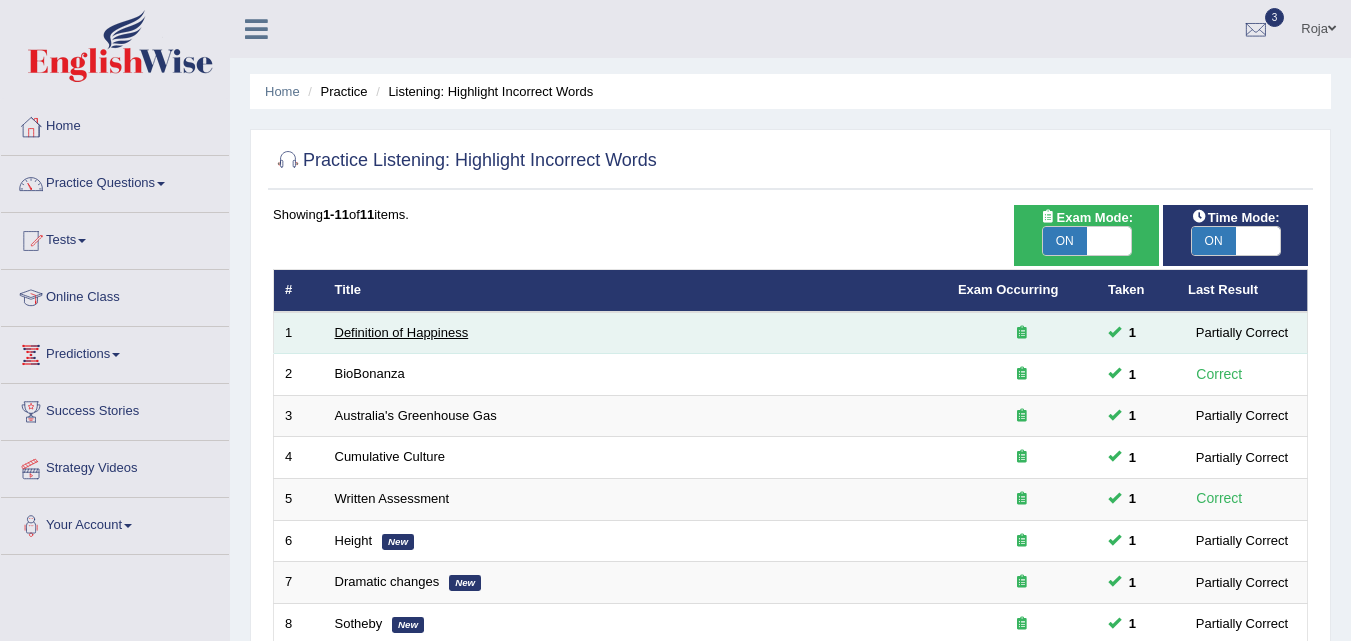 click on "Definition of Happiness" at bounding box center (402, 332) 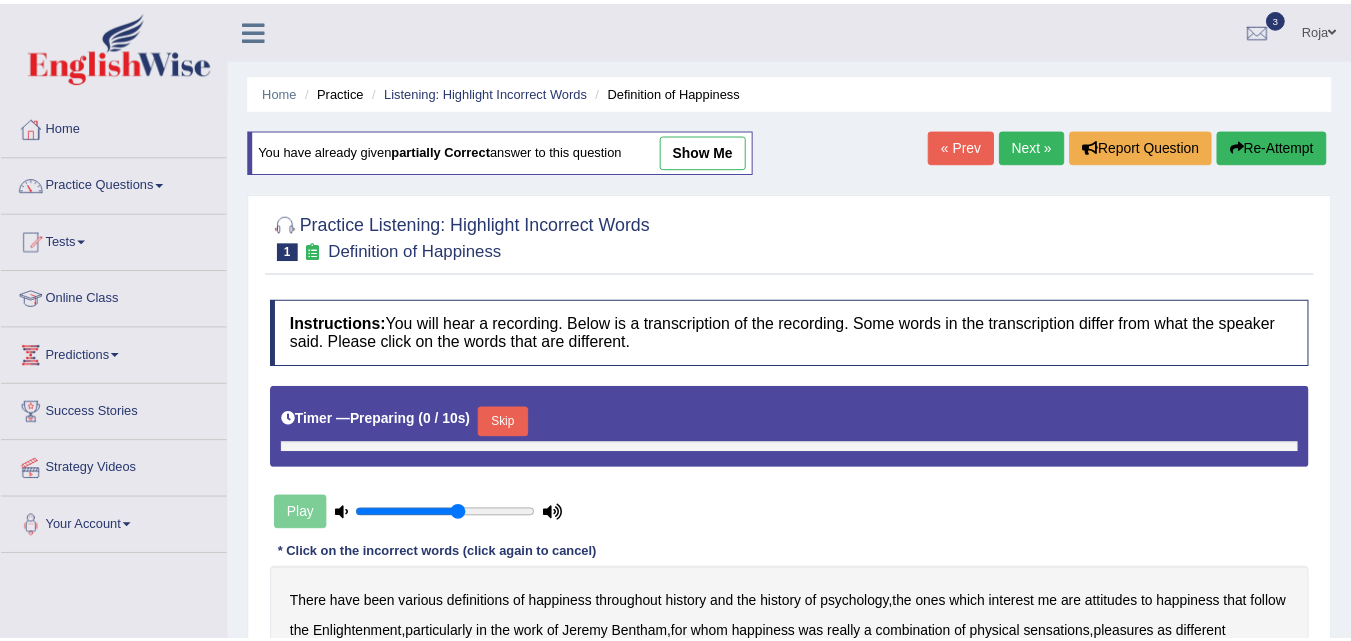 scroll, scrollTop: 0, scrollLeft: 0, axis: both 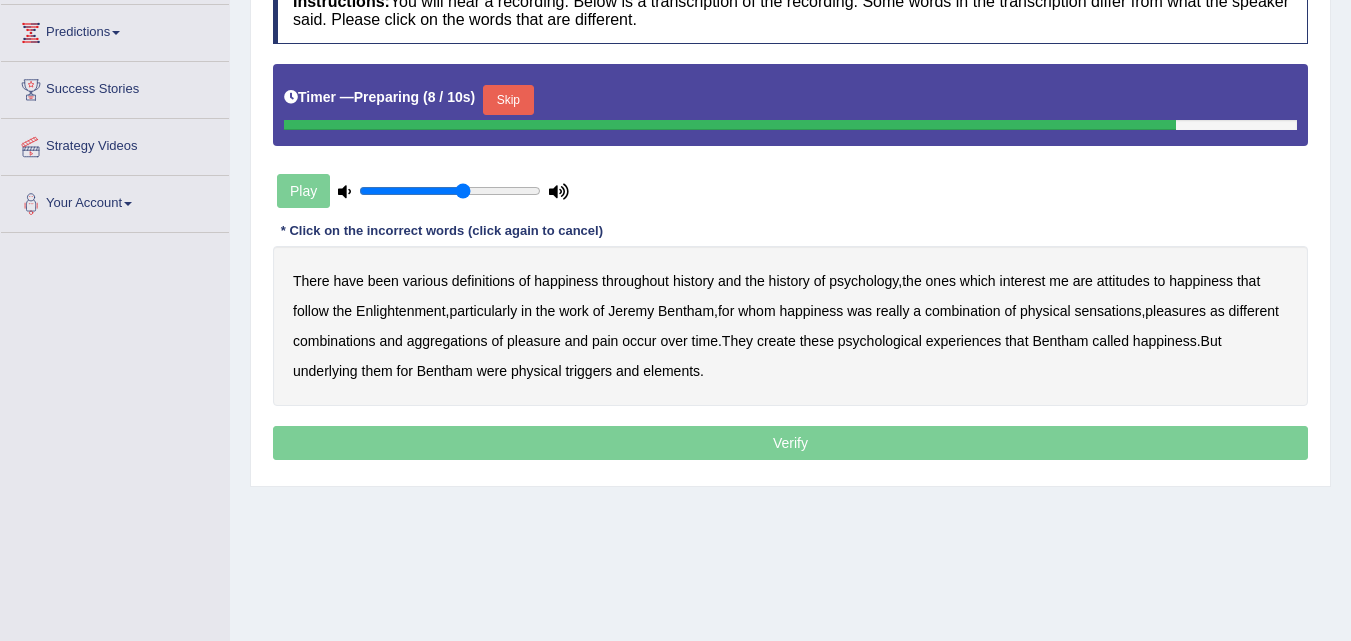 drag, startPoint x: 663, startPoint y: 321, endPoint x: 580, endPoint y: 291, distance: 88.25531 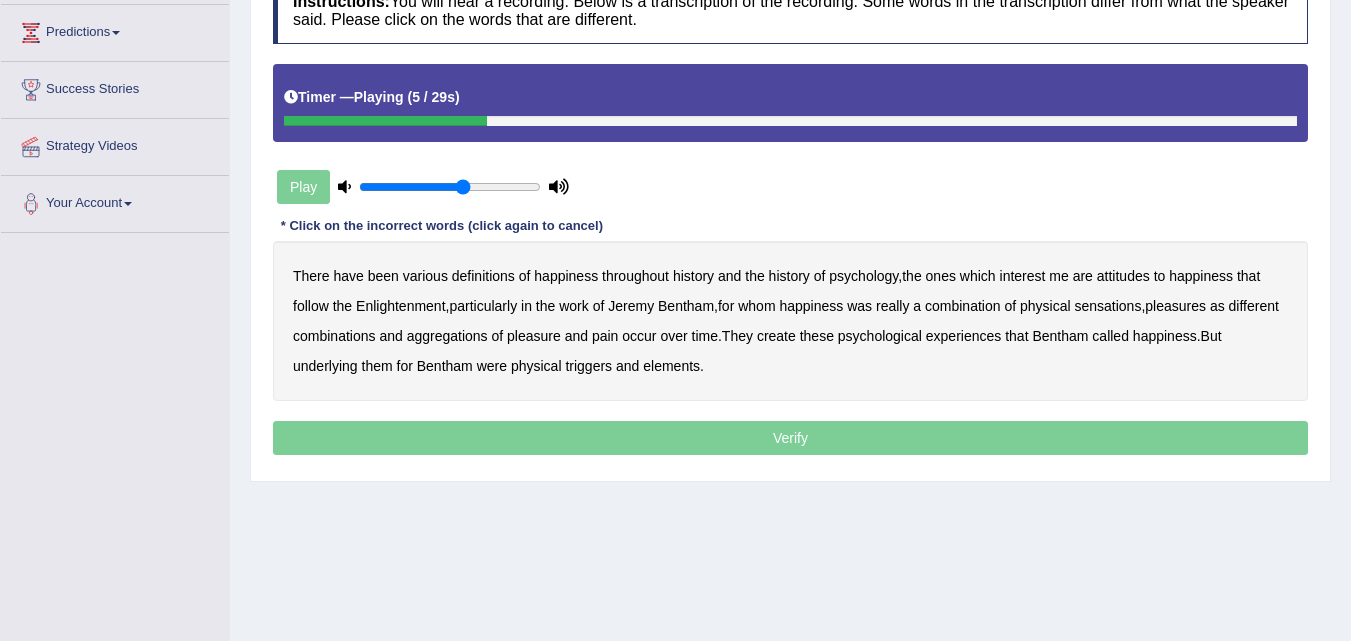 click on "psychology" at bounding box center [863, 276] 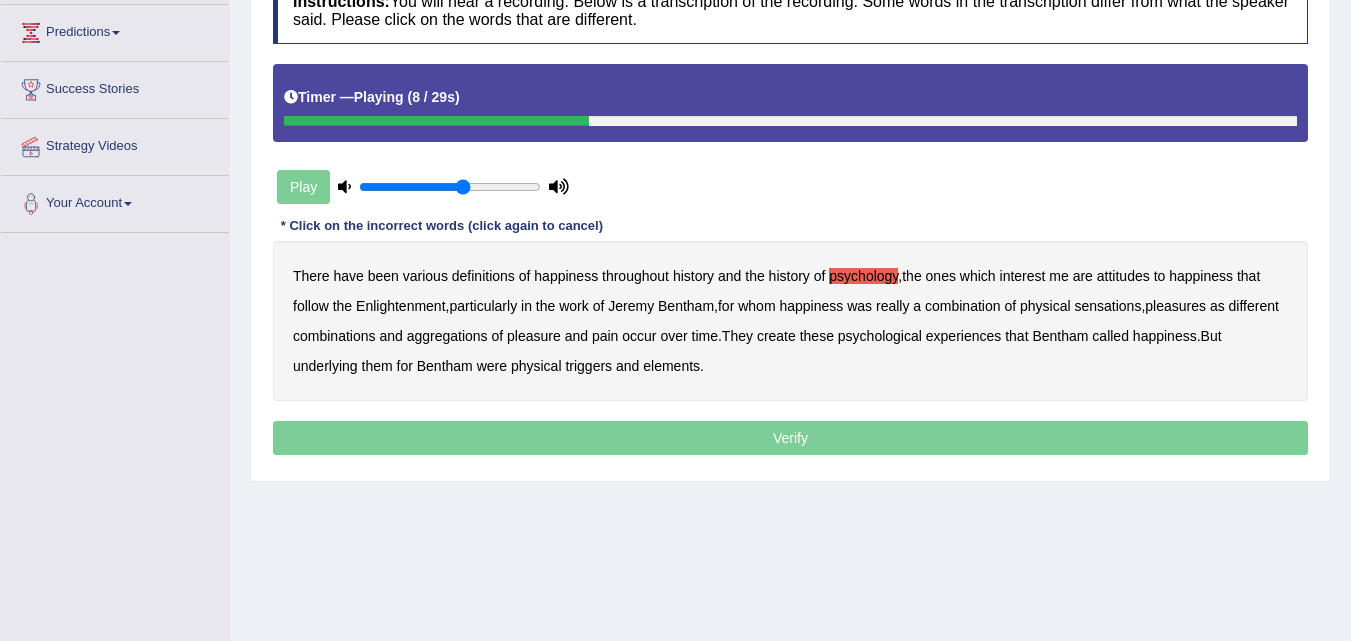 click on "attitudes" at bounding box center (1123, 276) 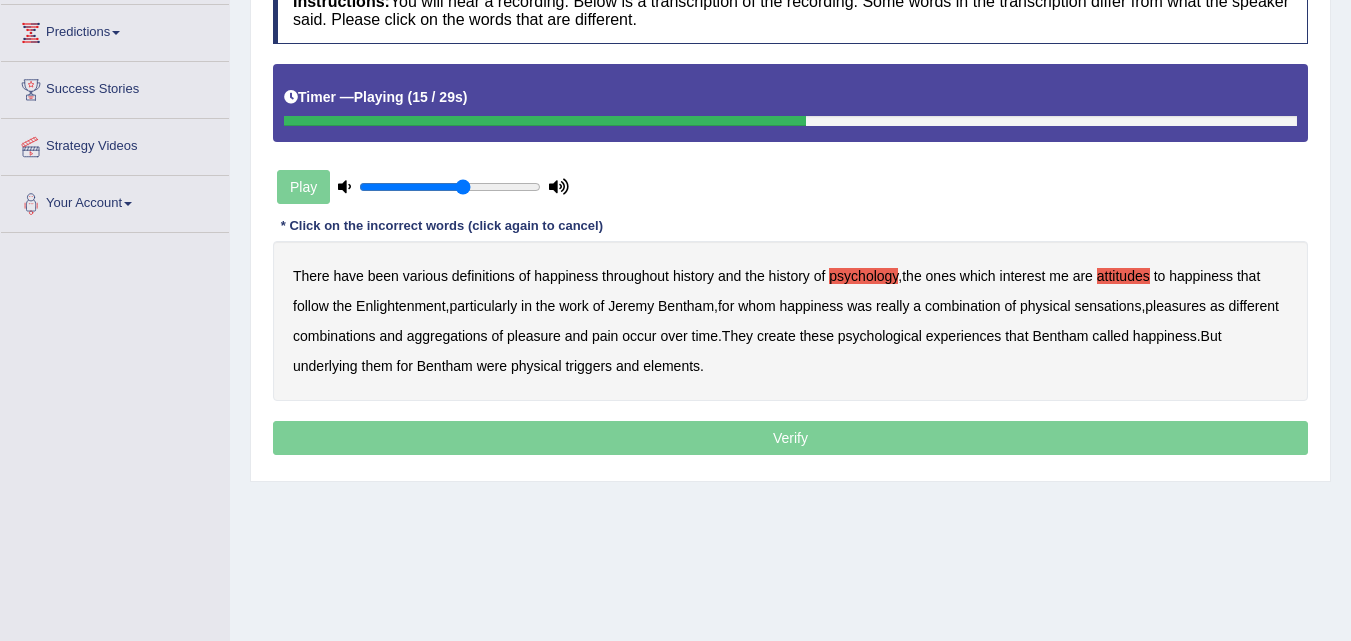 click on "sensations" at bounding box center (1107, 306) 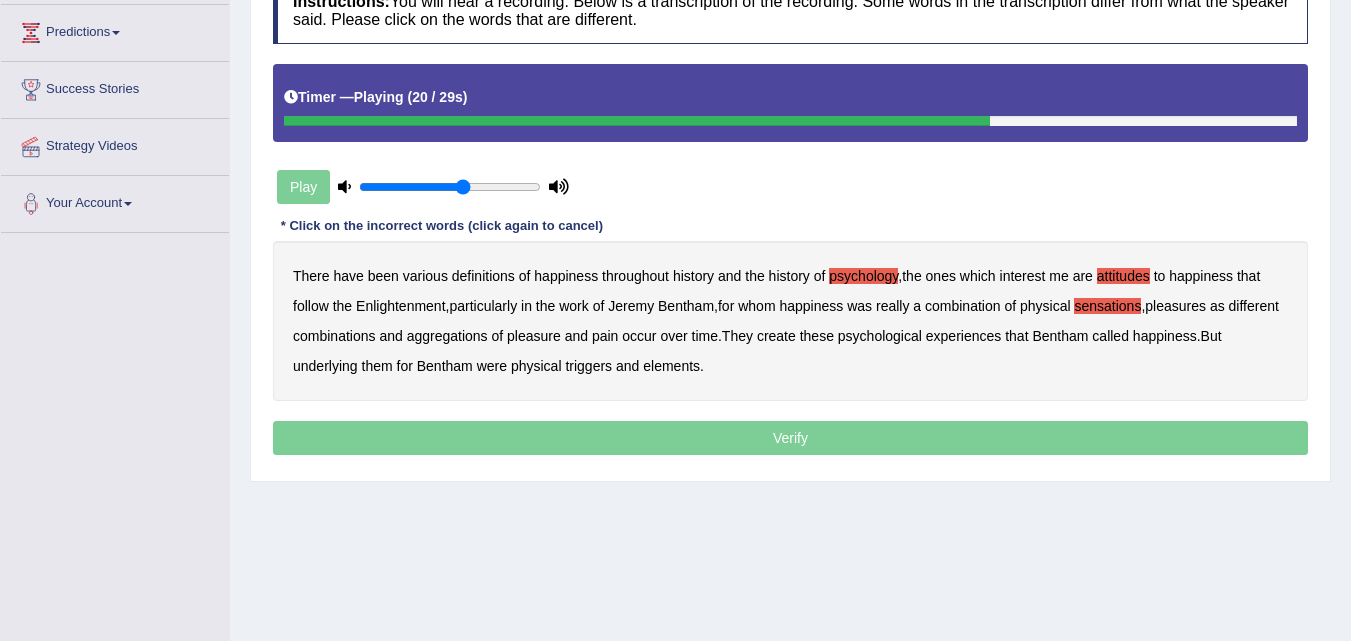 click on "and" at bounding box center (576, 336) 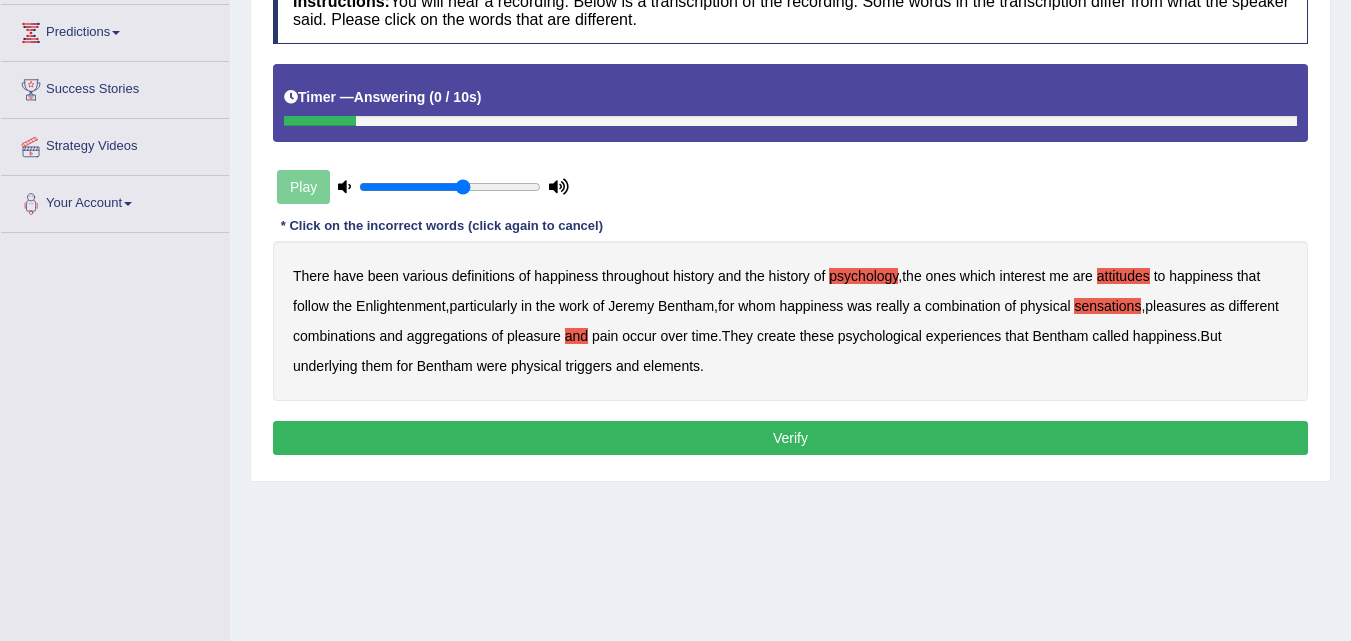 click on "elements" at bounding box center (671, 366) 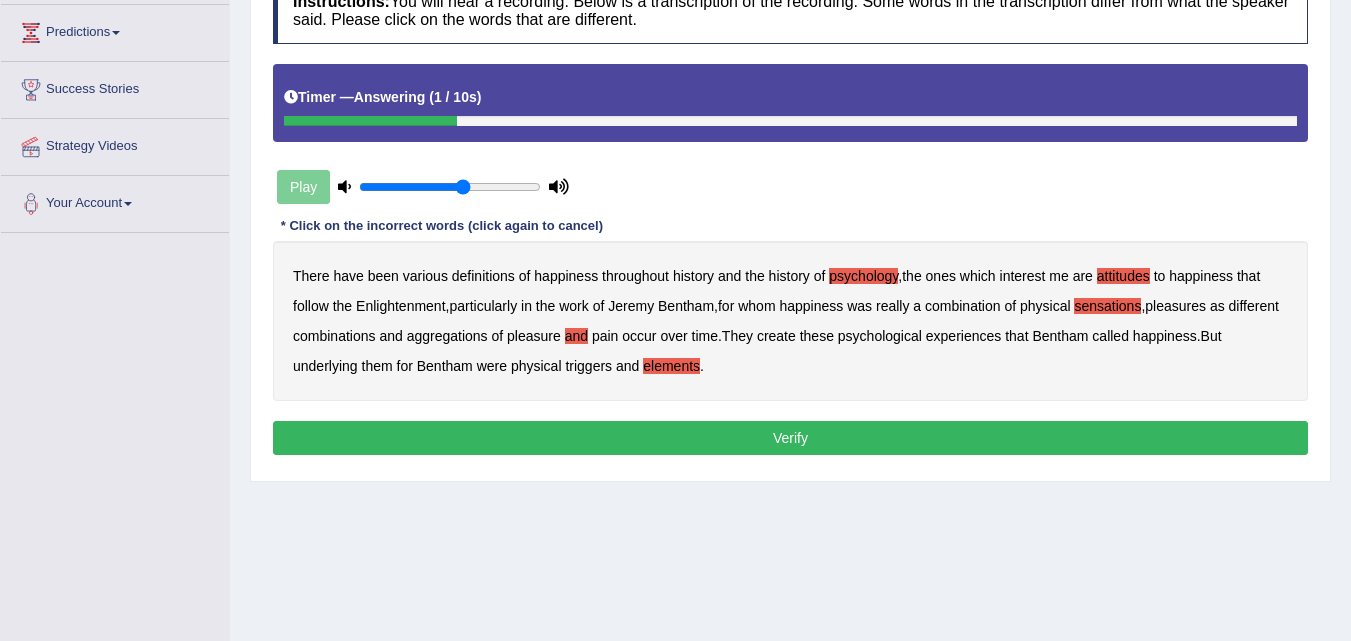click on "Instructions:  You will hear a recording. Below is a transcription of the recording. Some words in the transcription differ from what the speaker said. Please click on the words that are different.
Timer —  Answering   ( 1 / 10s ) Play Transcript: There have been various definitions of happiness throughout history and the history of psychology, the ones which interest me are attitudes to happiness that follow the Enlightenment, particularly in the work of Jeremy Bentham, for whom happiness was really a combination of physical sensations, pleasures as different combinations and aggregations of pleasure and pain occur over time. They create these psychological experiences that Bentham called happiness. But underlying them for Bentham were physical triggers and elements. * Click on the incorrect words (click again to cancel) There   have   been   various   definitions   of   happiness   throughout   history   and   the   history   of   psychology ,  the   ones   which   interest   me   are" at bounding box center (790, 219) 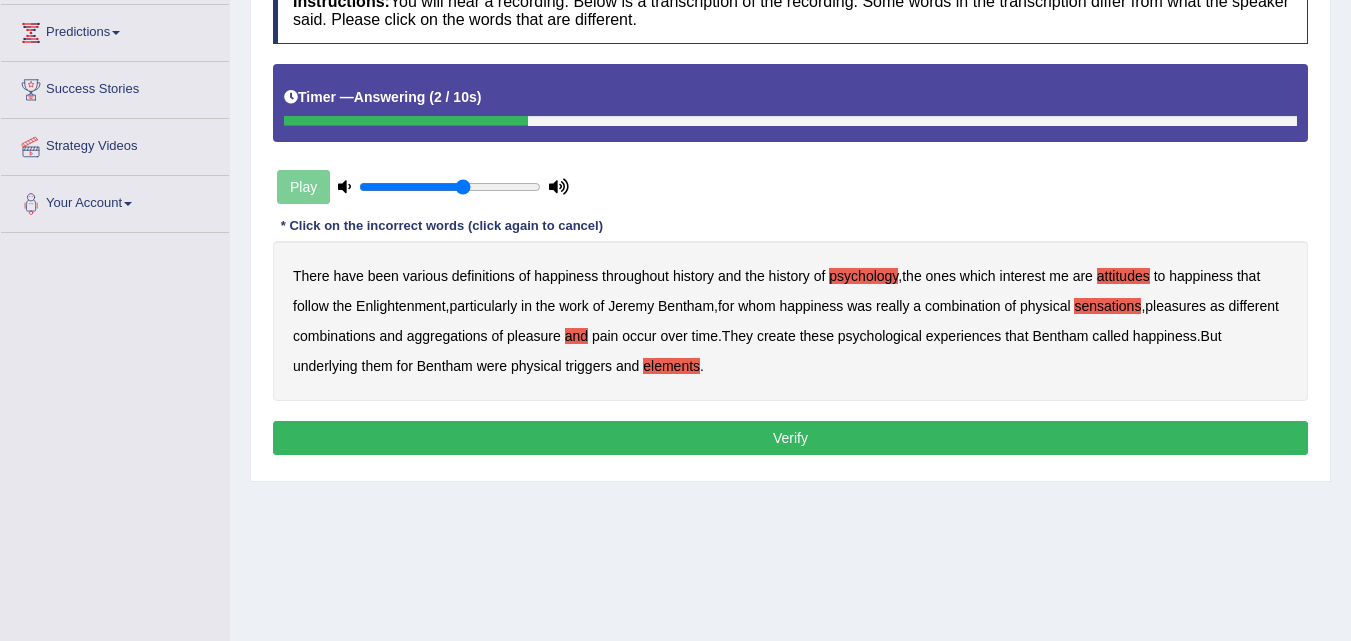 click on "Verify" at bounding box center [790, 438] 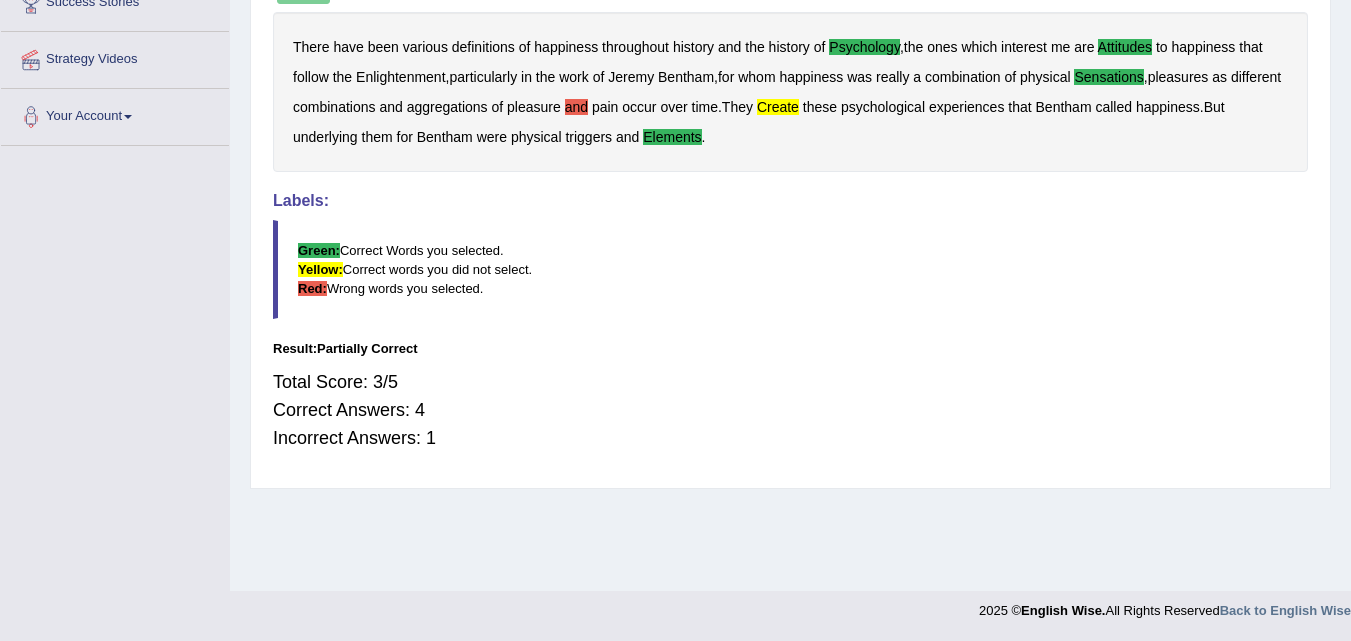 scroll, scrollTop: 0, scrollLeft: 0, axis: both 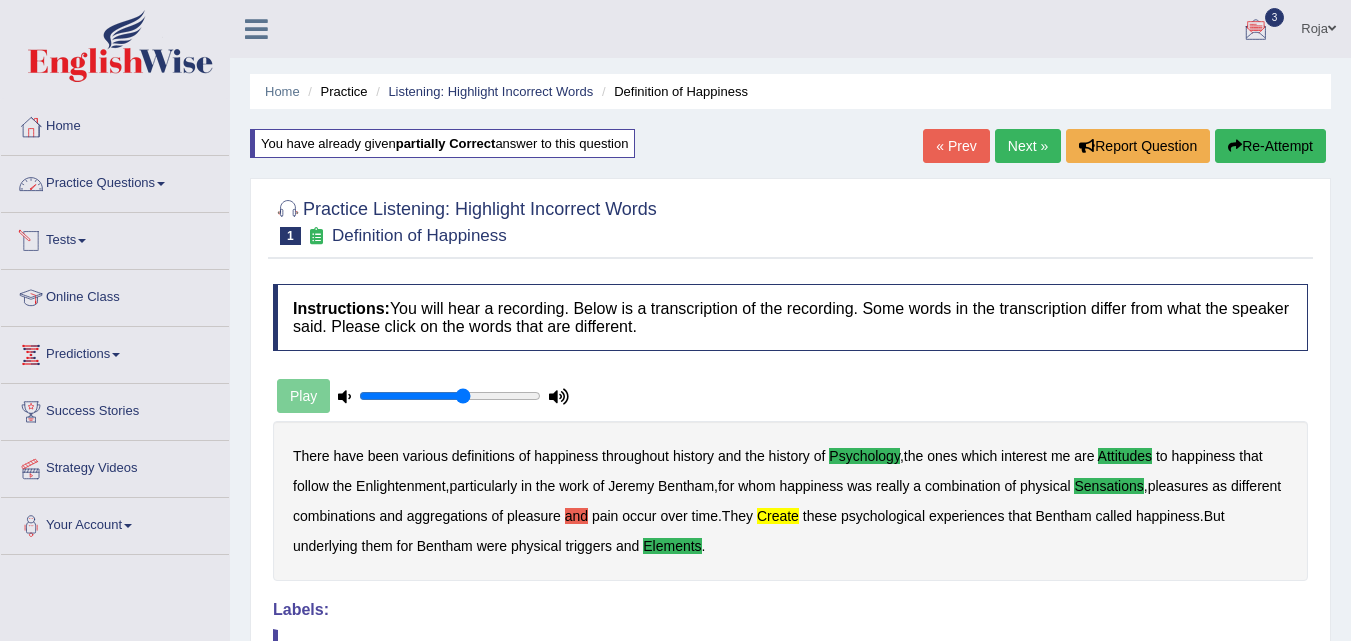 click on "Practice Questions" at bounding box center (115, 181) 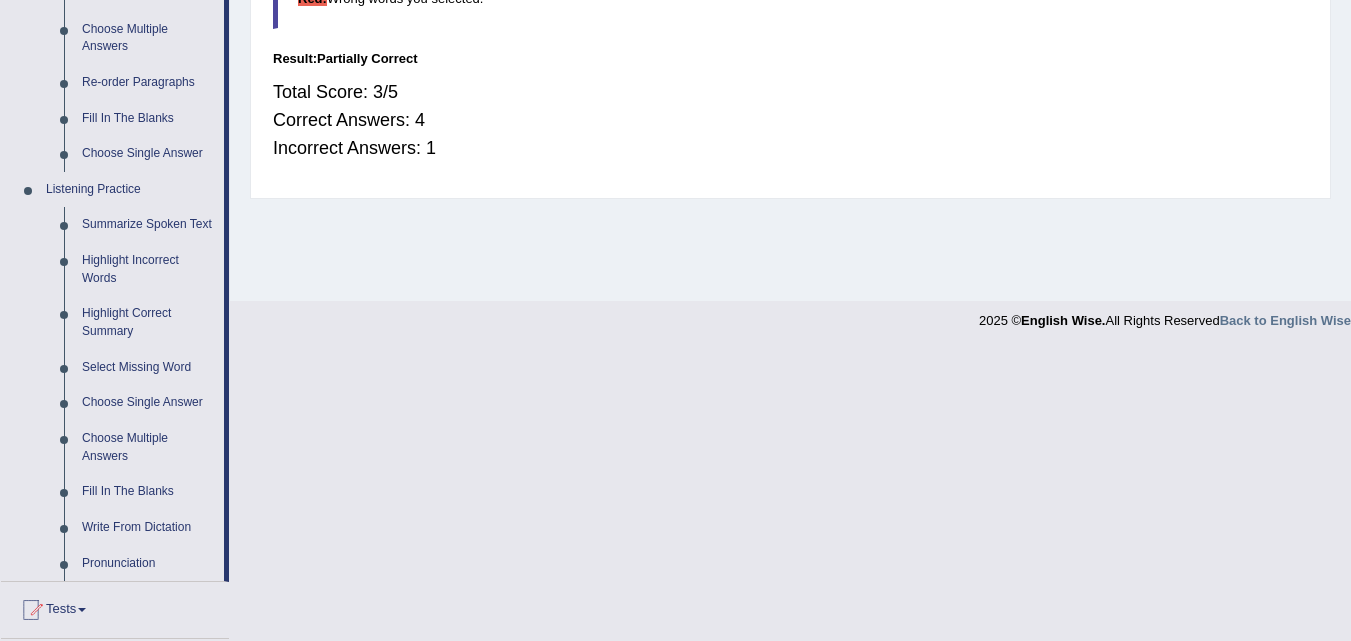 scroll, scrollTop: 705, scrollLeft: 0, axis: vertical 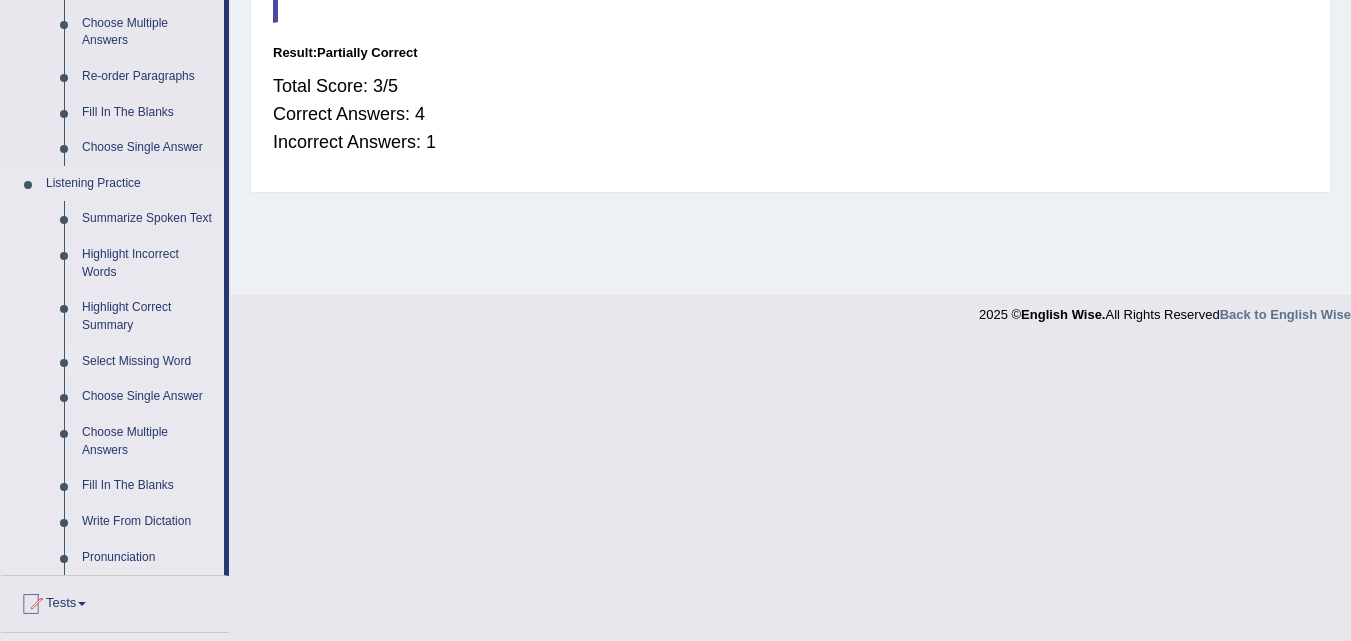 click on "Select Missing Word" at bounding box center (148, 362) 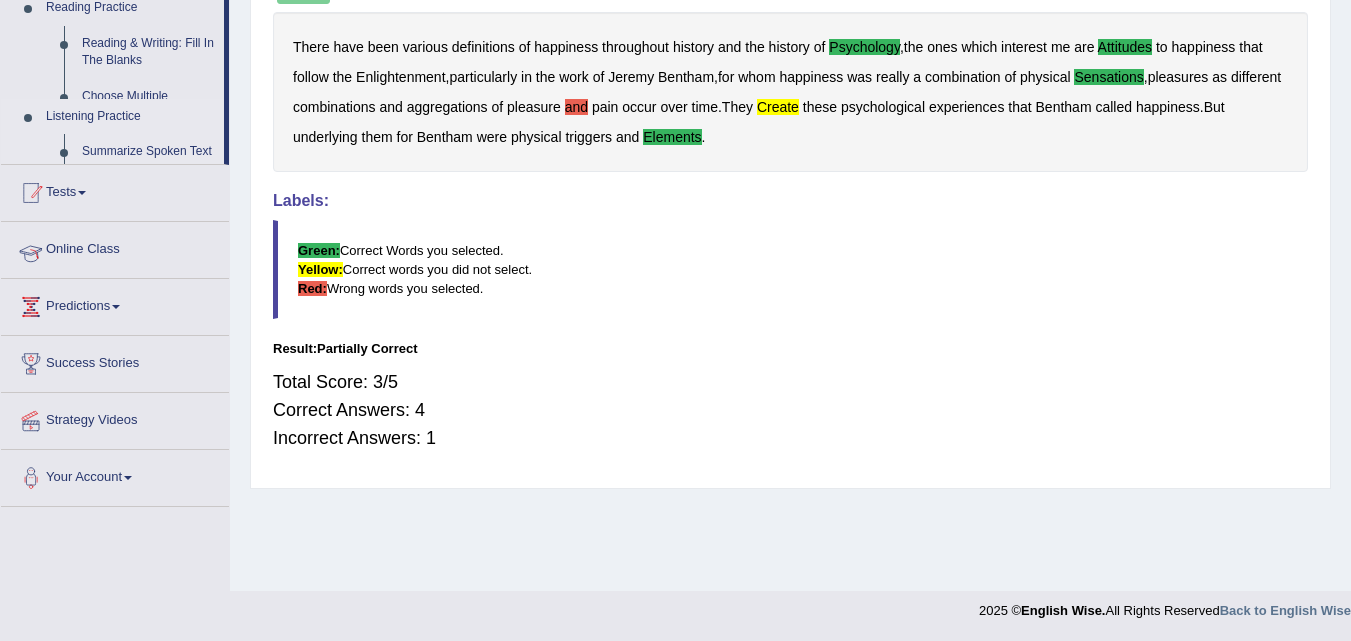 scroll, scrollTop: 231, scrollLeft: 0, axis: vertical 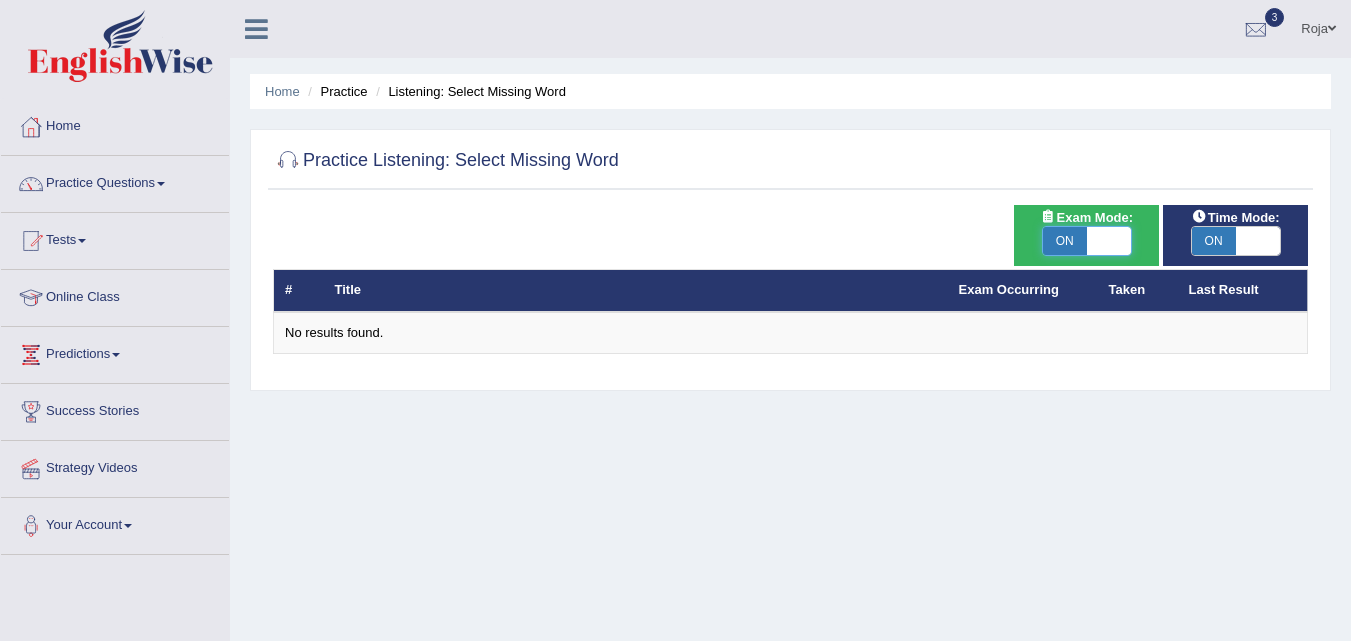 click at bounding box center [1109, 241] 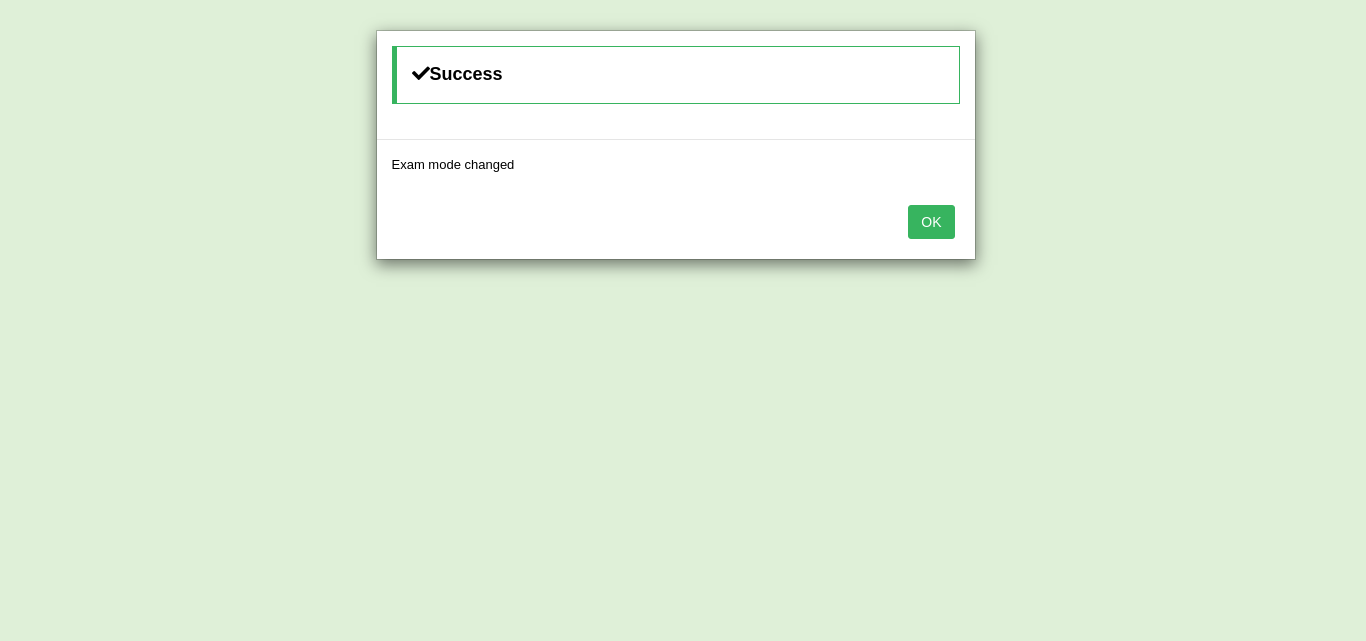 click on "OK" at bounding box center [676, 224] 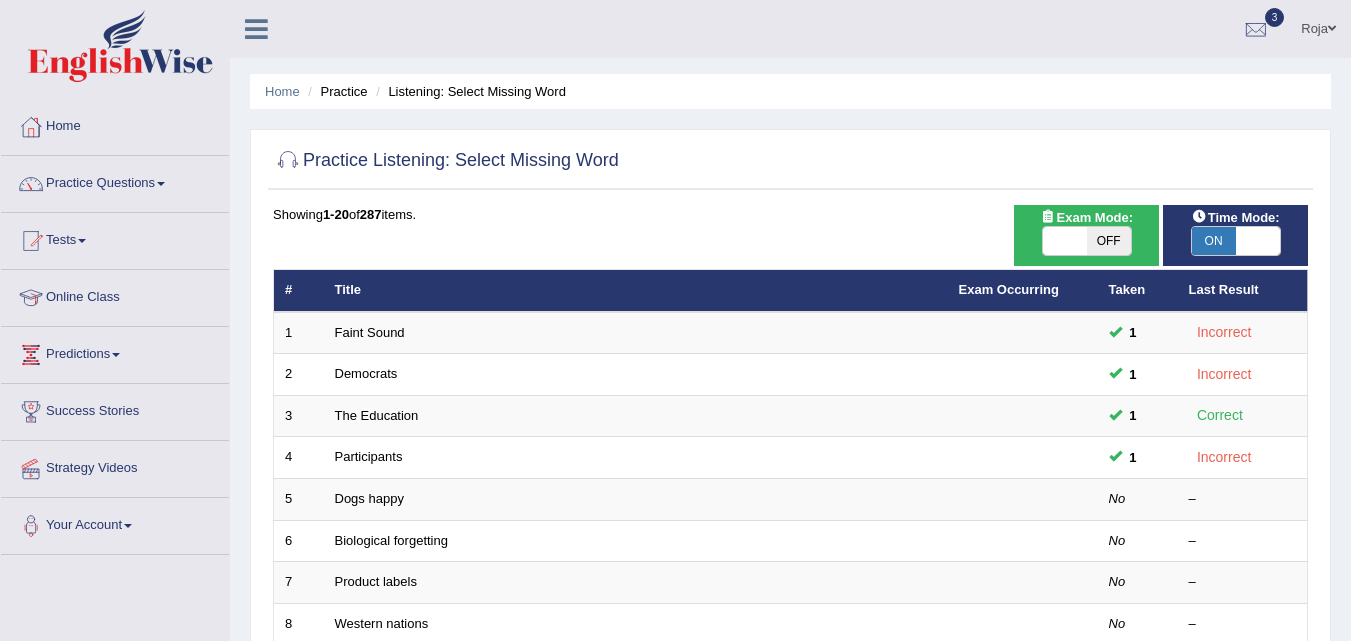 scroll, scrollTop: 0, scrollLeft: 0, axis: both 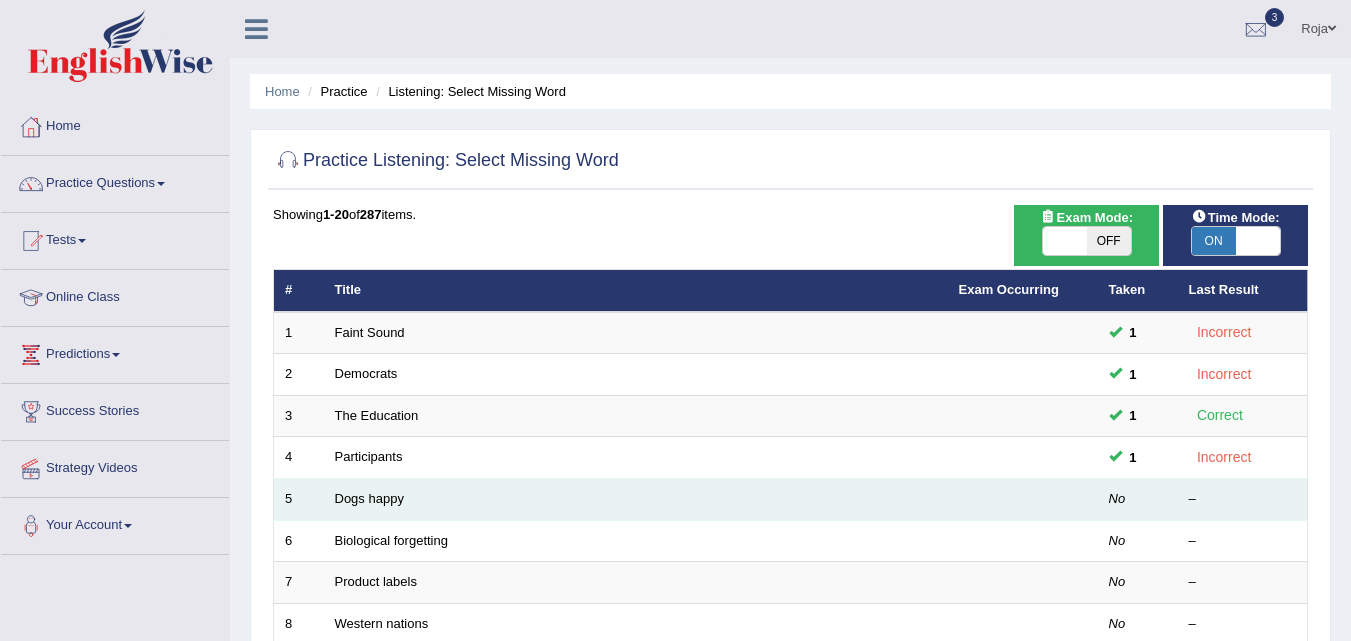 click on "Dogs happy" at bounding box center [636, 500] 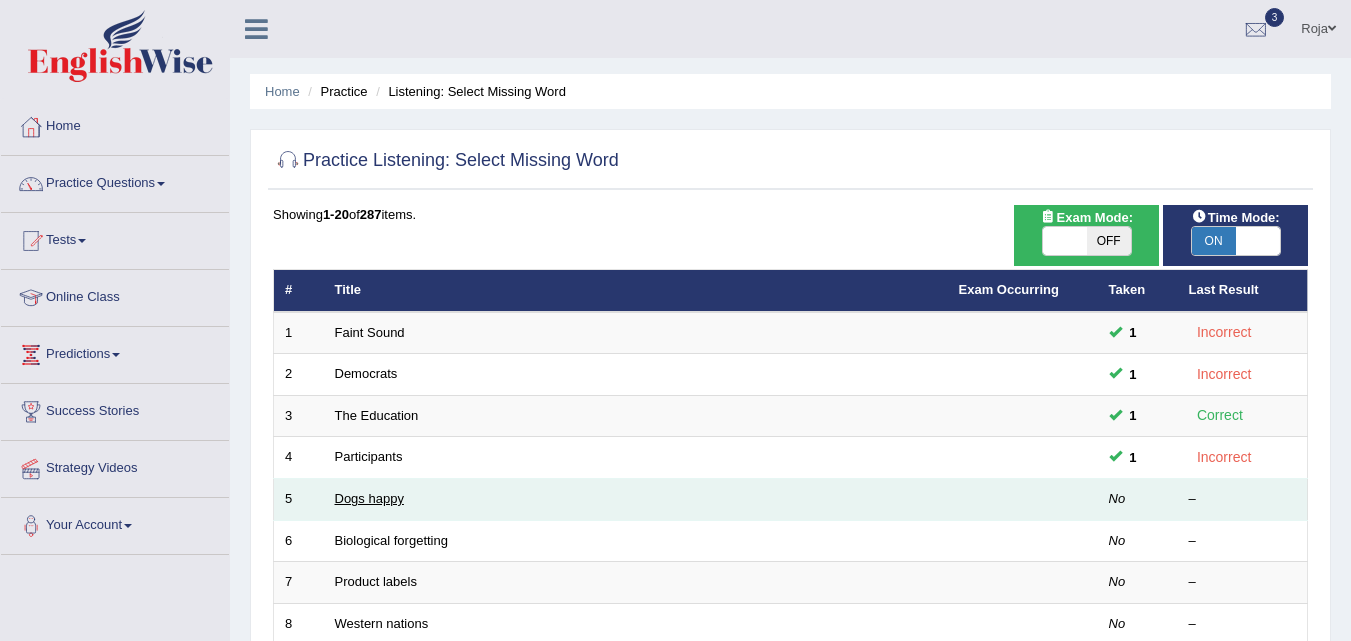 click on "Dogs happy" at bounding box center (369, 498) 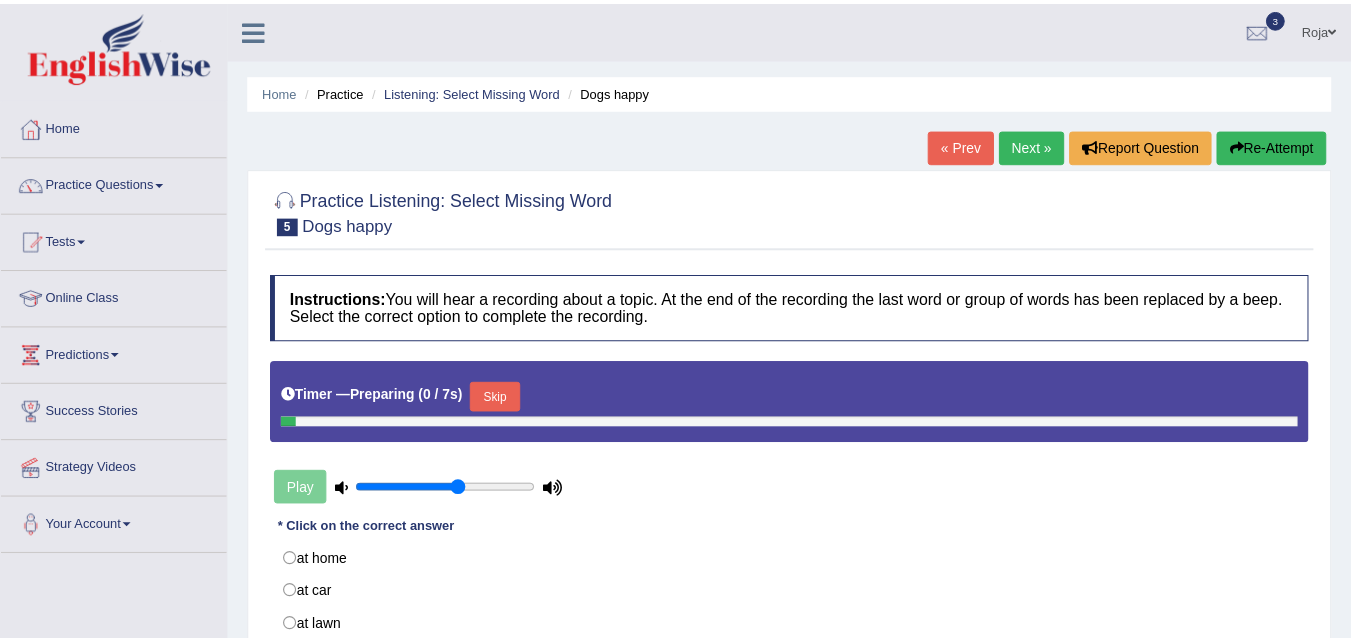 scroll, scrollTop: 0, scrollLeft: 0, axis: both 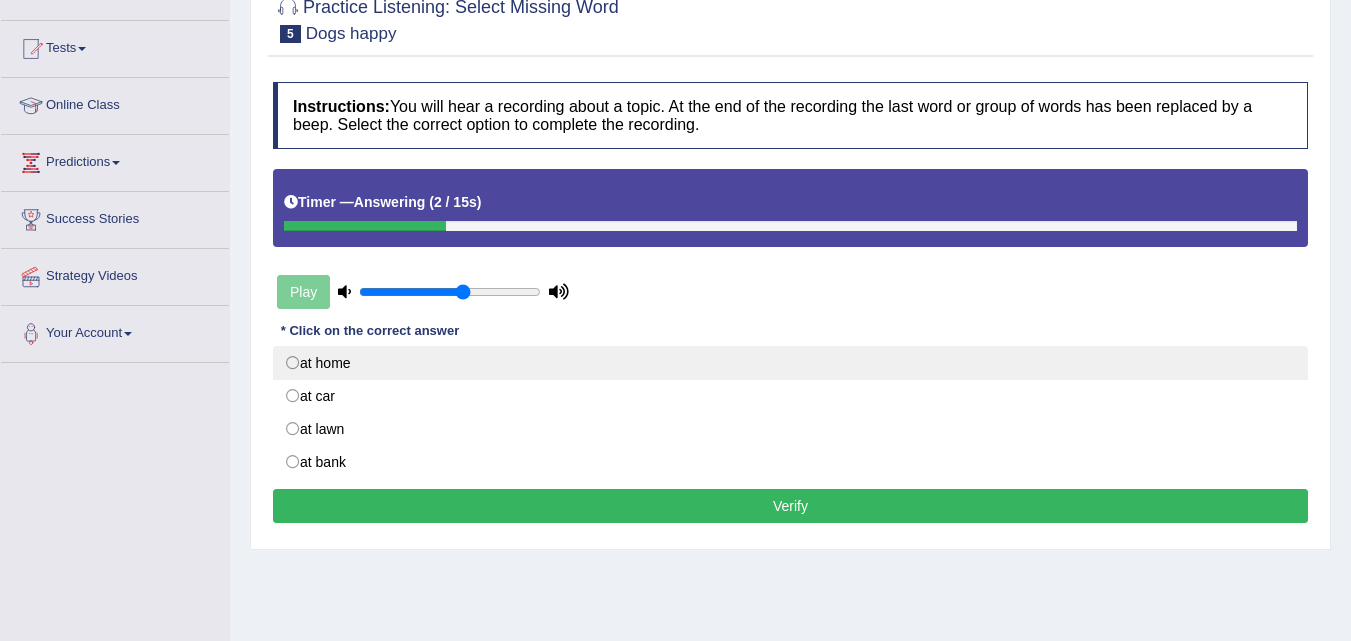 click on "at home" at bounding box center [790, 363] 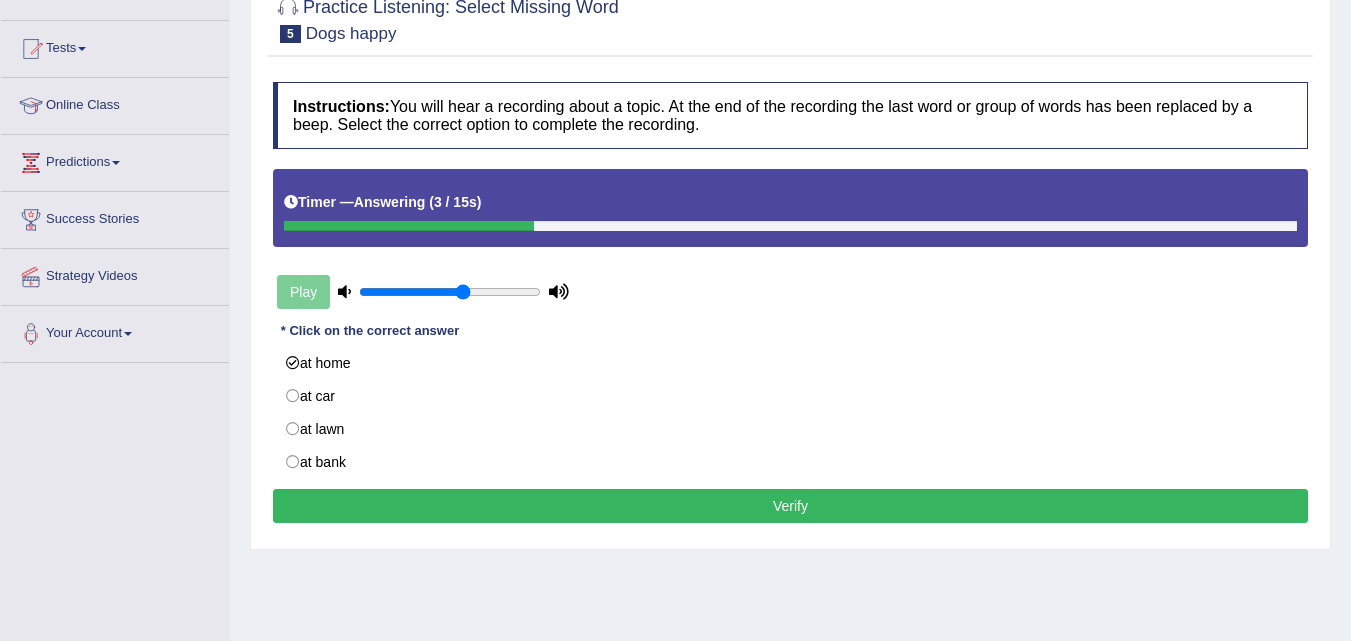 click on "Verify" at bounding box center [790, 506] 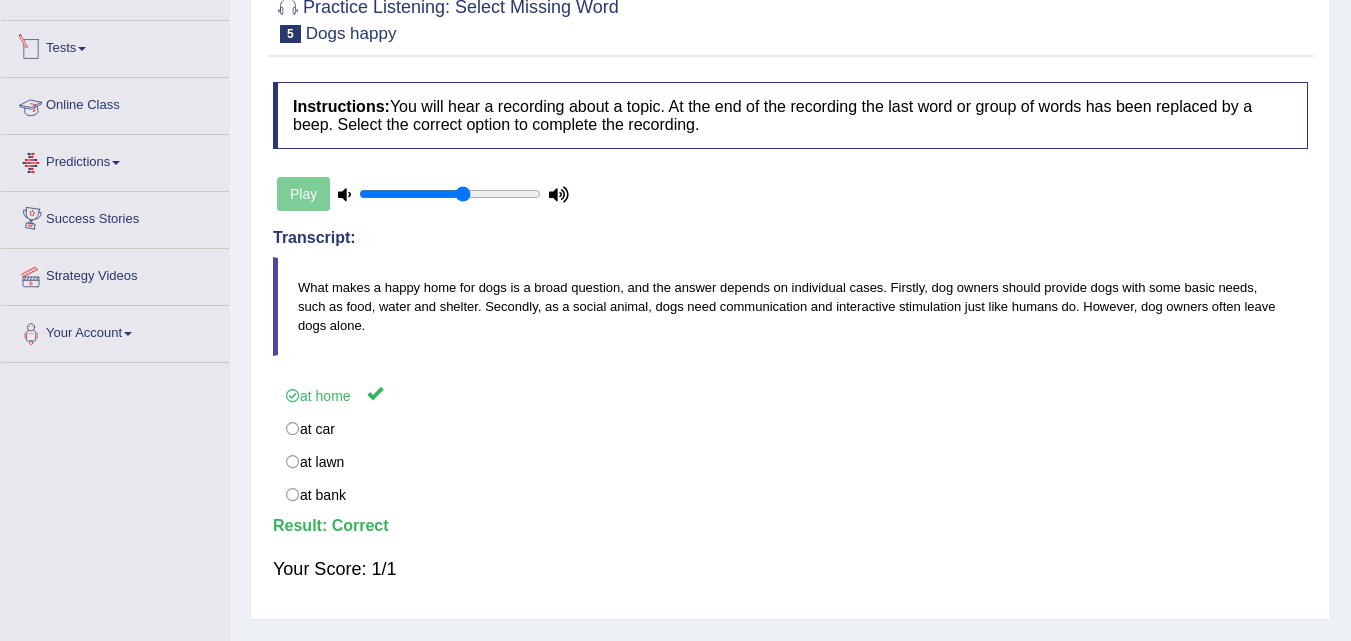 click on "Tests" at bounding box center (115, 46) 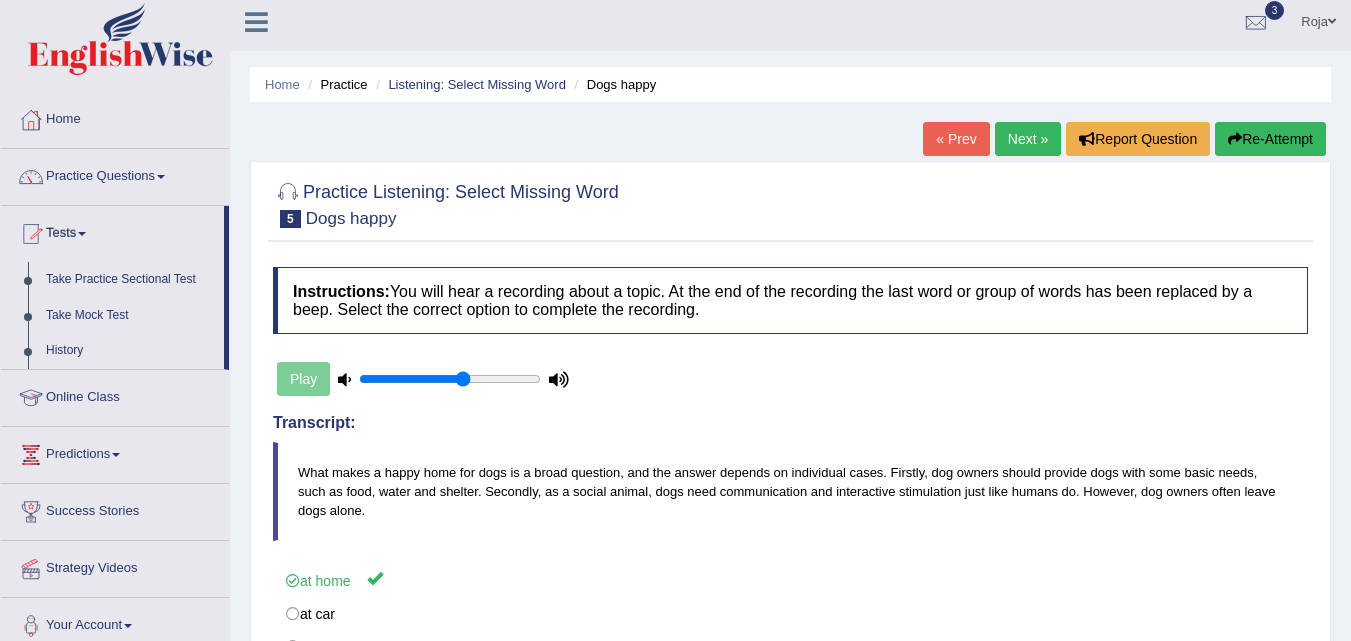 scroll, scrollTop: 3, scrollLeft: 0, axis: vertical 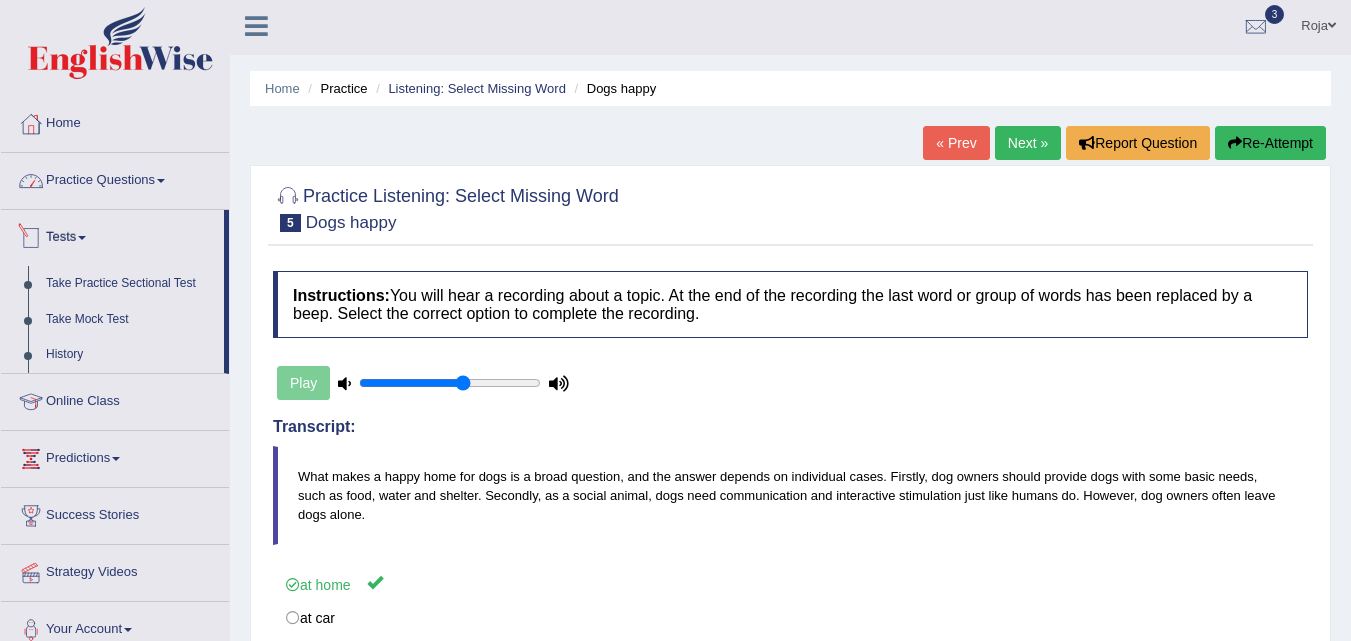 click on "Practice Questions" at bounding box center [115, 178] 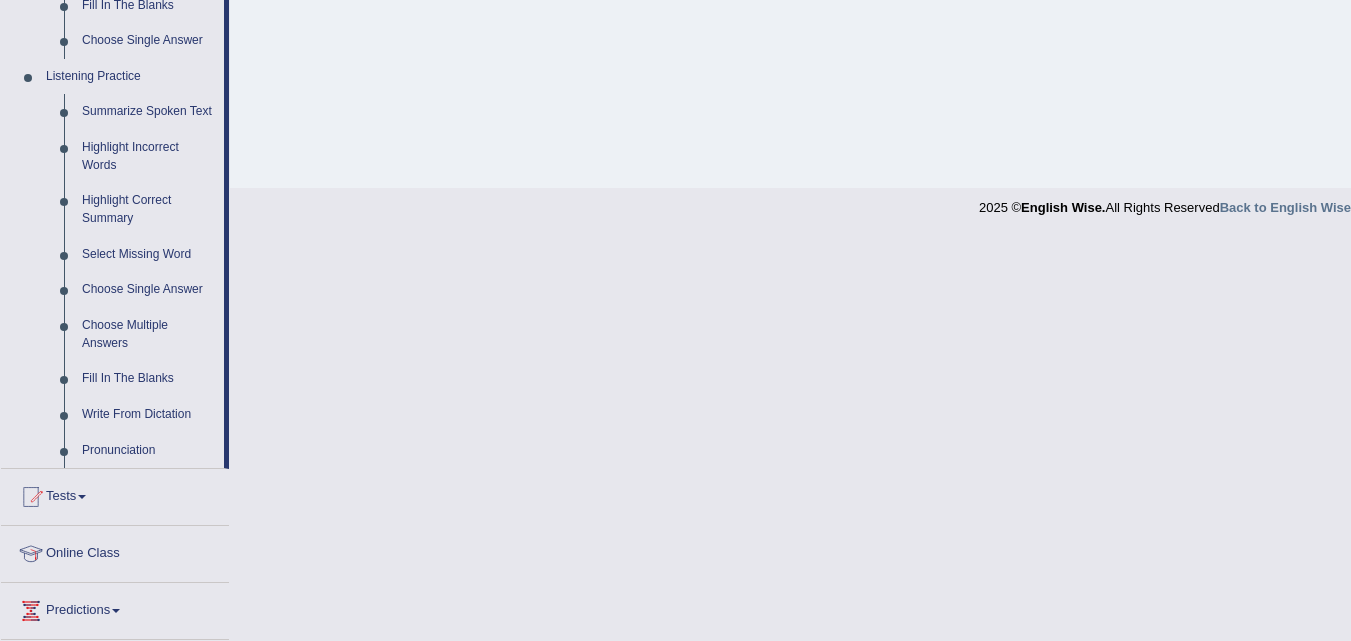 scroll, scrollTop: 839, scrollLeft: 0, axis: vertical 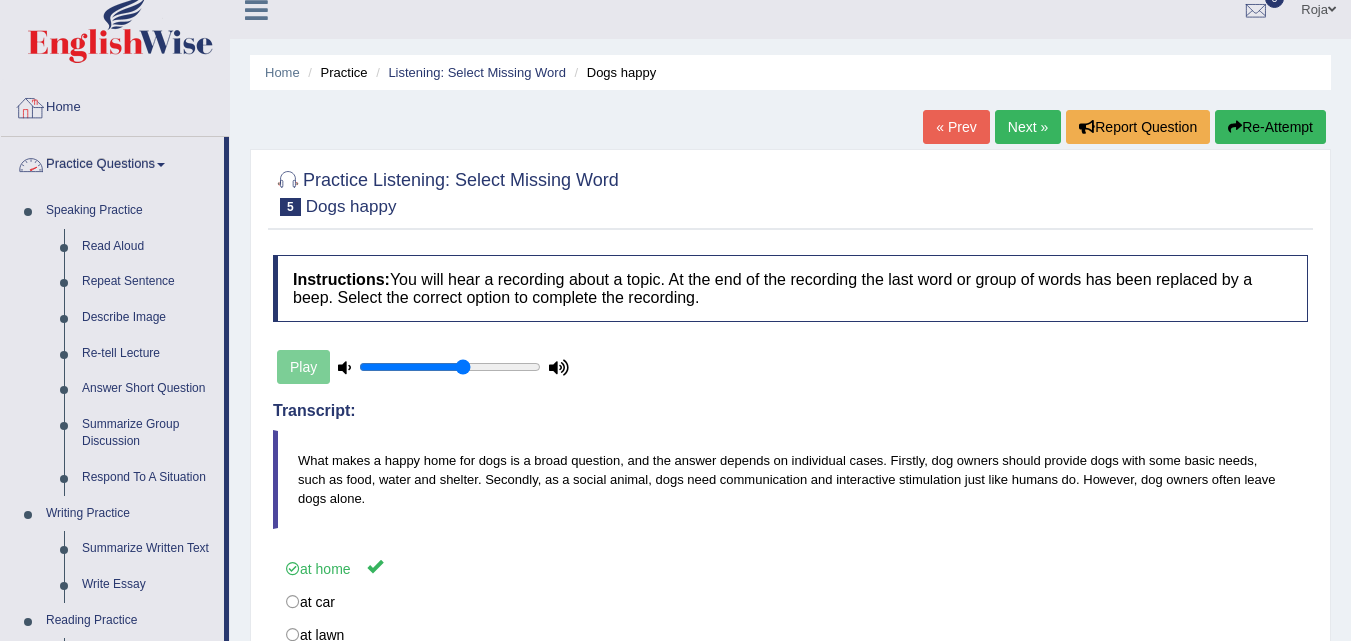 click on "Practice Questions" at bounding box center (112, 162) 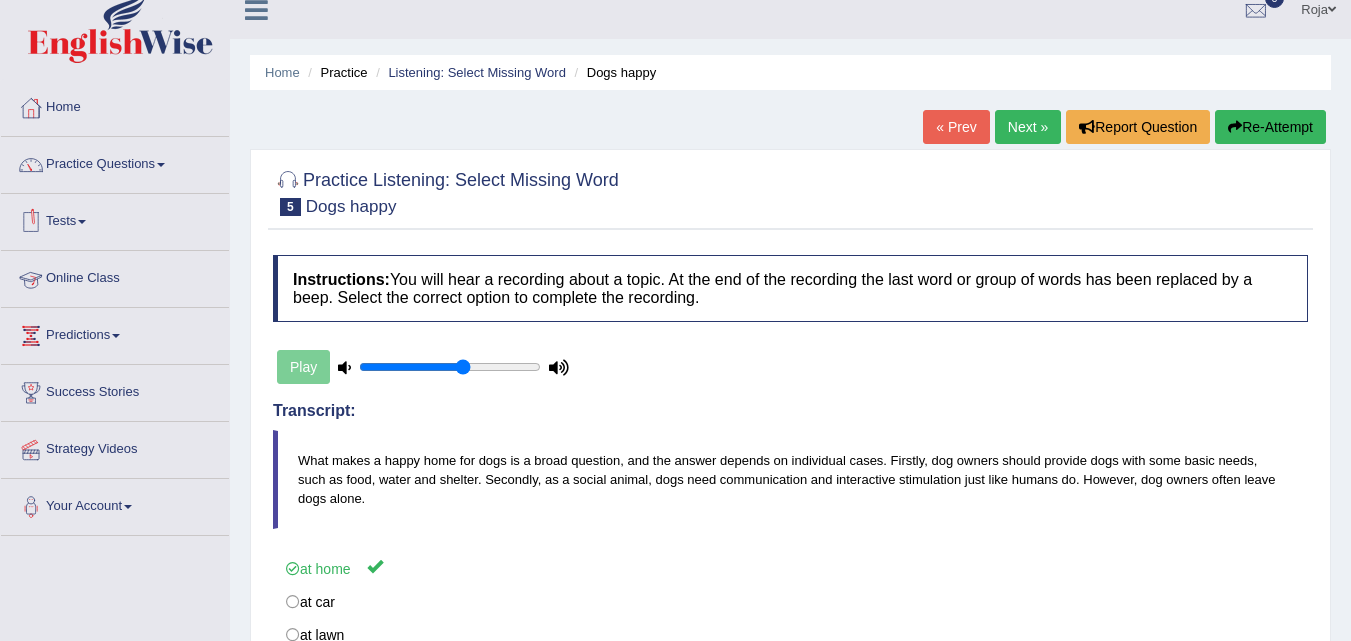 click on "Tests" at bounding box center [115, 219] 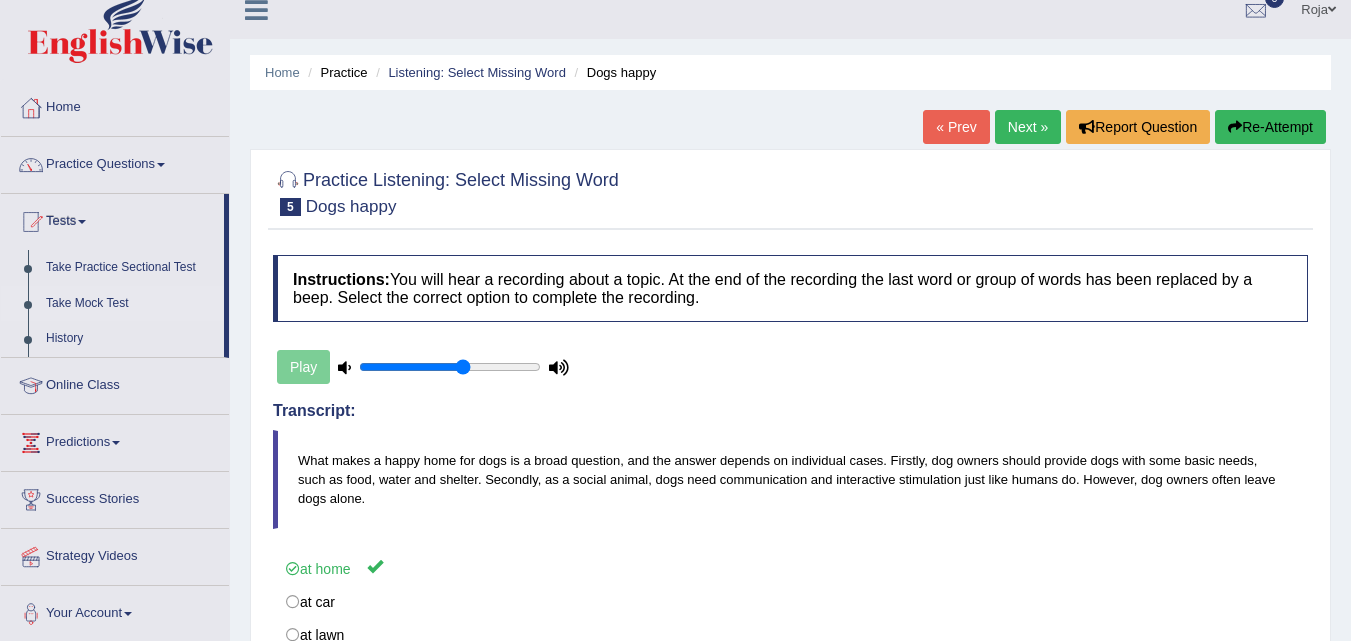 click on "Take Mock Test" at bounding box center [130, 304] 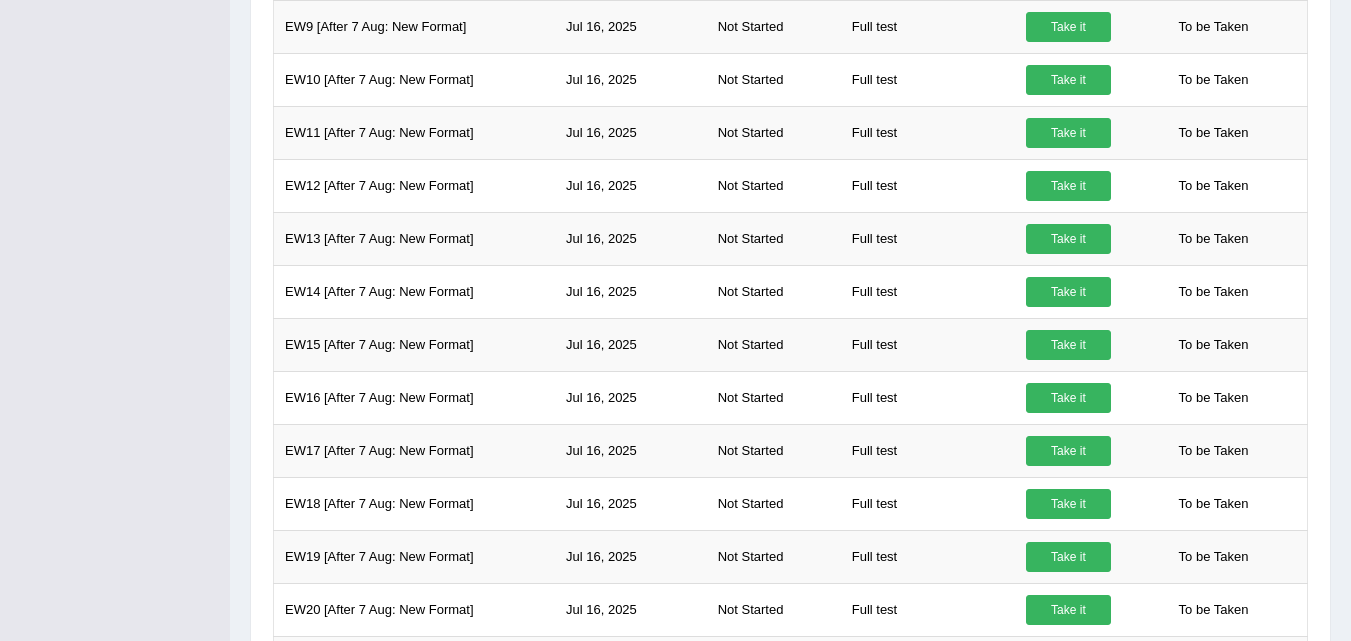 scroll, scrollTop: 0, scrollLeft: 0, axis: both 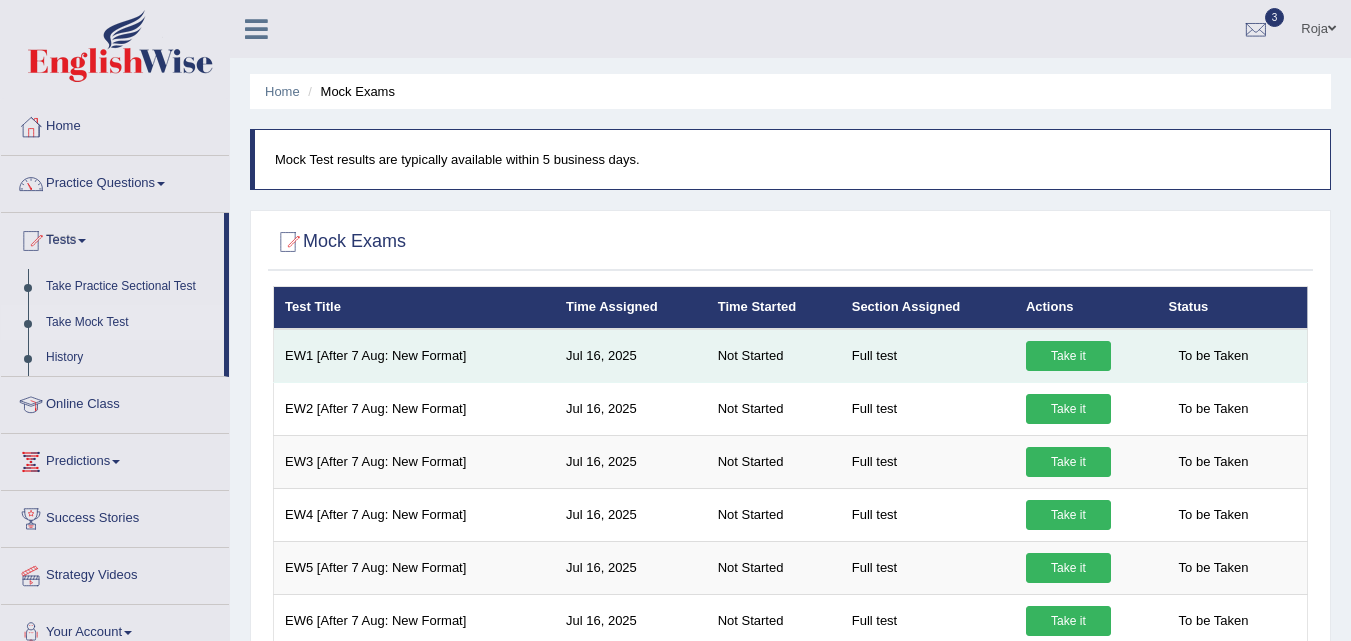 click on "Take it" at bounding box center (1068, 356) 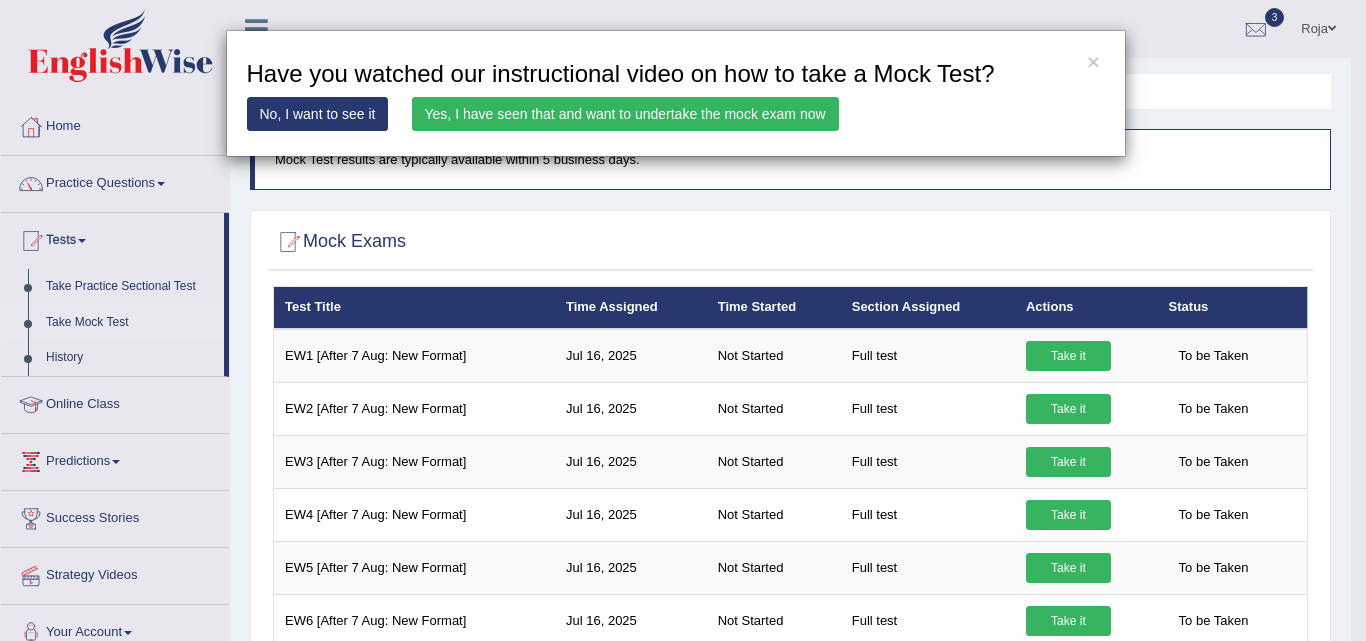 click on "Yes, I have seen that and want to undertake the mock exam now" at bounding box center (625, 114) 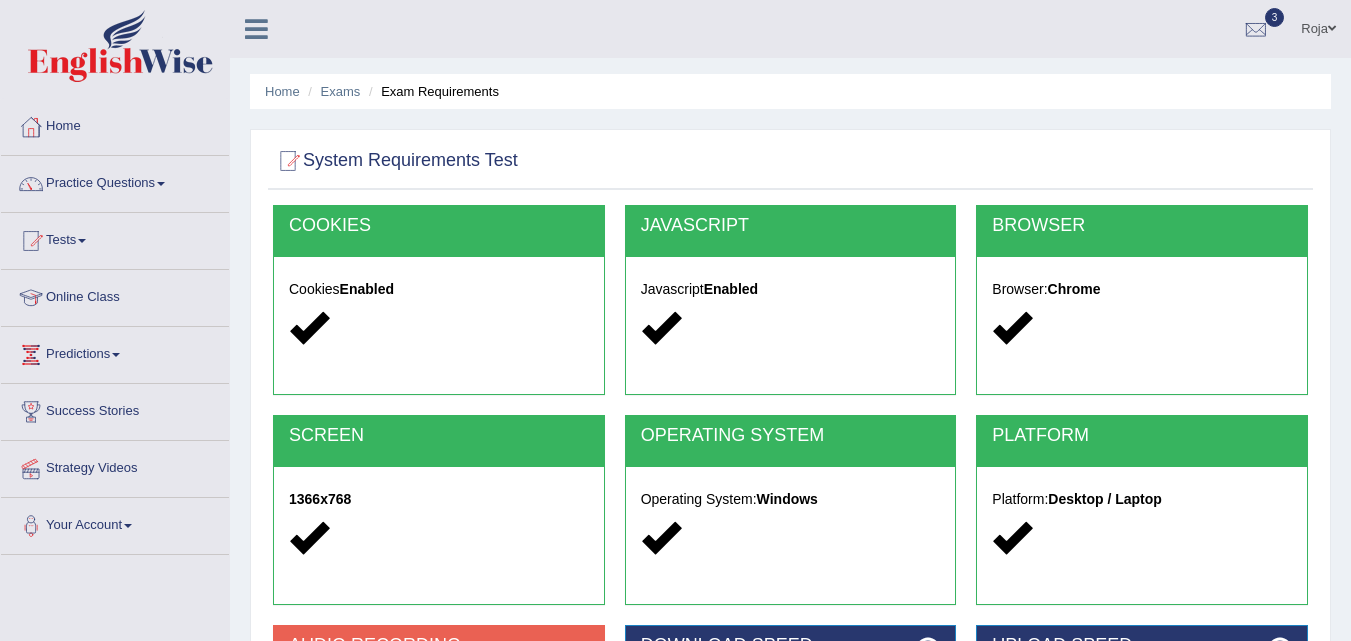 scroll, scrollTop: 0, scrollLeft: 0, axis: both 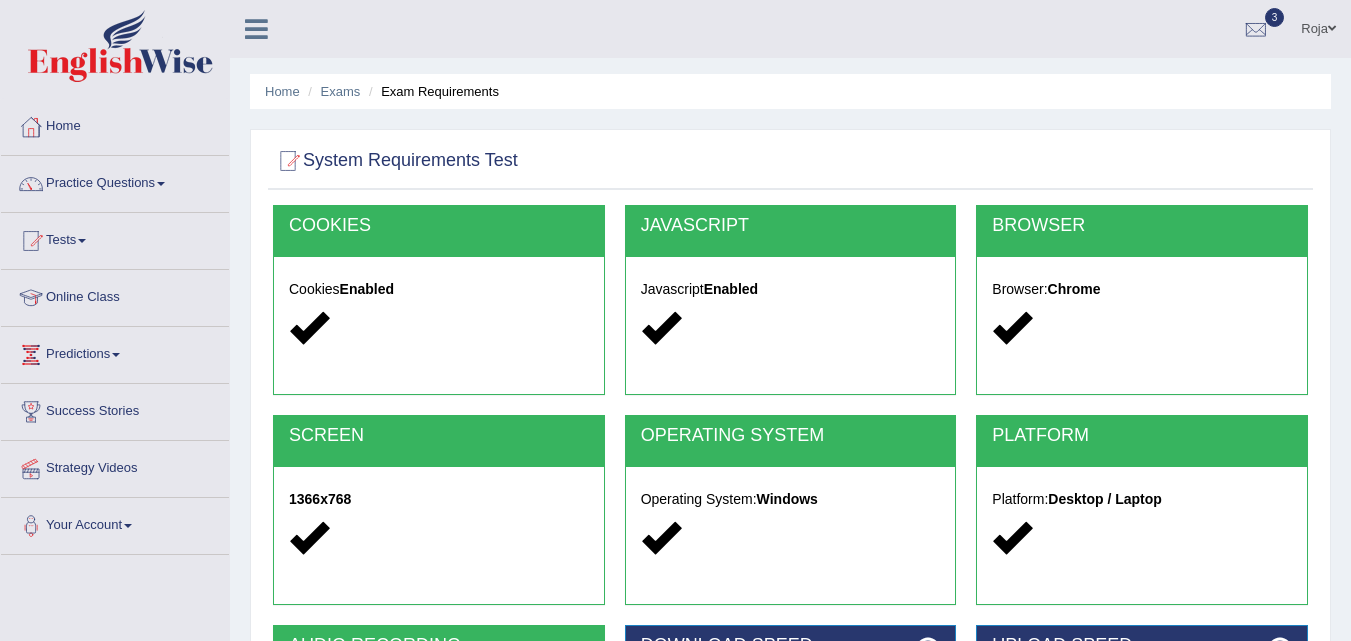 click on "Exams" at bounding box center (331, 91) 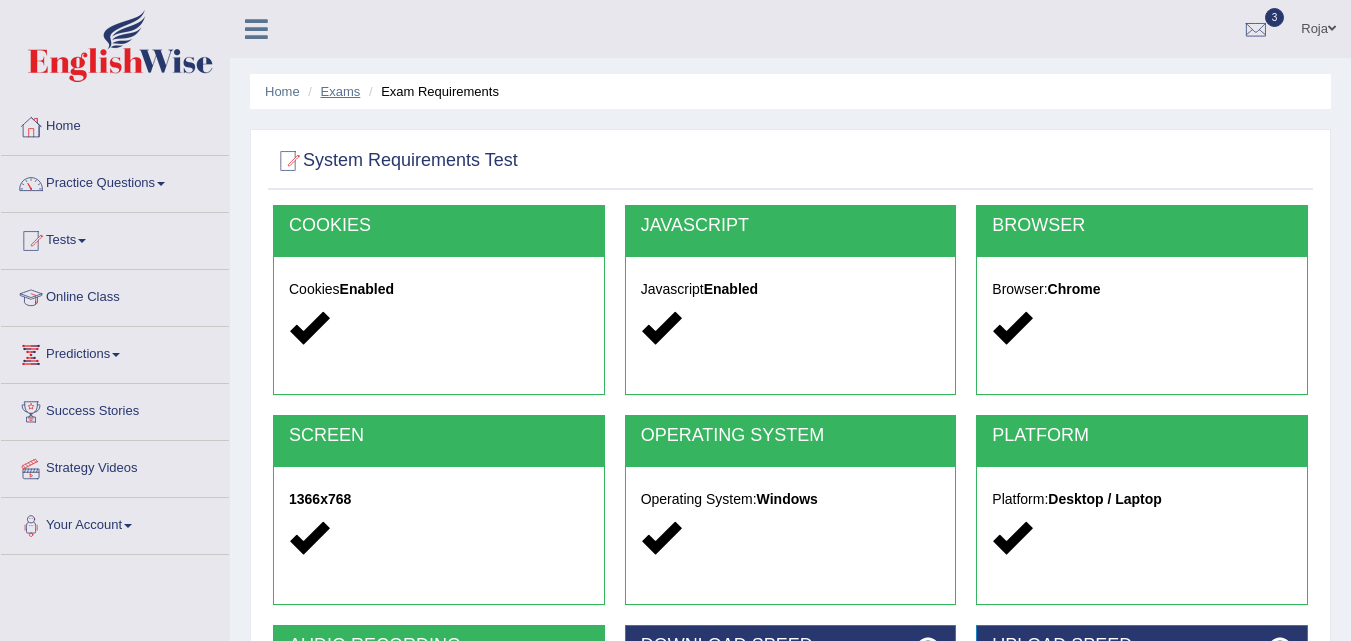 click on "Exams" at bounding box center [341, 91] 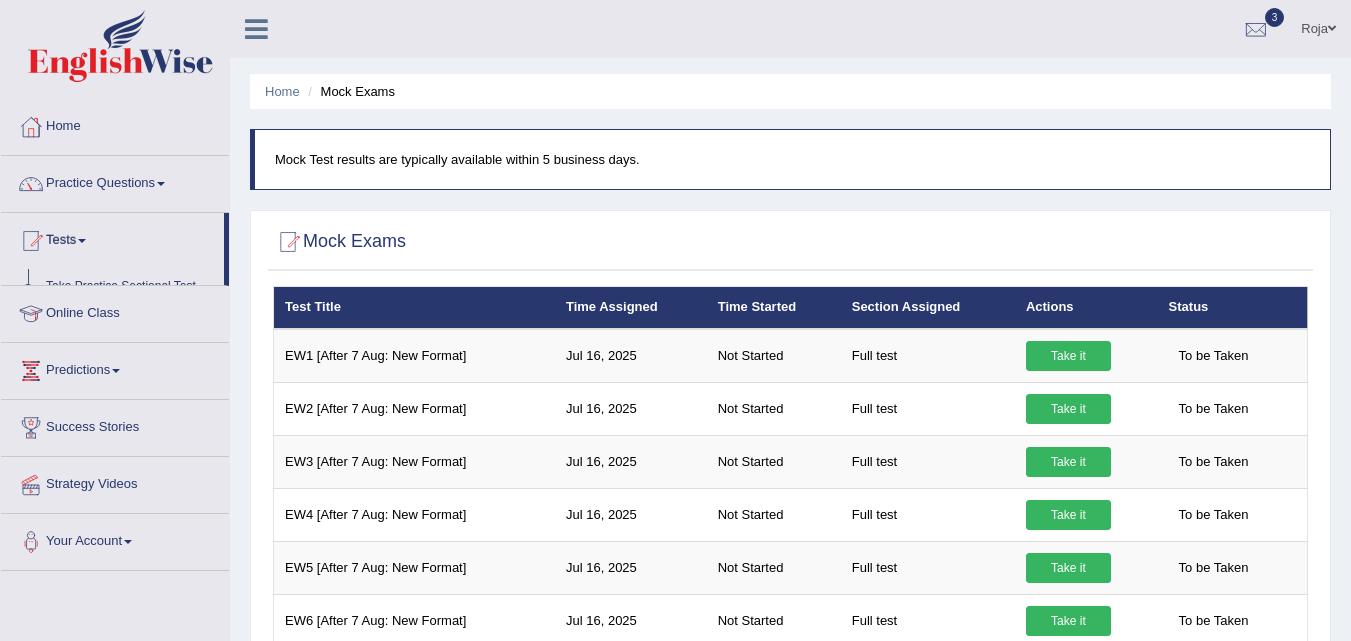 scroll, scrollTop: 0, scrollLeft: 0, axis: both 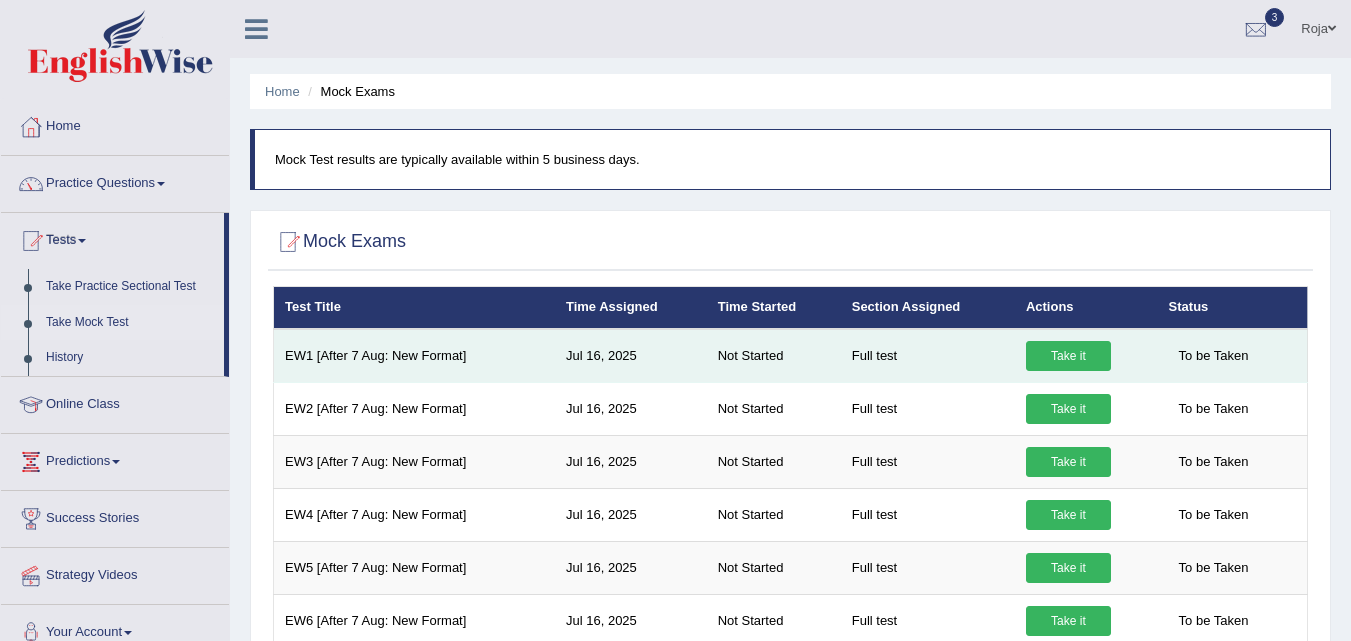 click on "Take it" at bounding box center (1068, 356) 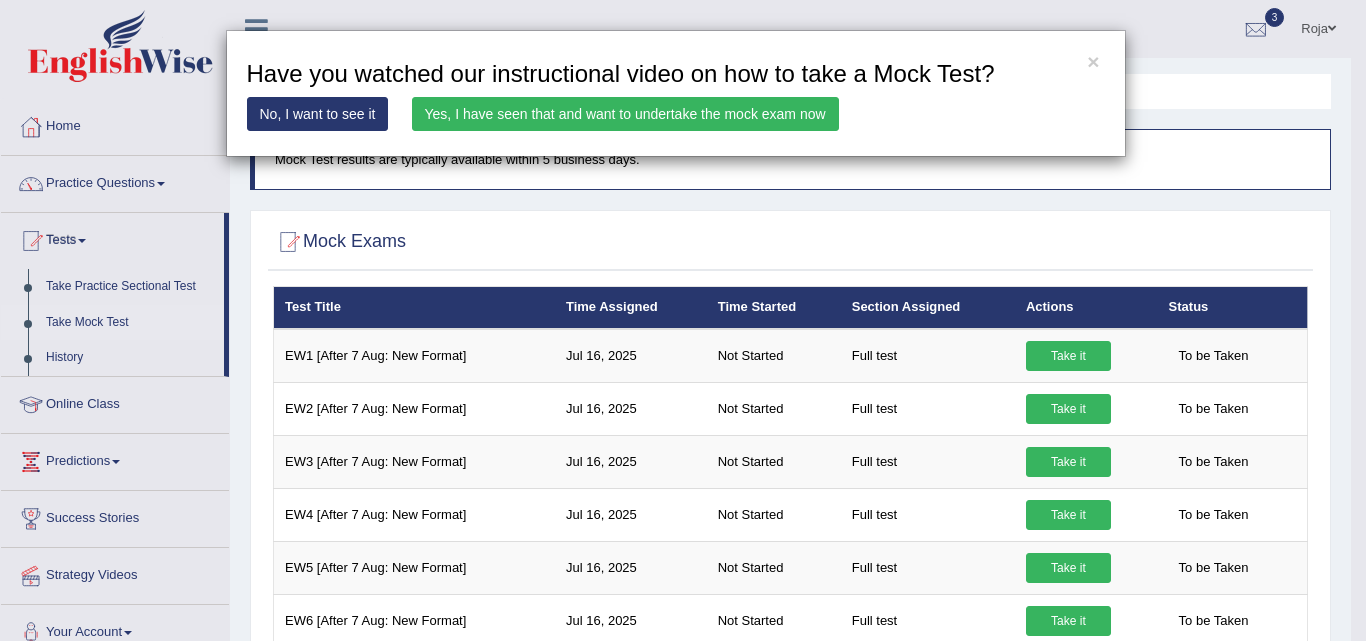 click on "No, I want to see it" at bounding box center (318, 114) 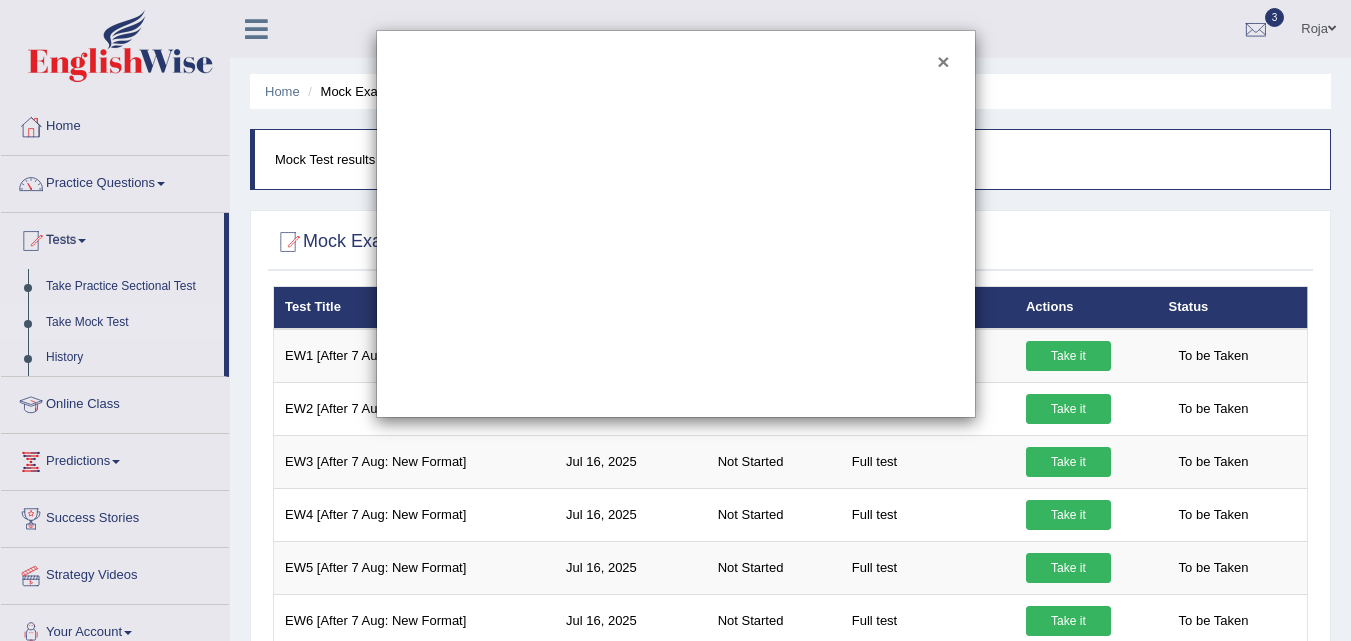 click on "×" at bounding box center [943, 61] 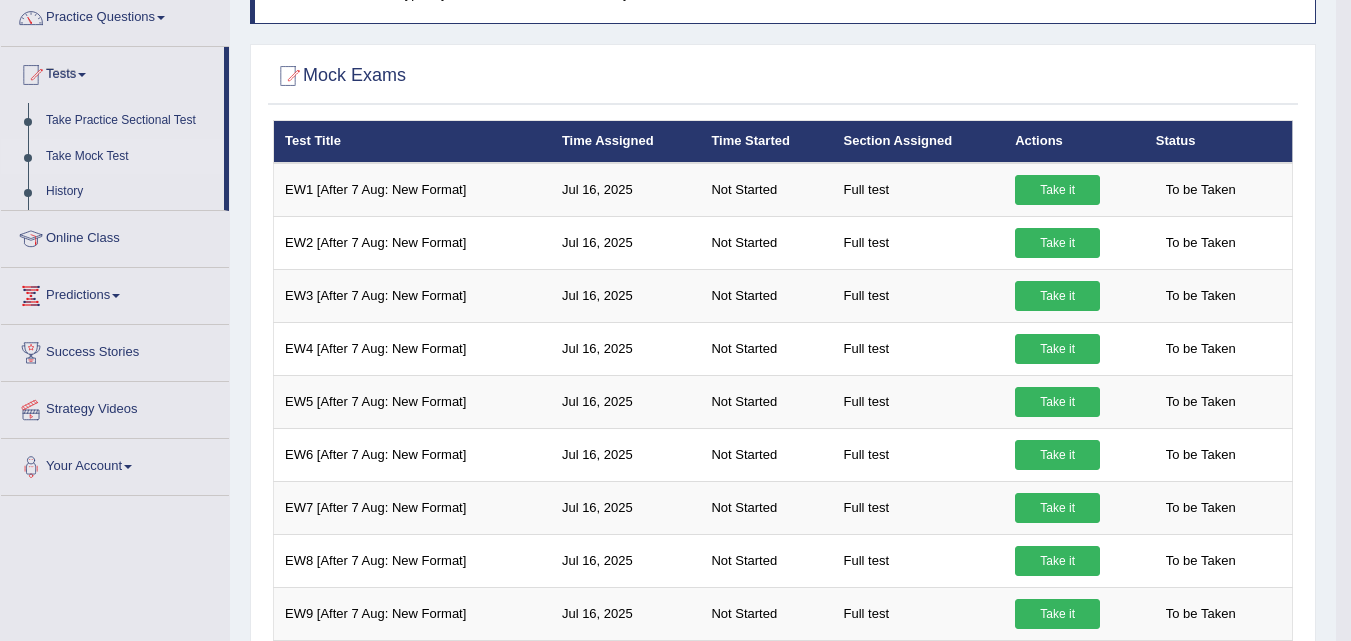 scroll, scrollTop: 159, scrollLeft: 0, axis: vertical 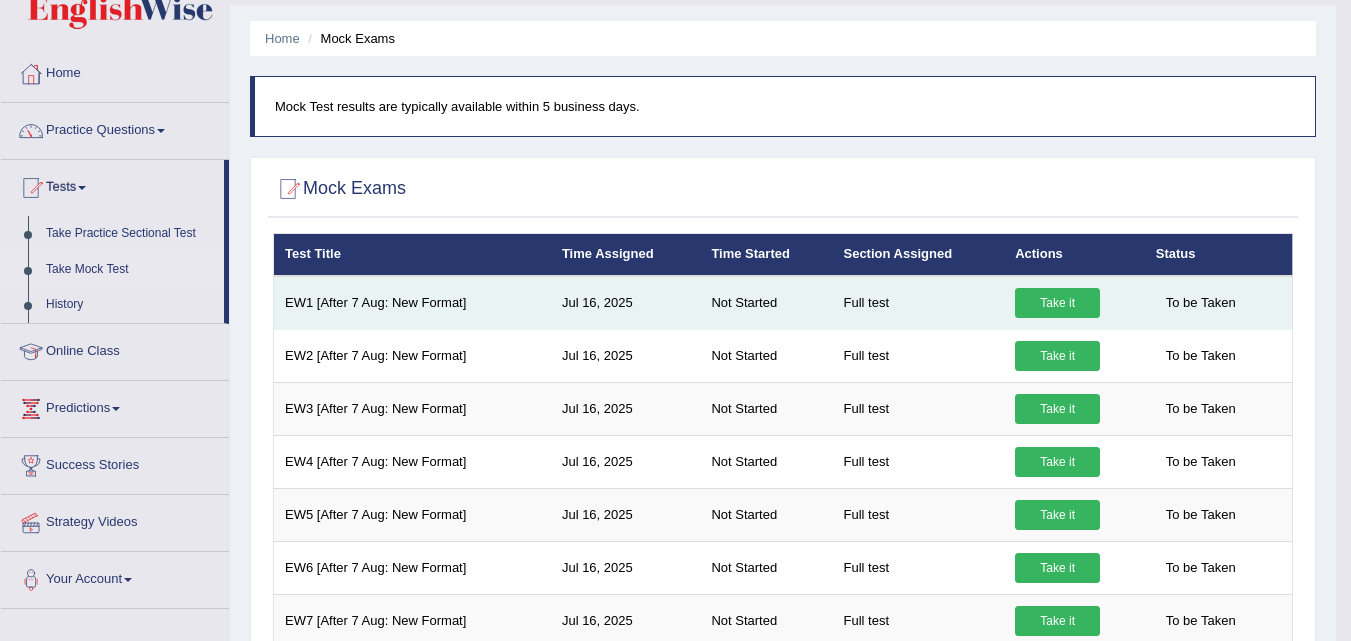 click on "Take it" at bounding box center [1057, 303] 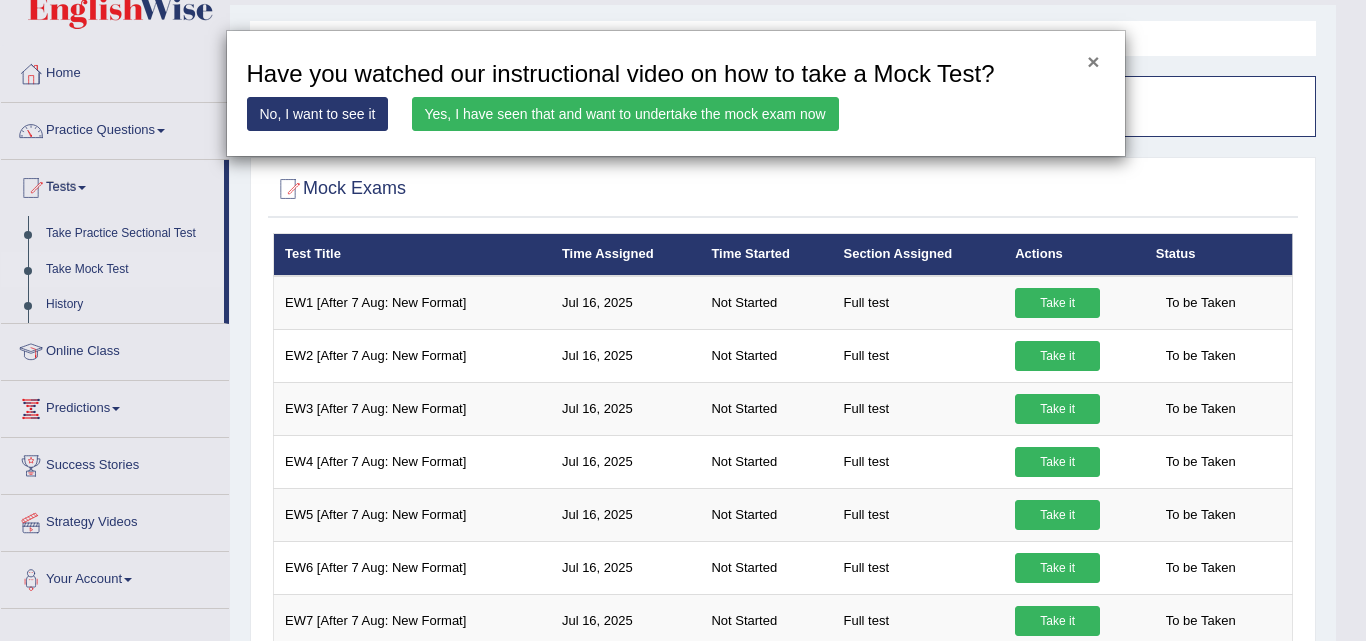 click on "×" at bounding box center [1093, 61] 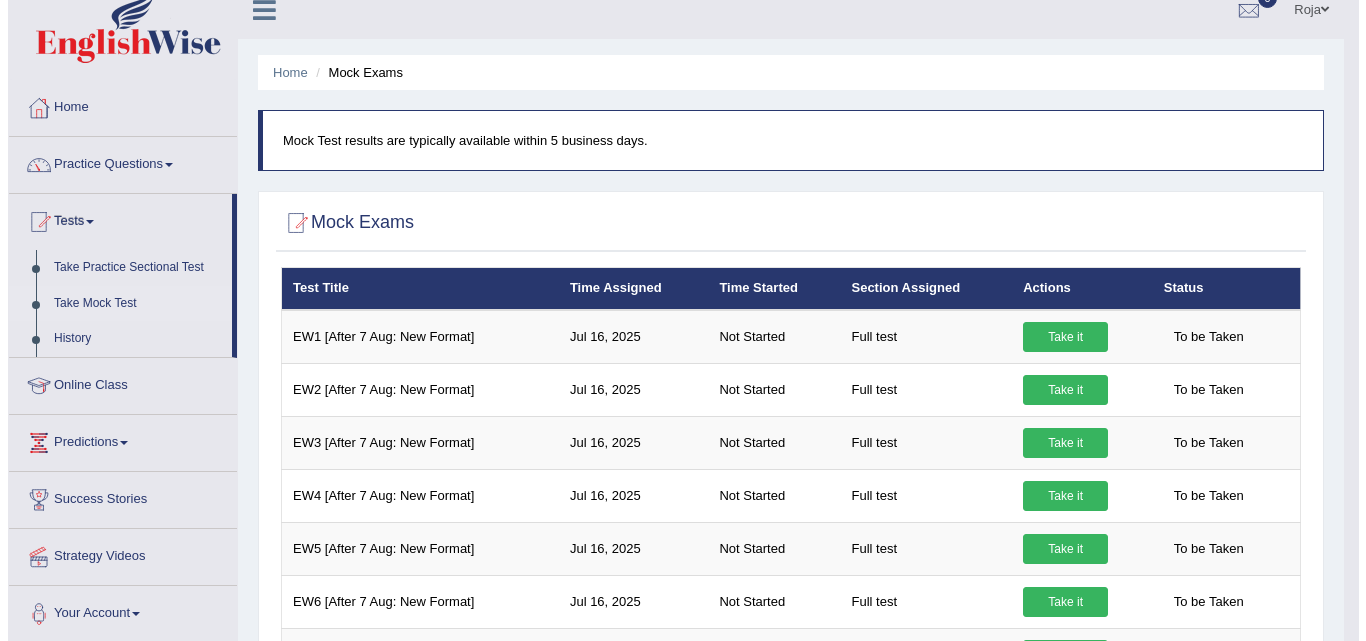 scroll, scrollTop: 0, scrollLeft: 0, axis: both 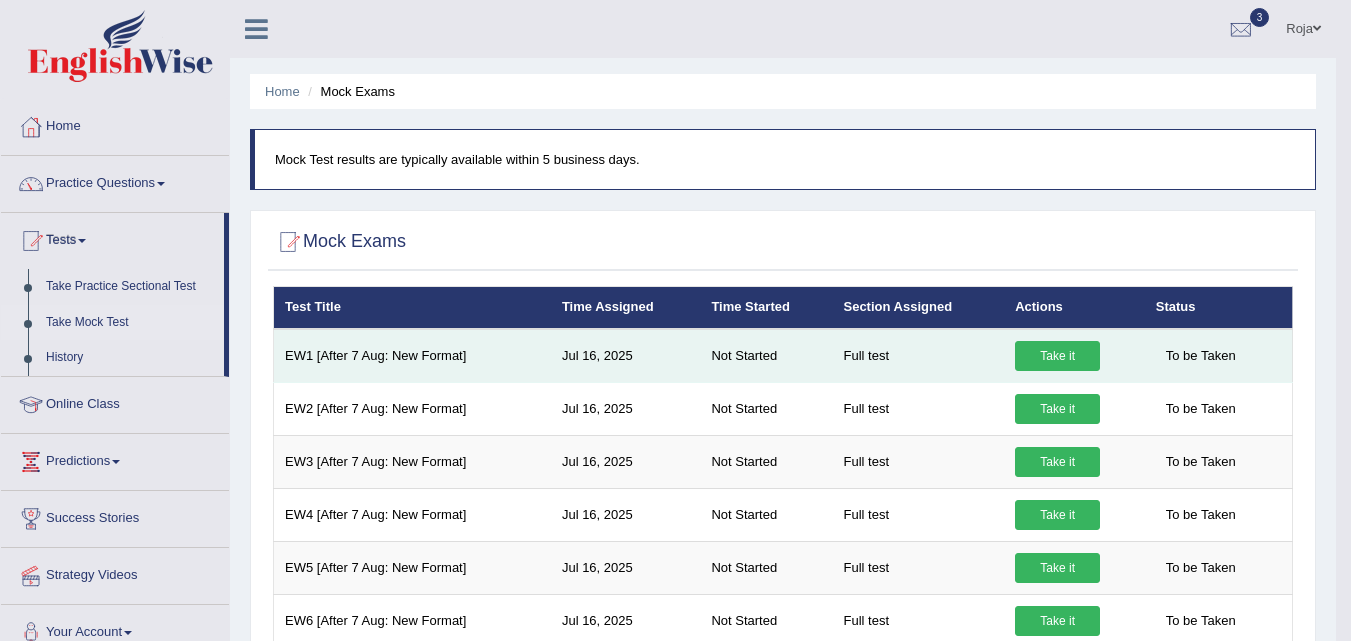 click on "Take it" at bounding box center (1057, 356) 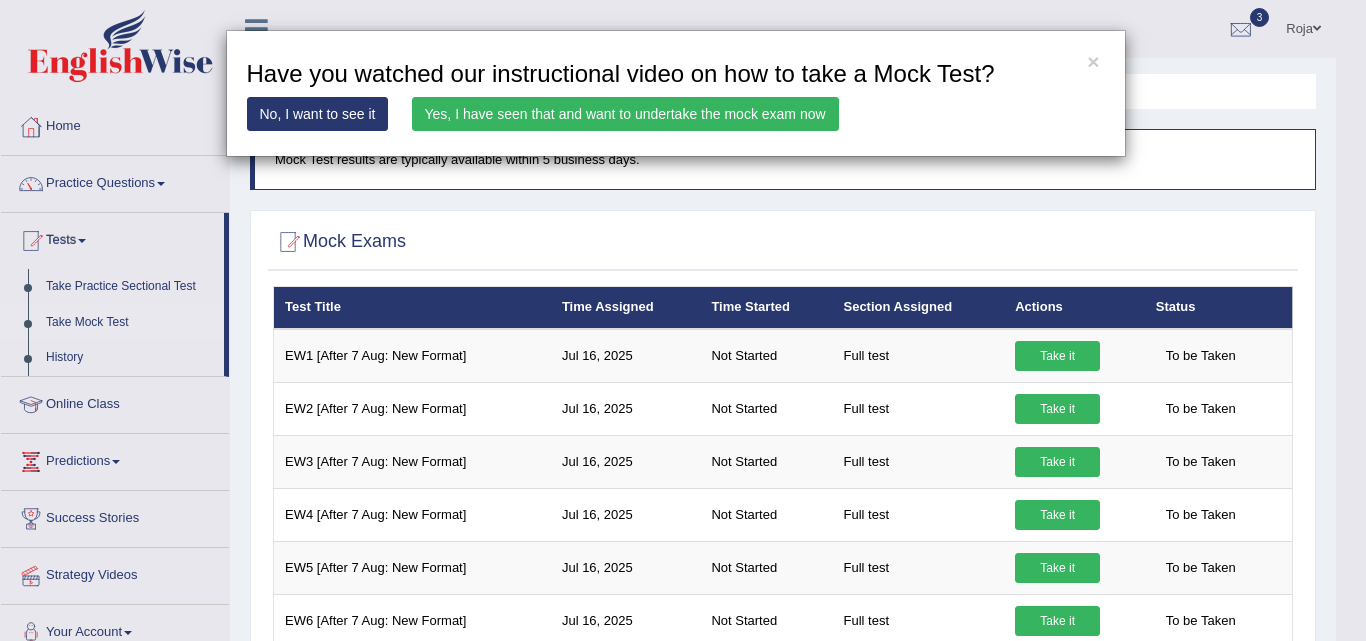 click on "Yes, I have seen that and want to undertake the mock exam now" at bounding box center (625, 114) 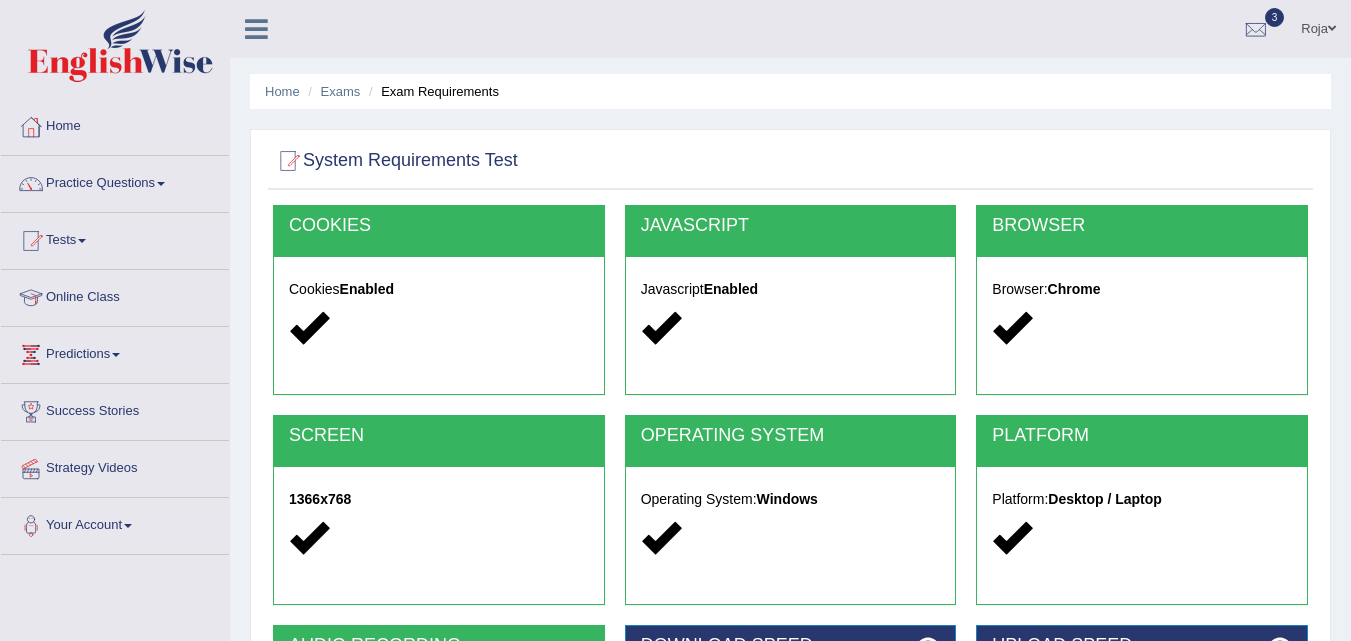 scroll, scrollTop: 409, scrollLeft: 0, axis: vertical 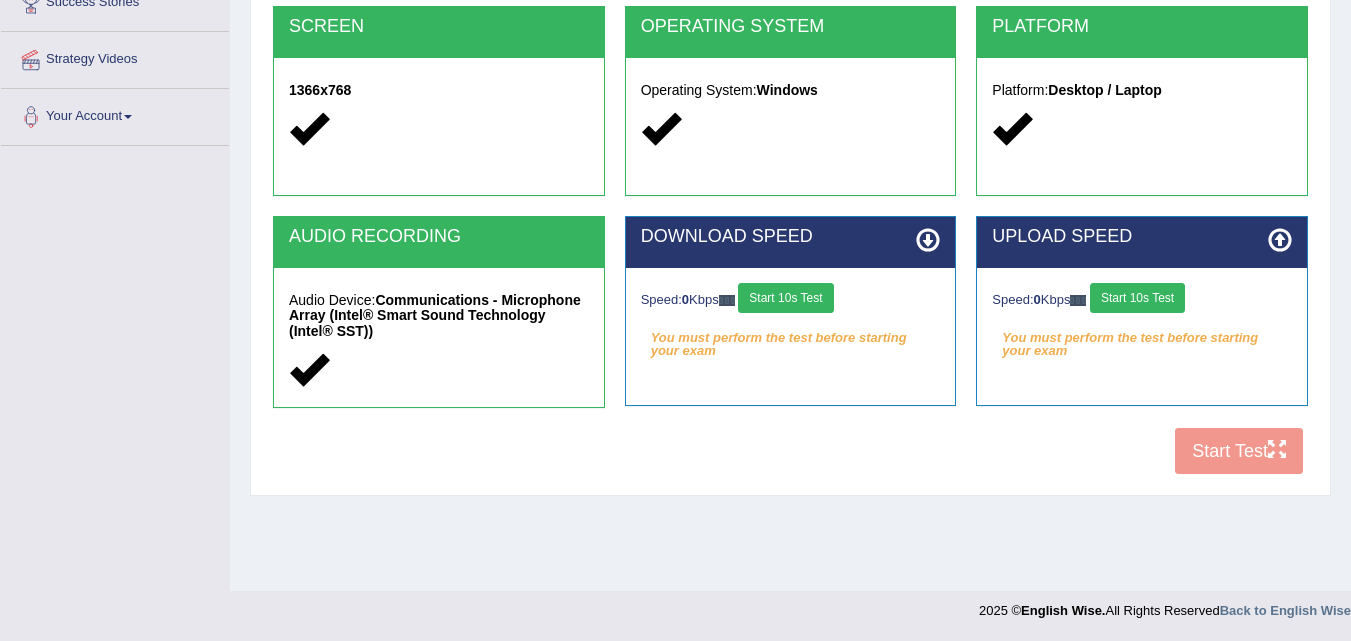 click on "Toggle navigation
Home
Practice Questions   Speaking Practice Read Aloud
Repeat Sentence
Describe Image
Re-tell Lecture
Answer Short Question
Summarize Group Discussion
Respond To A Situation
Writing Practice  Summarize Written Text
Write Essay
Reading Practice  Reading & Writing: Fill In The Blanks
Choose Multiple Answers
Re-order Paragraphs
Fill In The Blanks
Choose Single Answer
Listening Practice  Summarize Spoken Text
Highlight Incorrect Words
Highlight Correct Summary
Select Missing Word
Choose Single Answer
Choose Multiple Answers
Fill In The Blanks
Write From Dictation
Pronunciation
Tests
Take Mock Test" at bounding box center [675, -89] 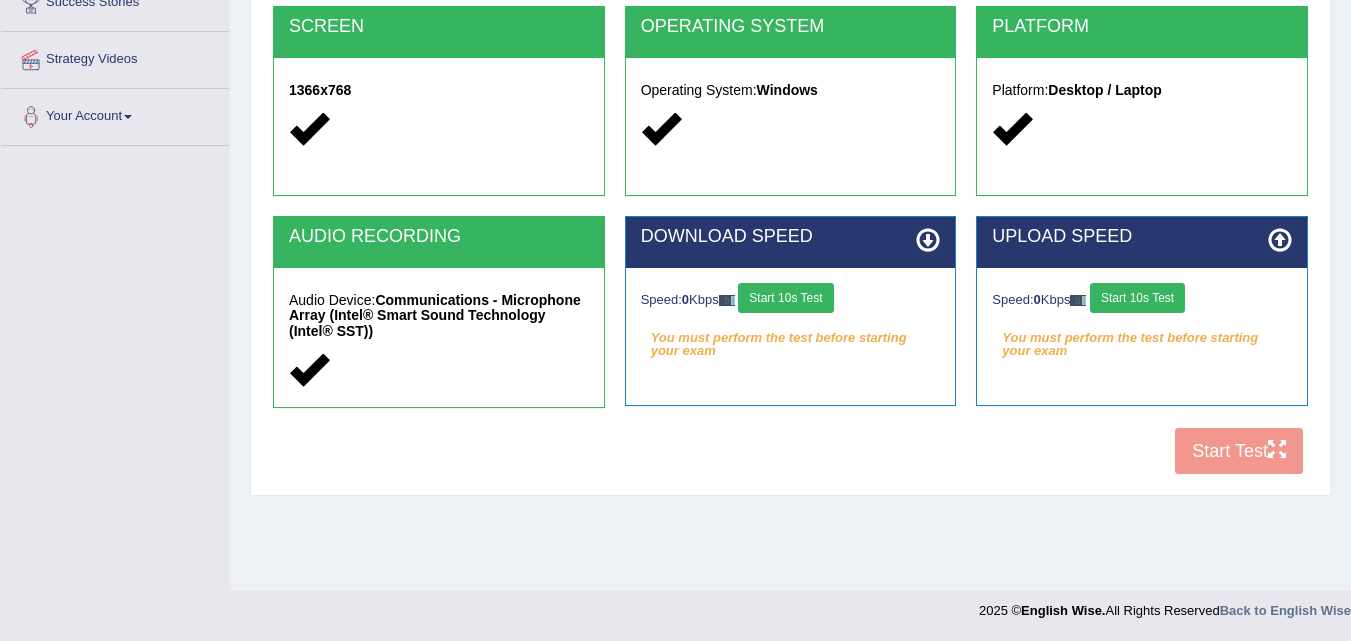 click on "Speed:  0  Kbps    Start 10s Test" at bounding box center [791, 300] 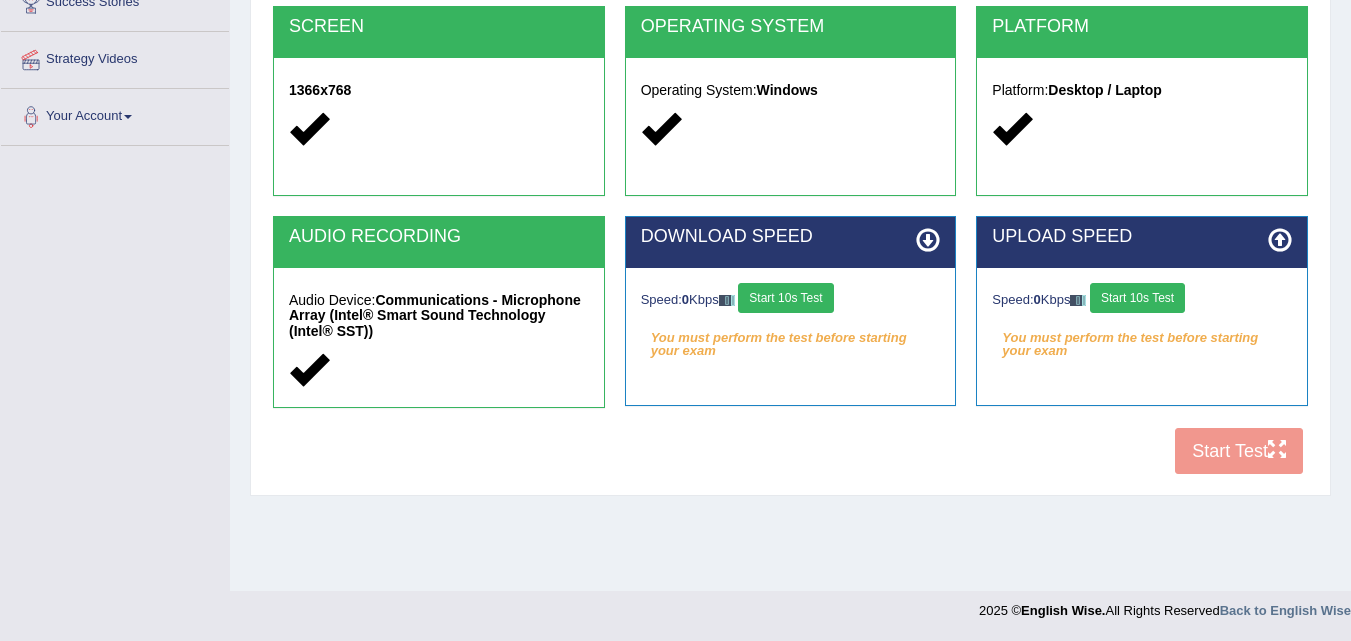 click on "Start 10s Test" at bounding box center (785, 298) 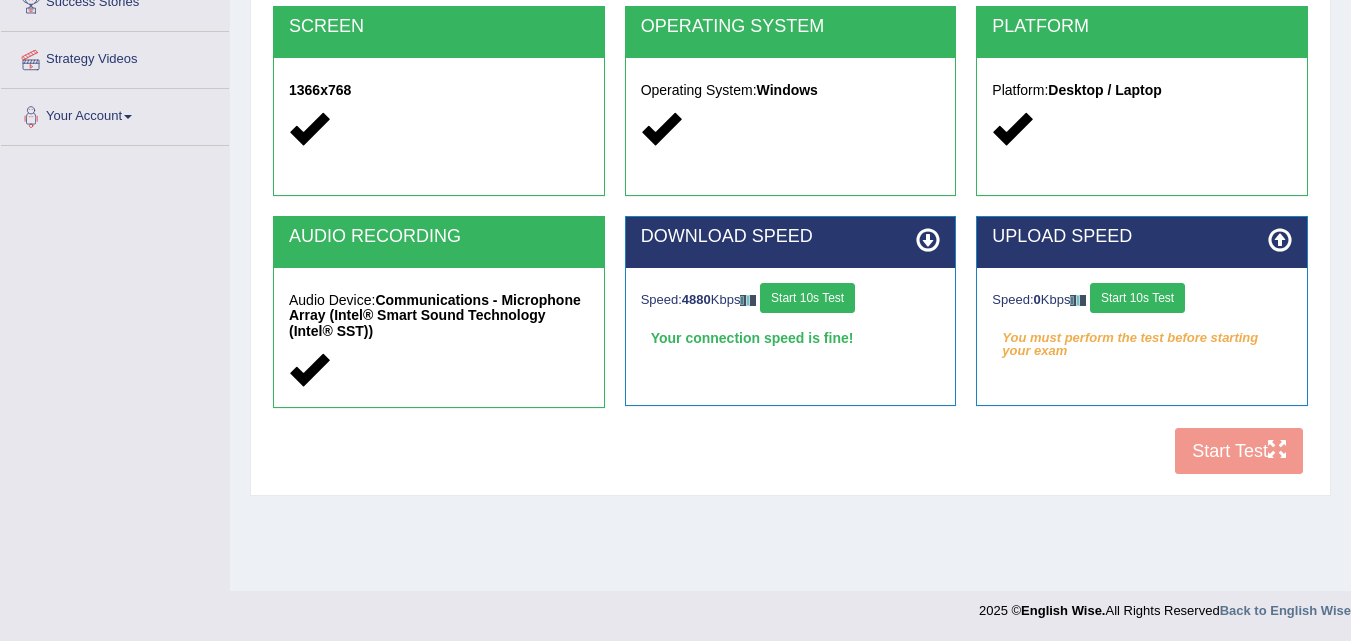 click on "Start 10s Test" at bounding box center [1137, 298] 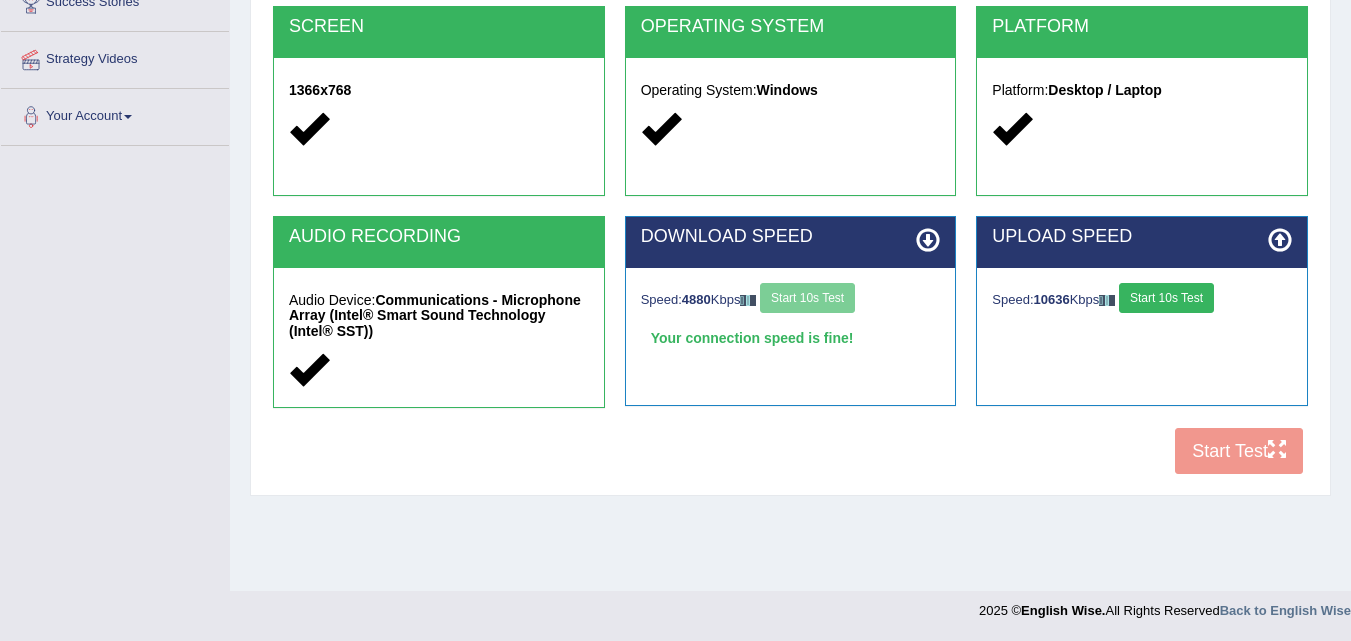 click on "Start 10s Test" at bounding box center (1166, 298) 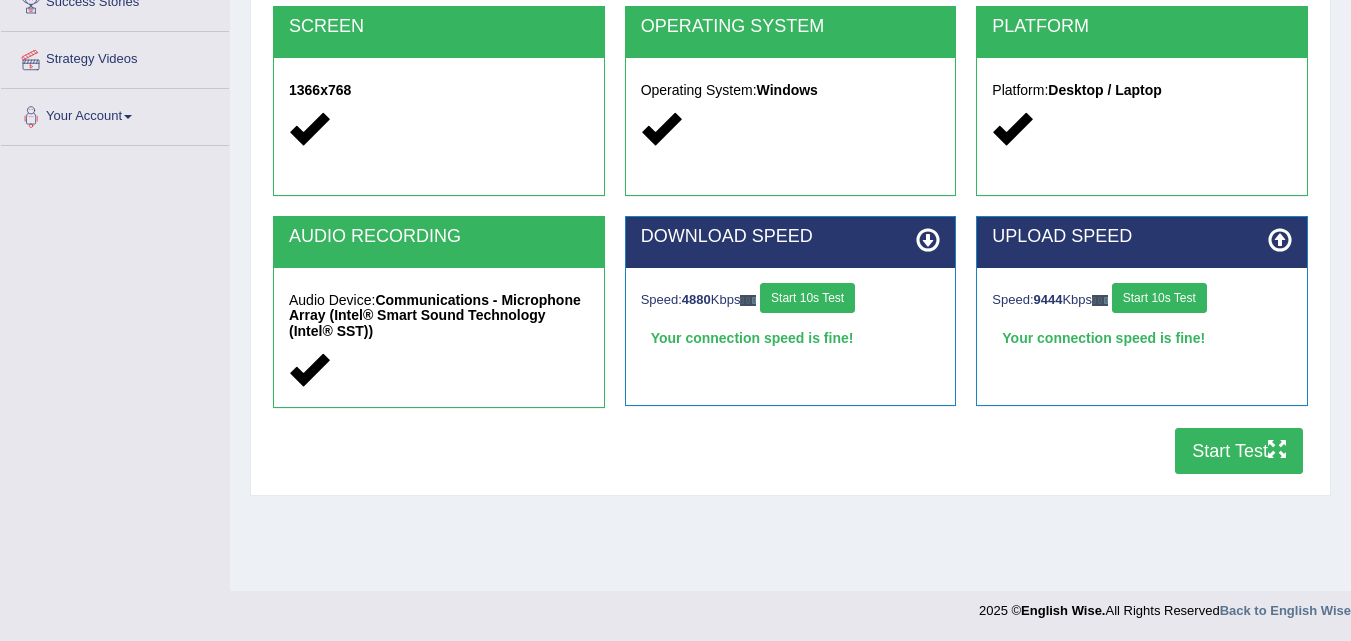 click on "Start Test" at bounding box center (1239, 451) 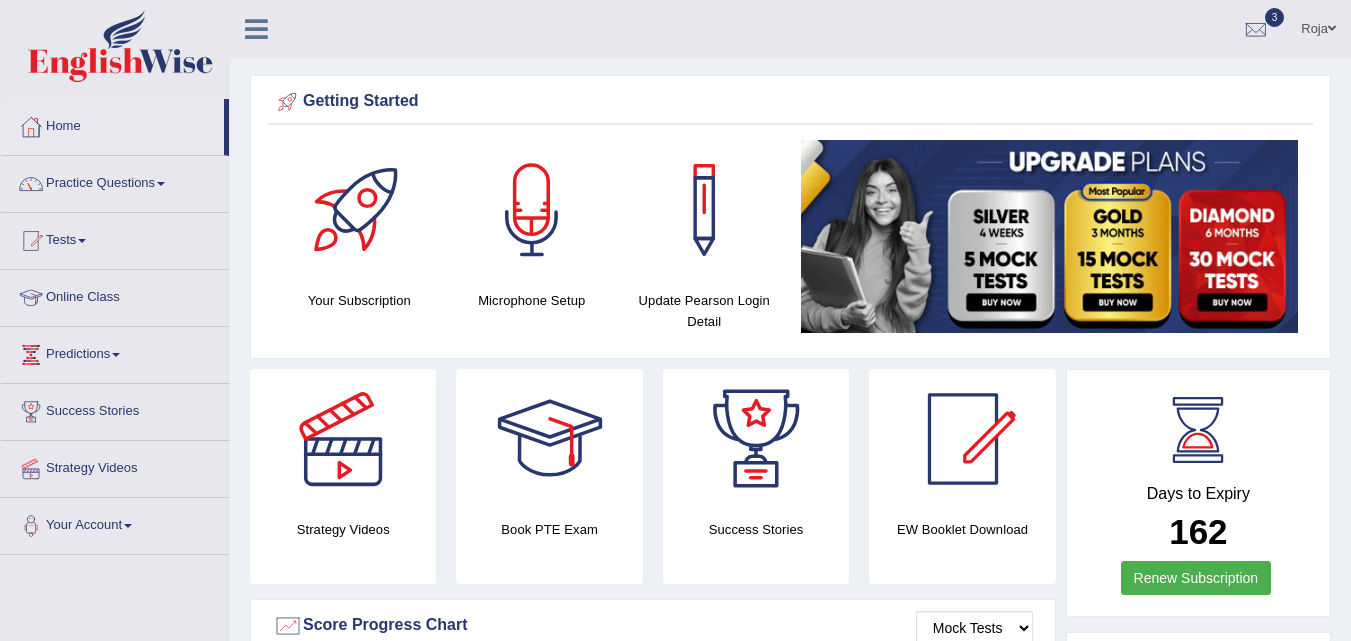 scroll, scrollTop: 2622, scrollLeft: 0, axis: vertical 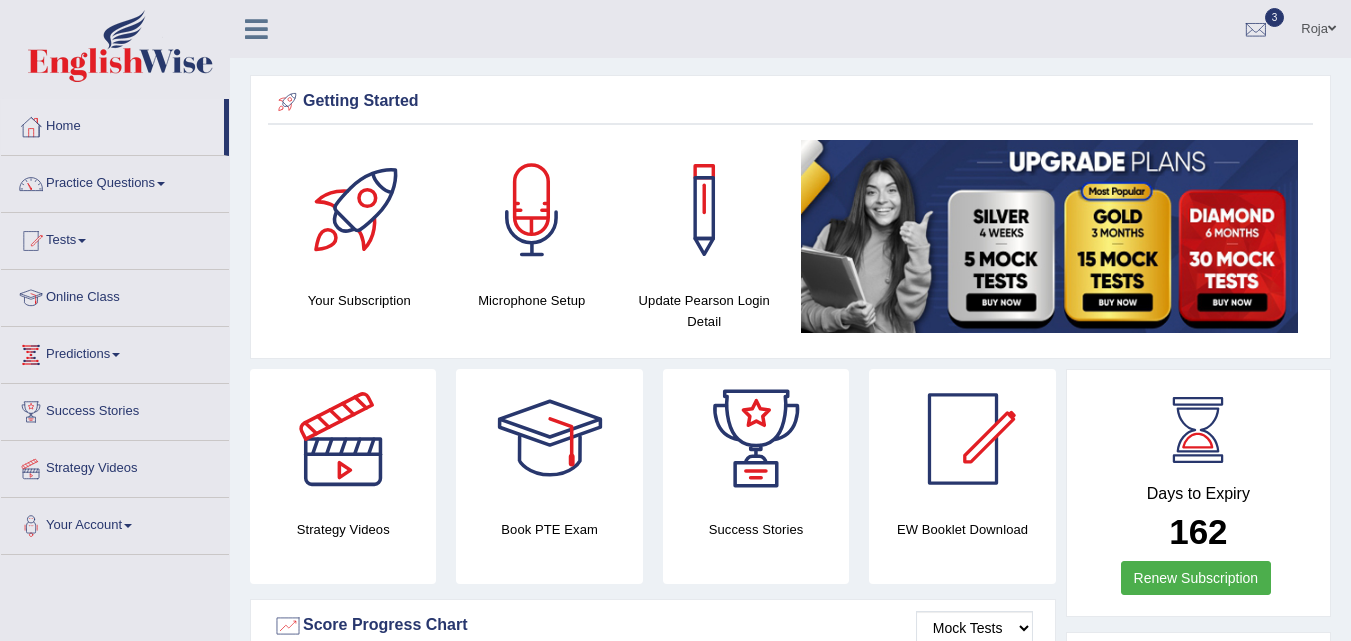 click on "Toggle navigation
Home
Practice Questions   Speaking Practice Read Aloud
Repeat Sentence
Describe Image
Re-tell Lecture
Answer Short Question
Summarize Group Discussion
Respond To A Situation
Writing Practice  Summarize Written Text
Write Essay
Reading Practice  Reading & Writing: Fill In The Blanks
Choose Multiple Answers
Re-order Paragraphs
Fill In The Blanks
Choose Single Answer
Listening Practice  Summarize Spoken Text
Highlight Incorrect Words
Highlight Correct Summary
Select Missing Word
Choose Single Answer
Choose Multiple Answers
Fill In The Blanks
Write From Dictation
Pronunciation
Tests
Take Mock Test" at bounding box center (675, 320) 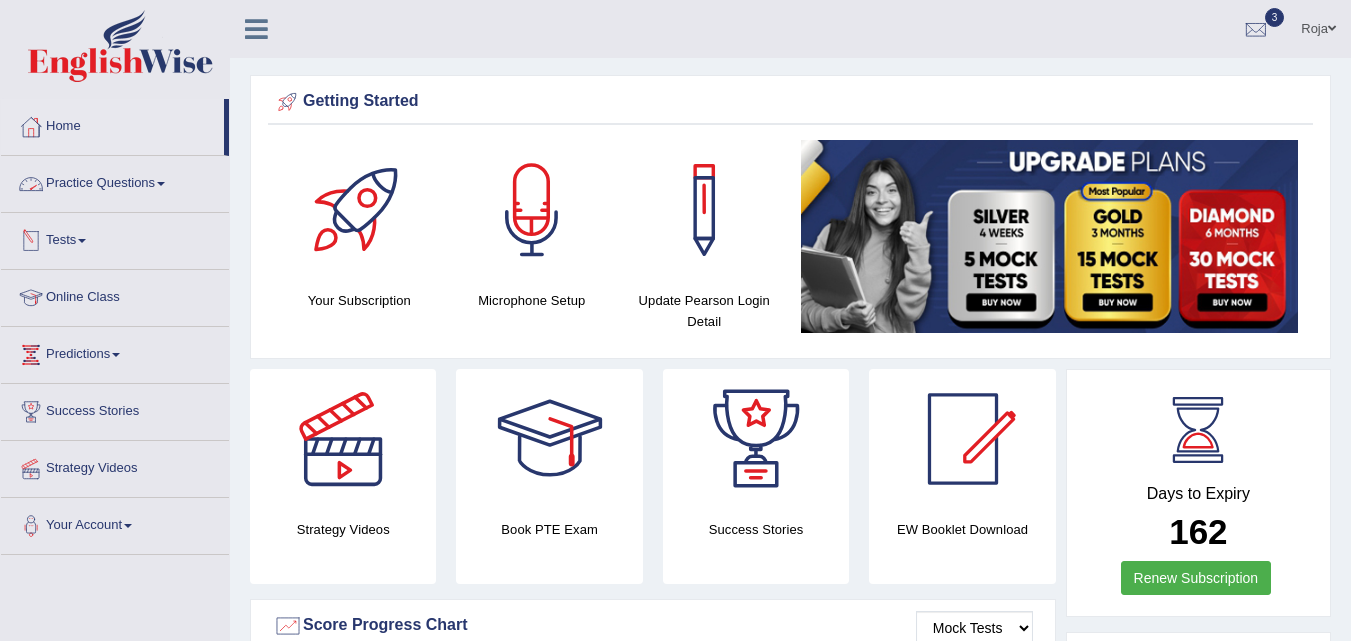 click on "Tests" at bounding box center (115, 238) 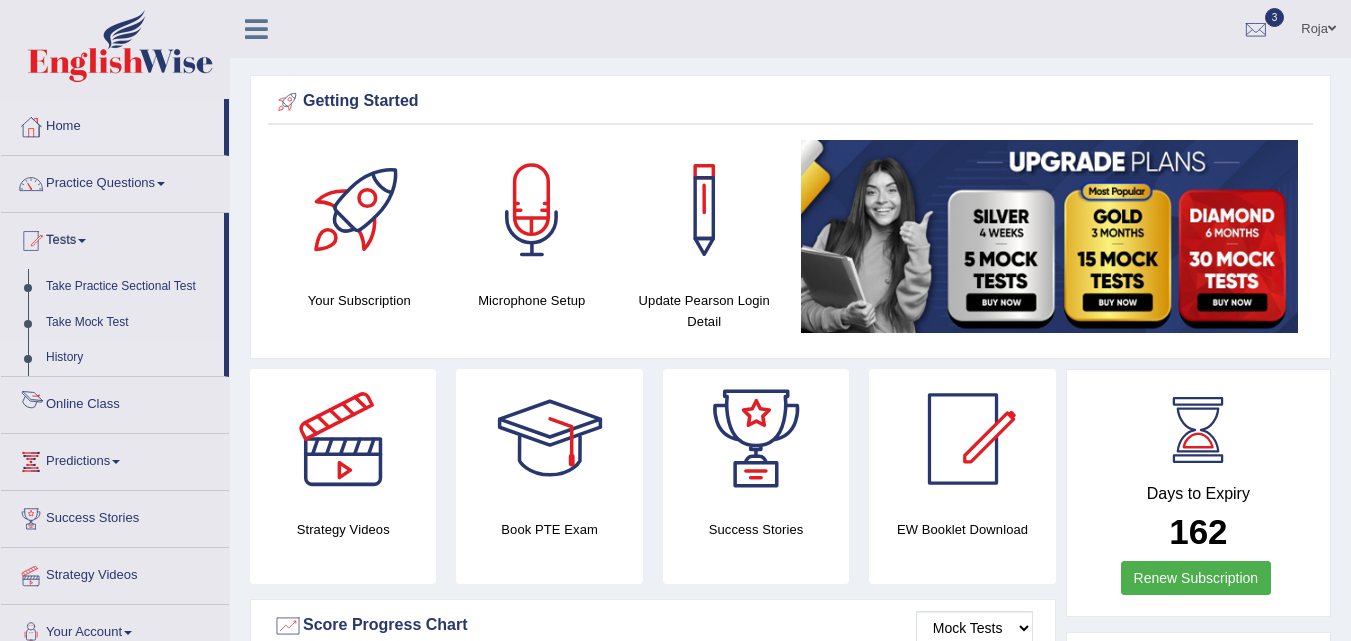 click on "History" at bounding box center (130, 358) 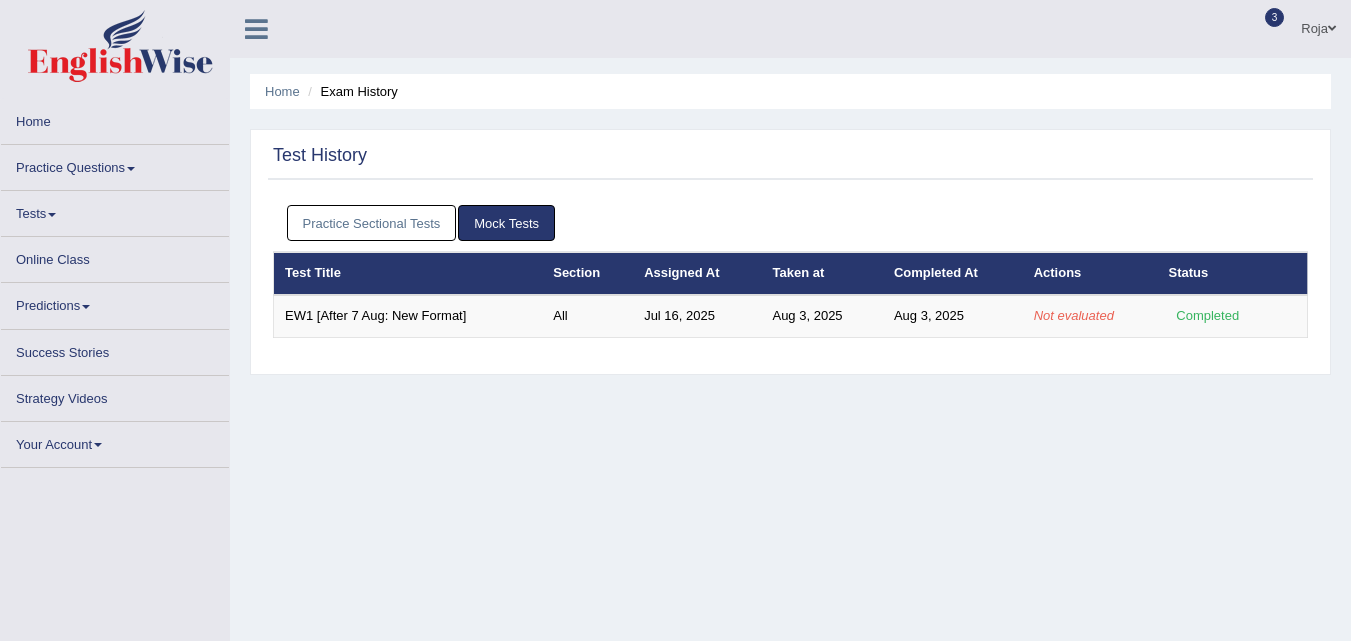 scroll, scrollTop: 0, scrollLeft: 0, axis: both 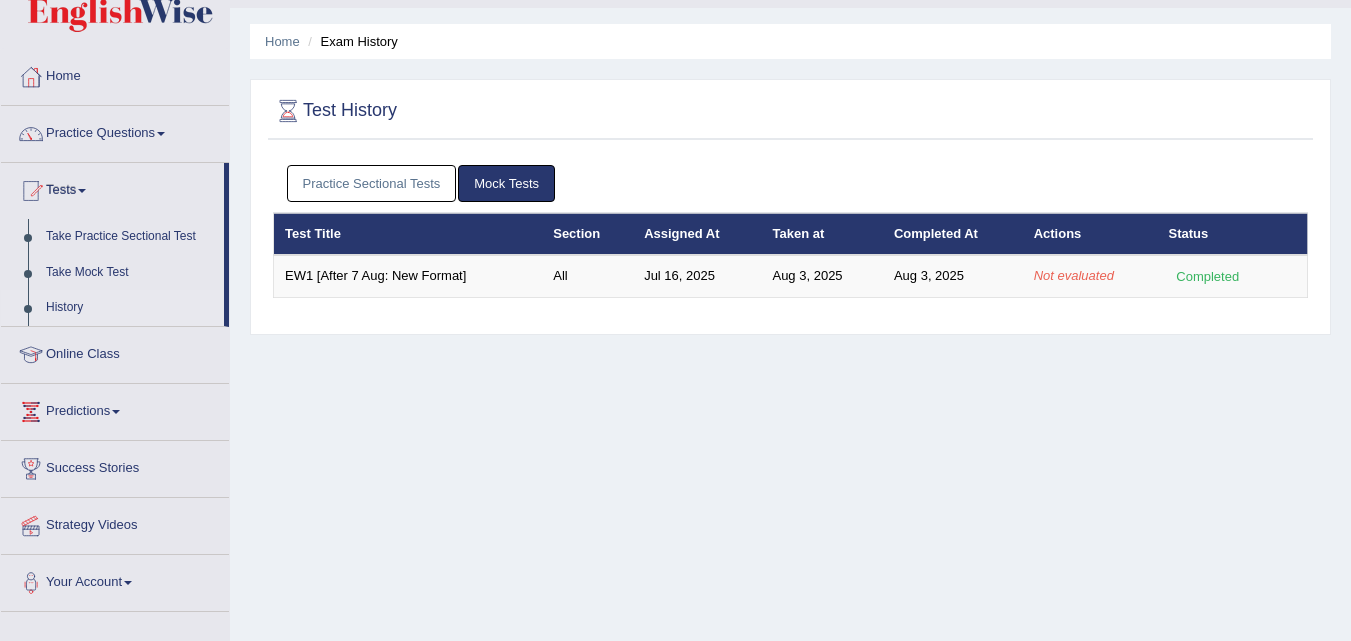 drag, startPoint x: 1358, startPoint y: 127, endPoint x: 1365, endPoint y: 156, distance: 29.832869 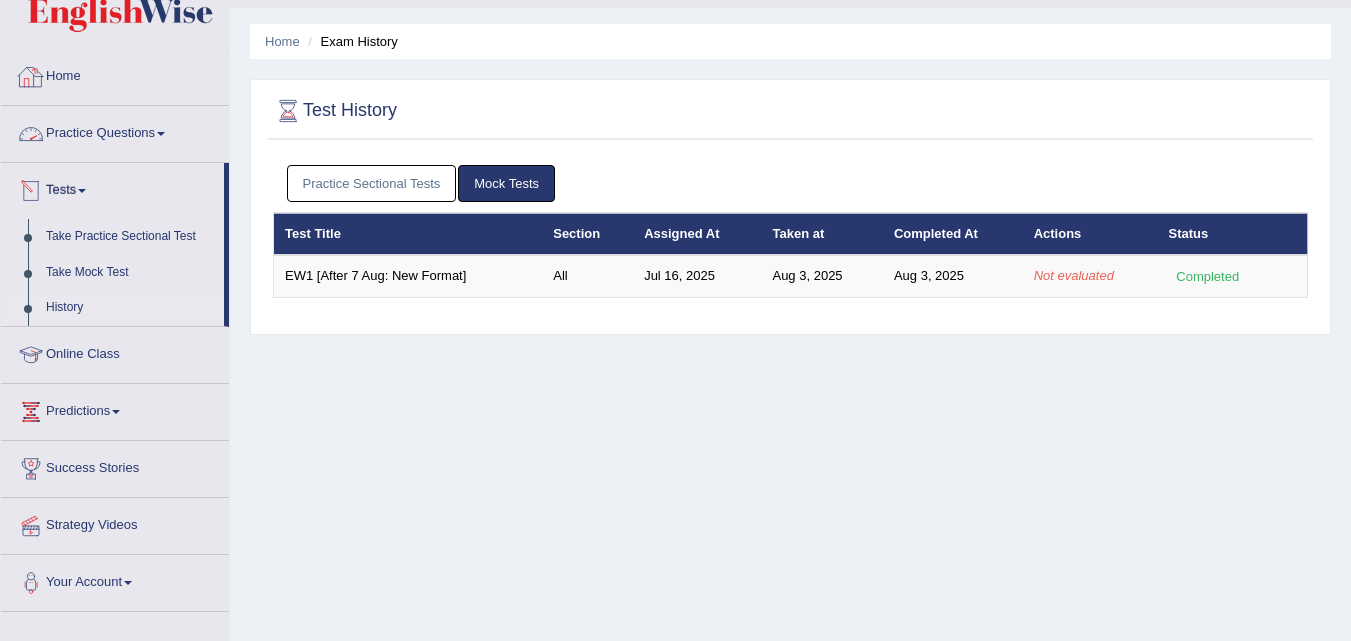 click on "Home" at bounding box center [115, 74] 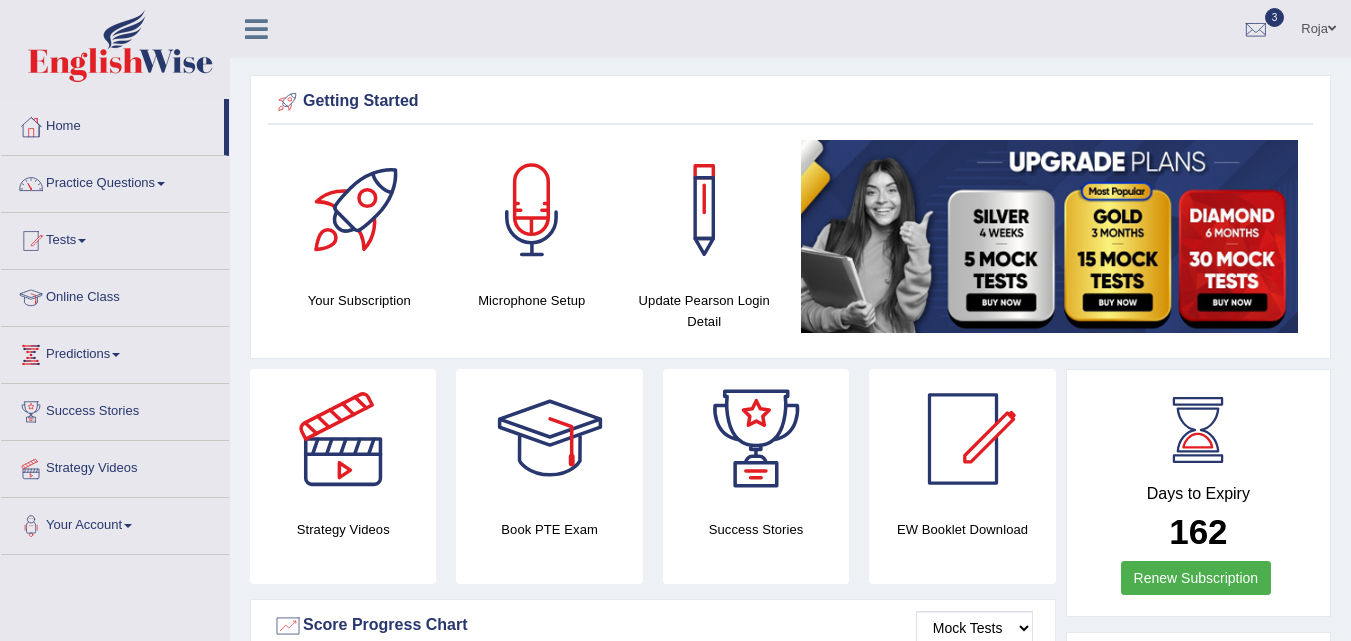 scroll, scrollTop: 0, scrollLeft: 0, axis: both 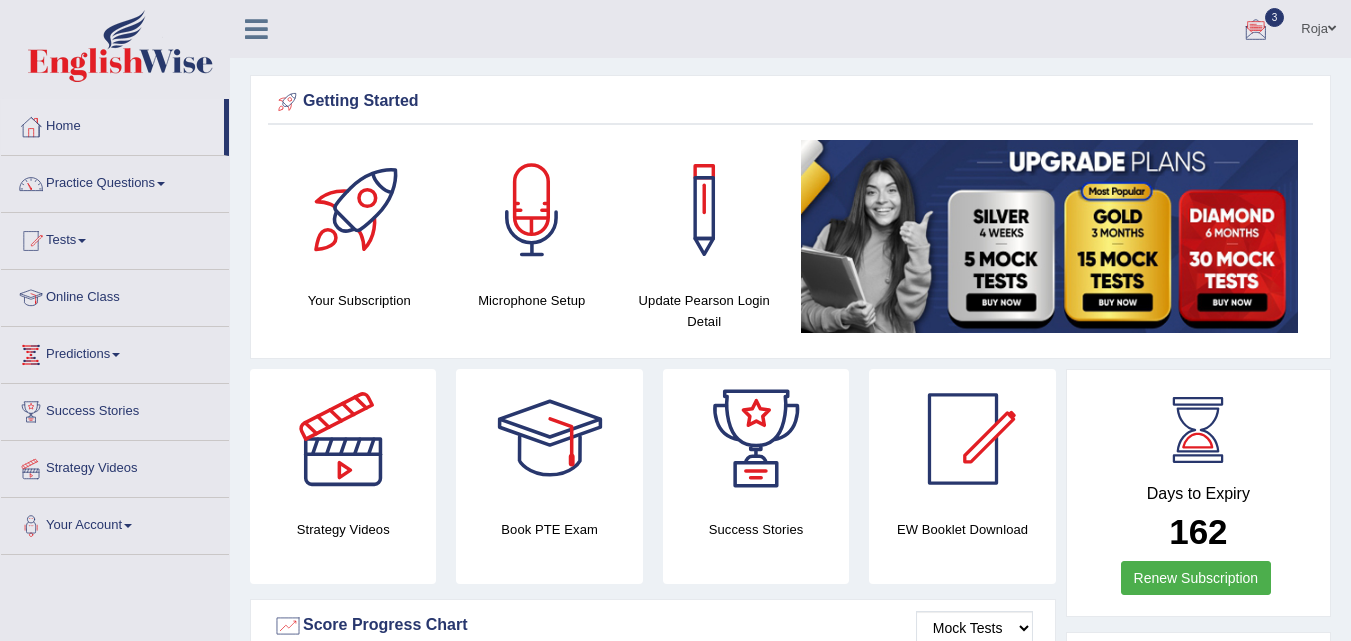 click at bounding box center [1256, 30] 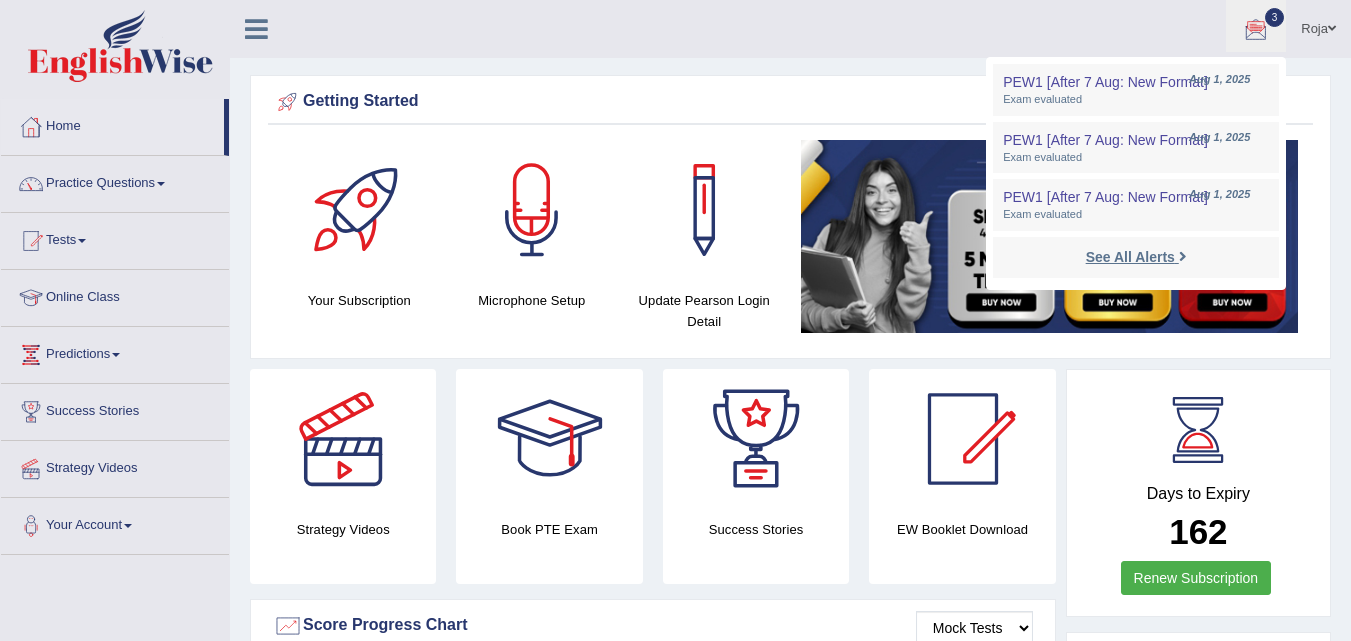click on "See All Alerts" at bounding box center (1130, 257) 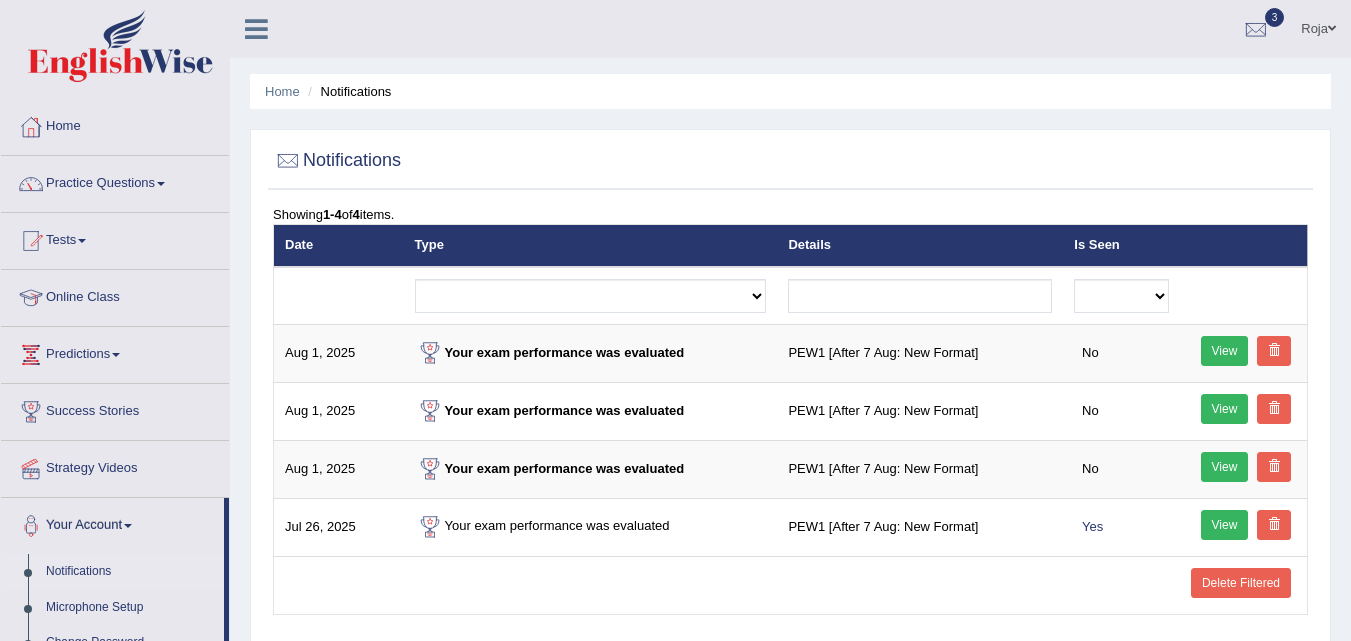 scroll, scrollTop: 0, scrollLeft: 0, axis: both 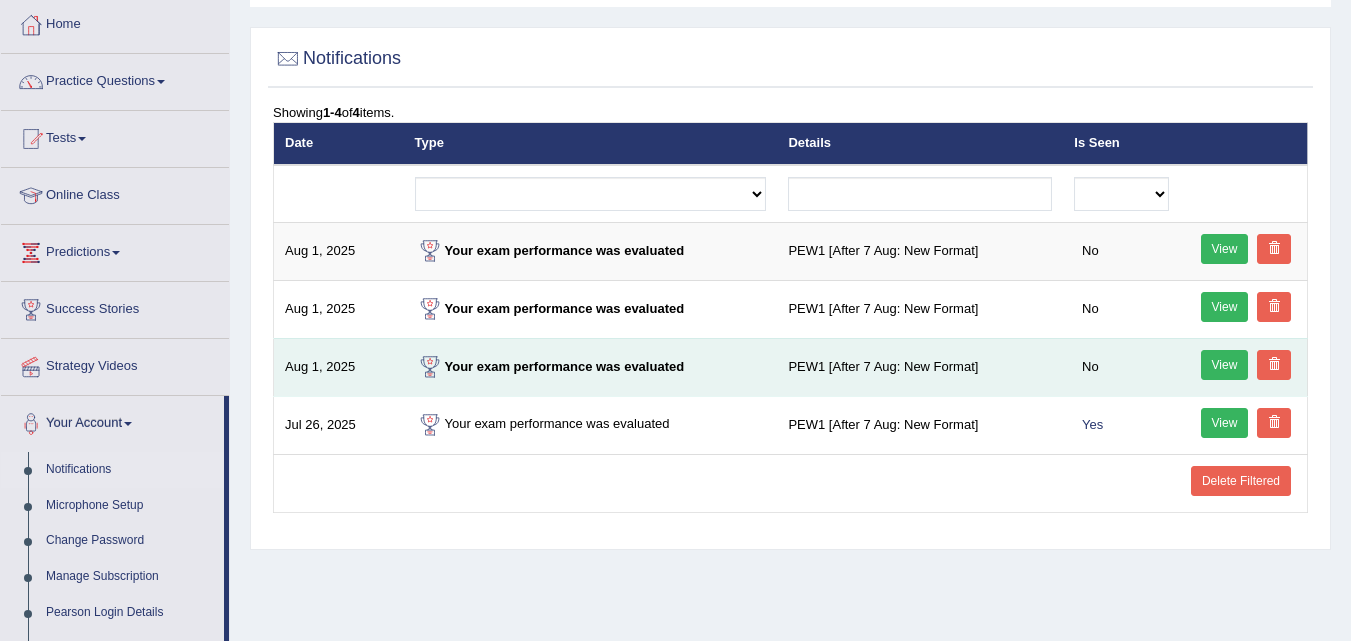 click on "View" at bounding box center [1225, 365] 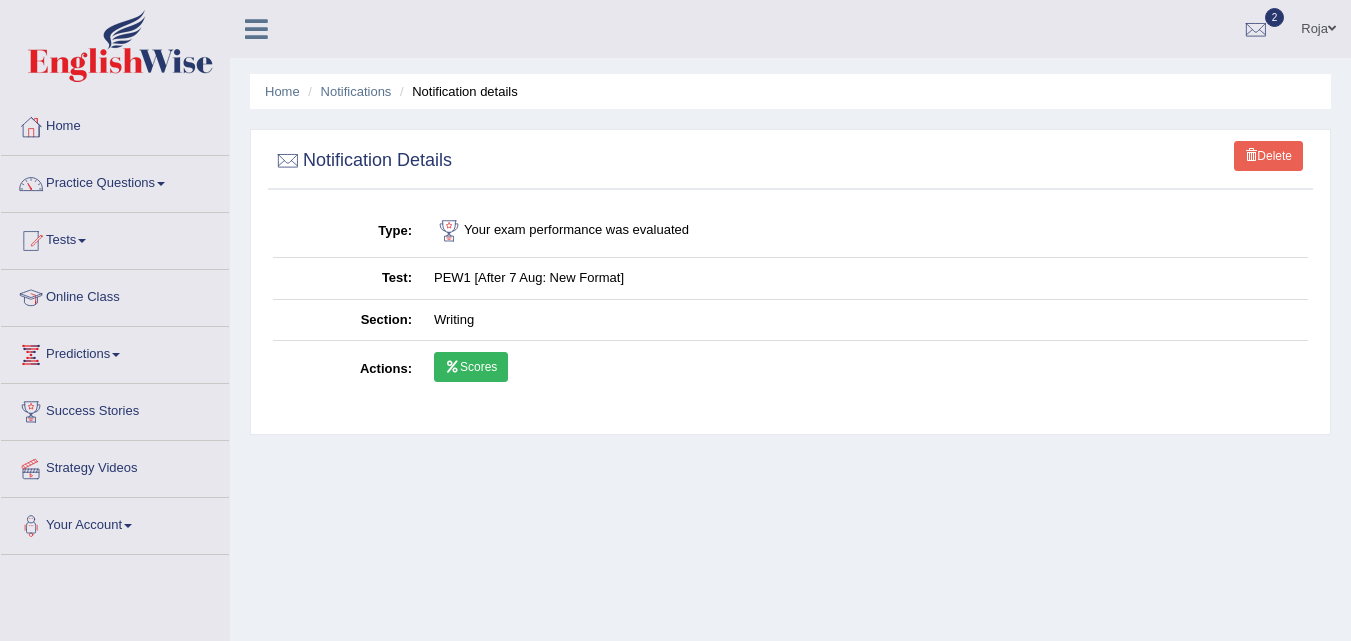 scroll, scrollTop: 0, scrollLeft: 0, axis: both 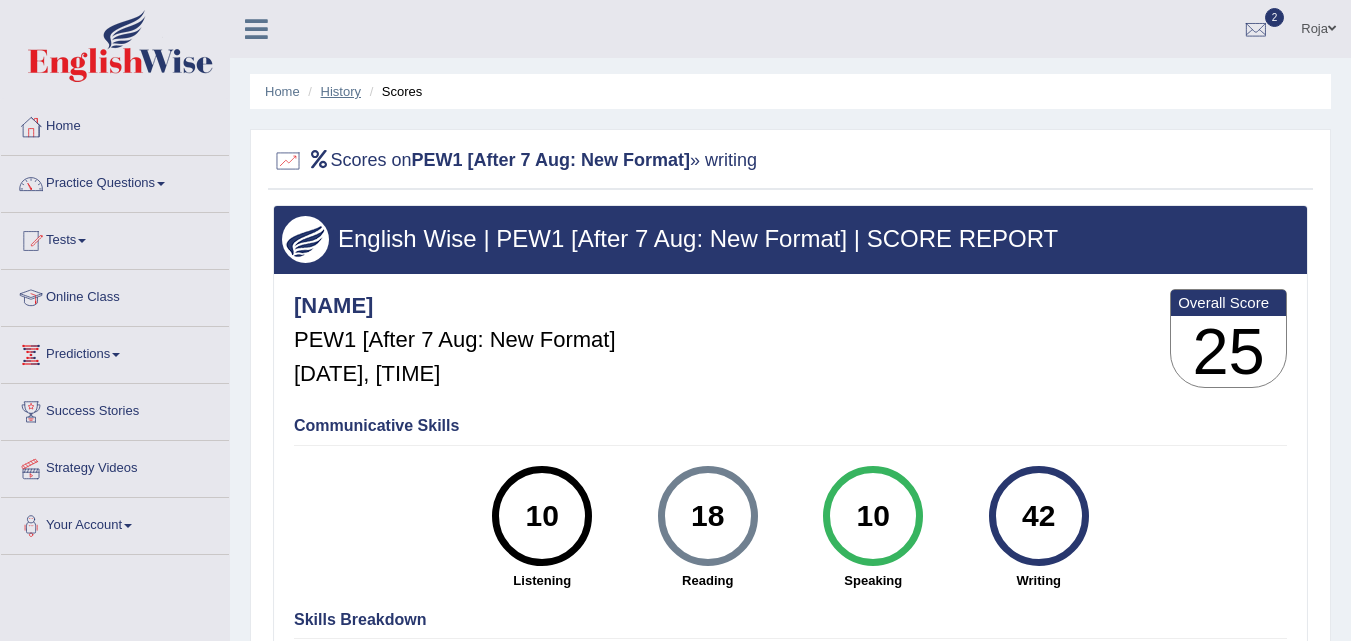 click on "History" at bounding box center (341, 91) 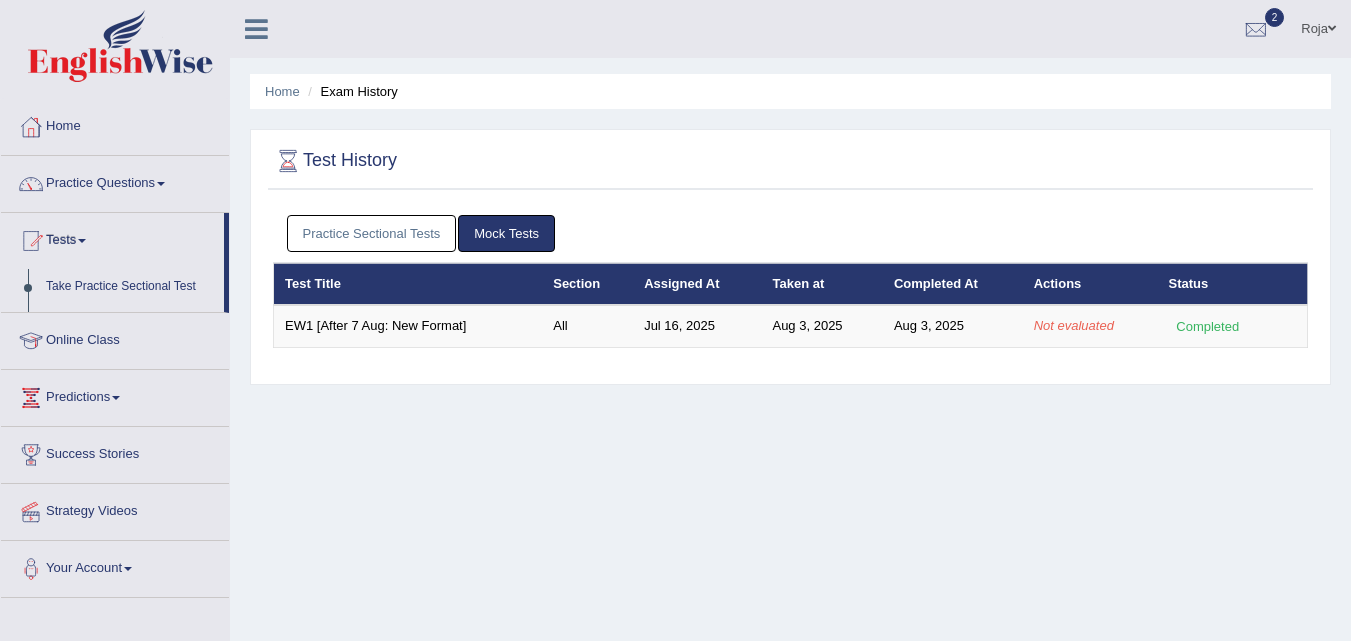 scroll, scrollTop: 0, scrollLeft: 0, axis: both 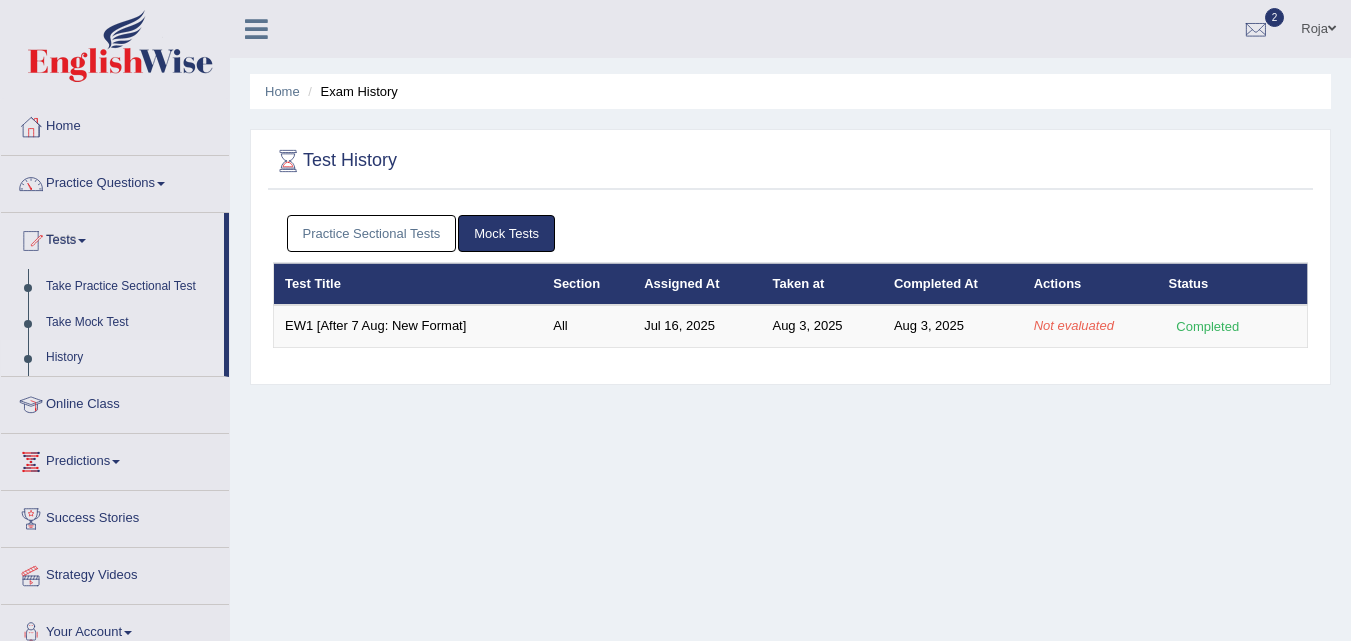 click on "Practice Sectional Tests" at bounding box center (372, 233) 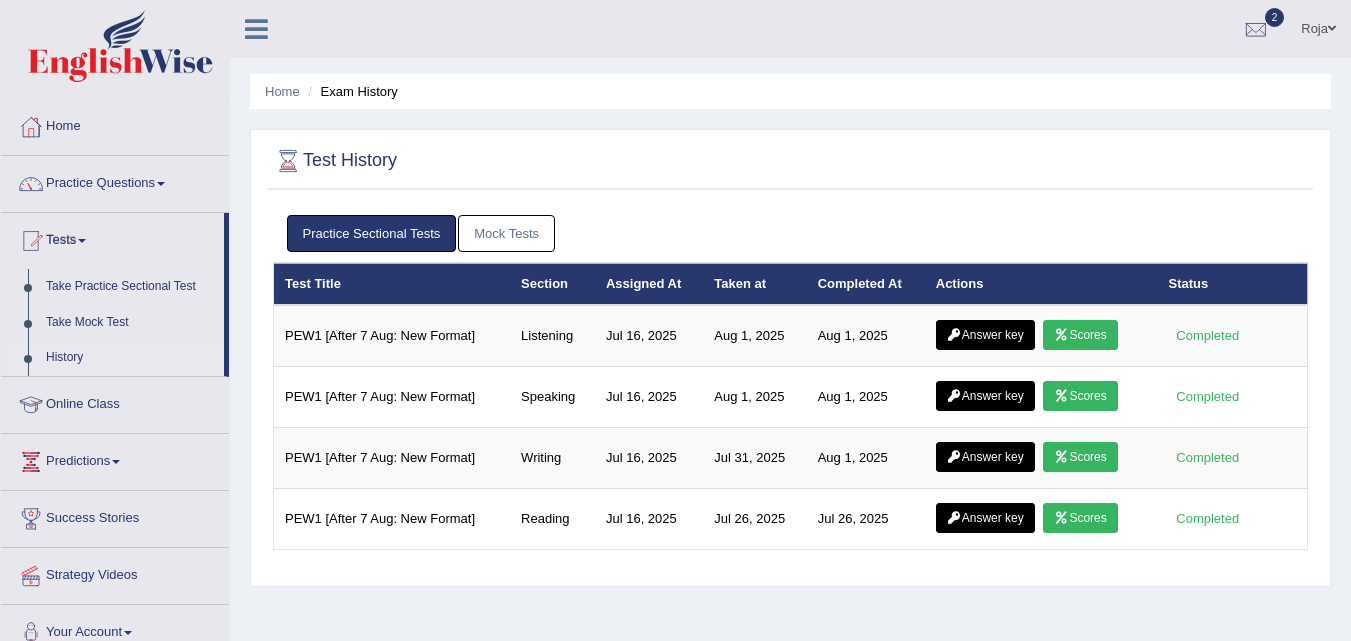 click on "Mock Tests" at bounding box center (506, 233) 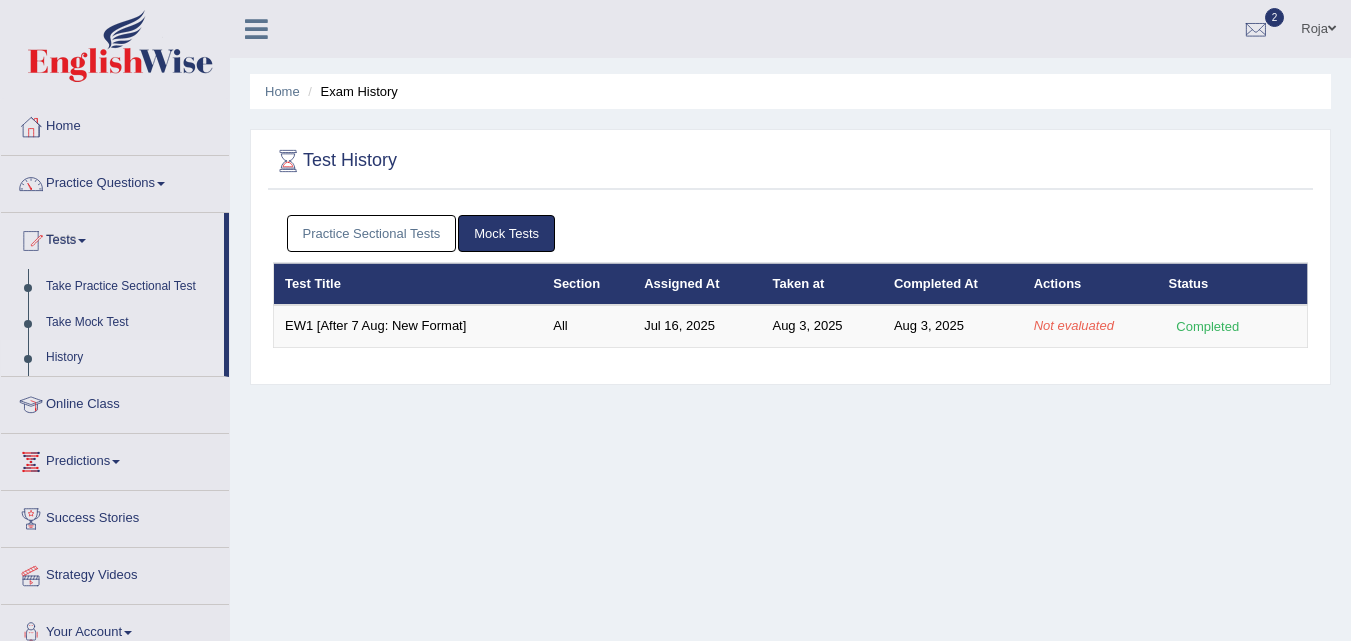click on "Mock Tests" at bounding box center (506, 233) 